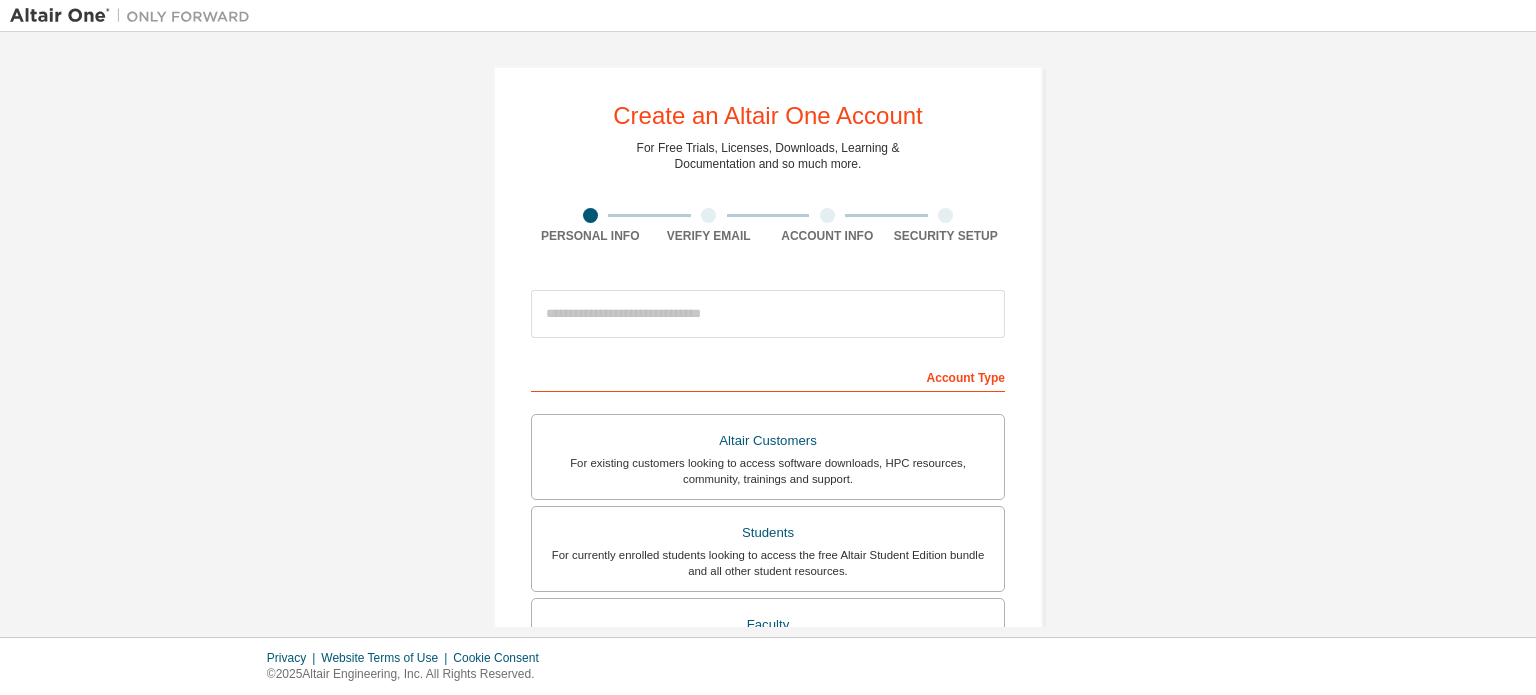 scroll, scrollTop: 0, scrollLeft: 0, axis: both 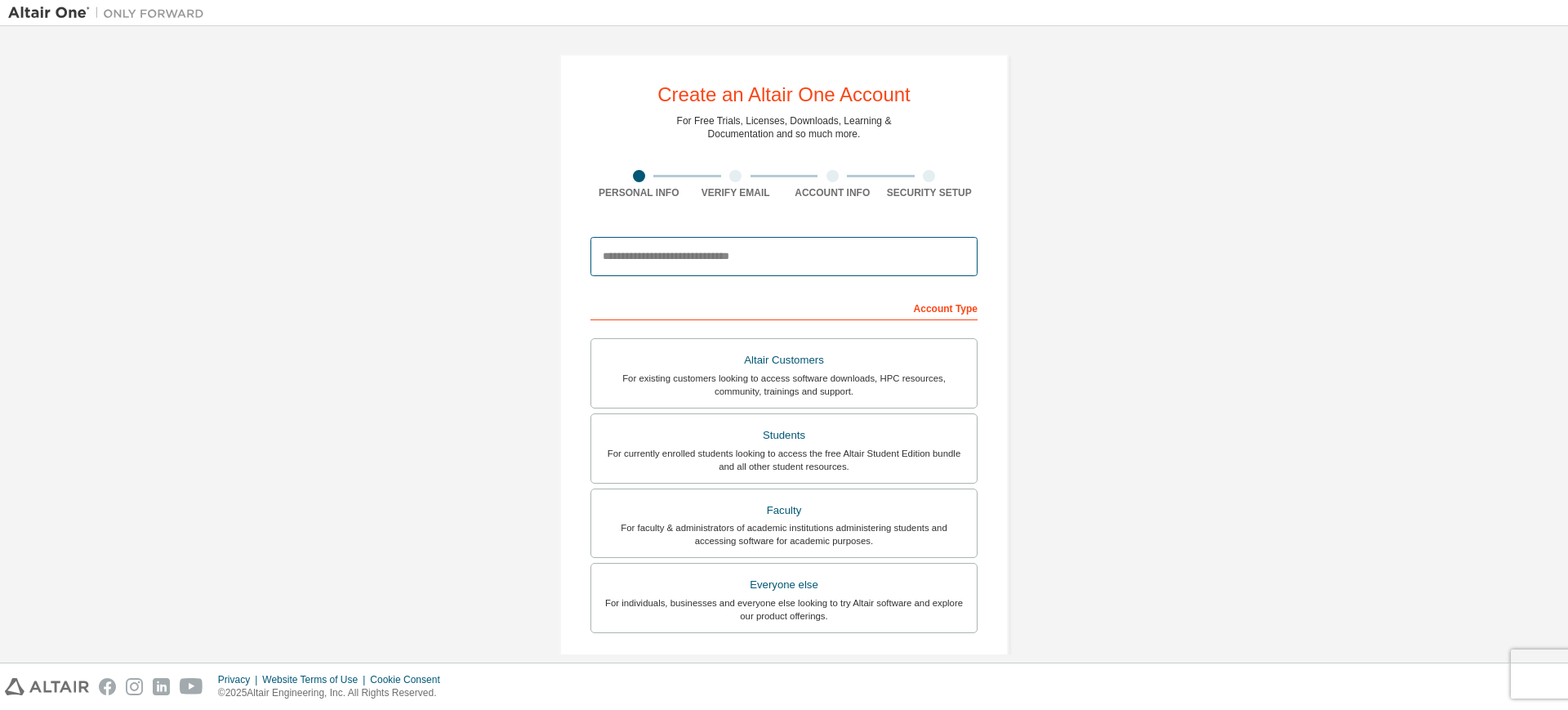 click at bounding box center [784, 257] 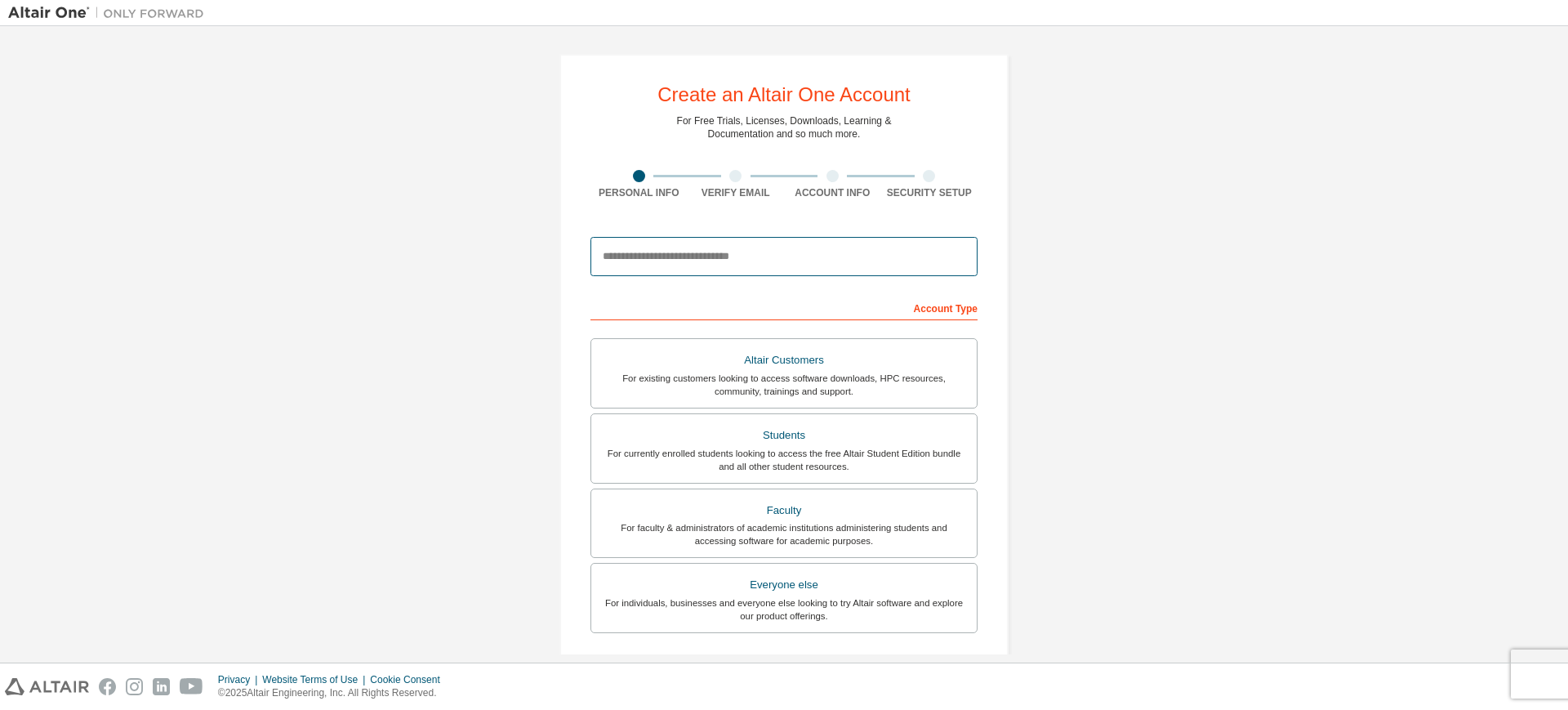 type on "**********" 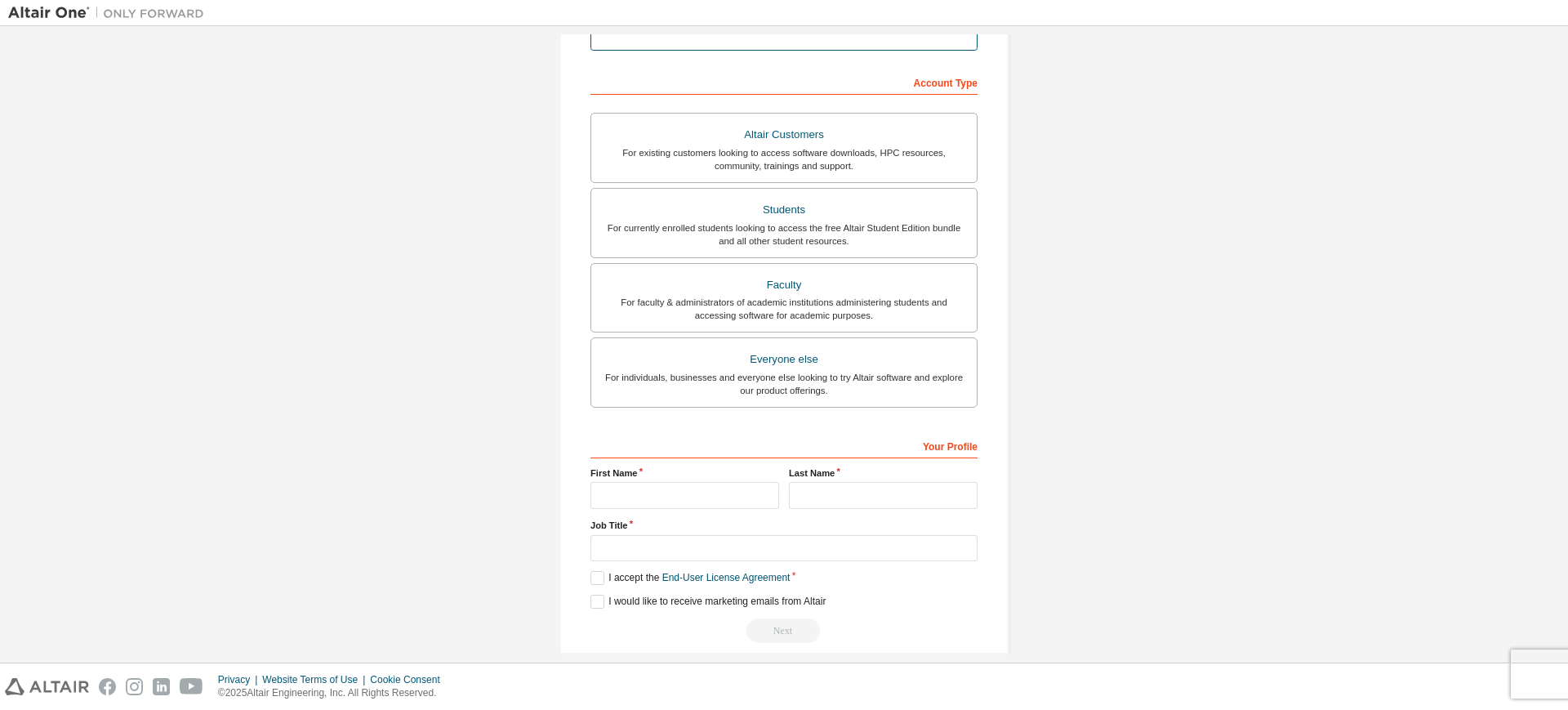scroll, scrollTop: 245, scrollLeft: 0, axis: vertical 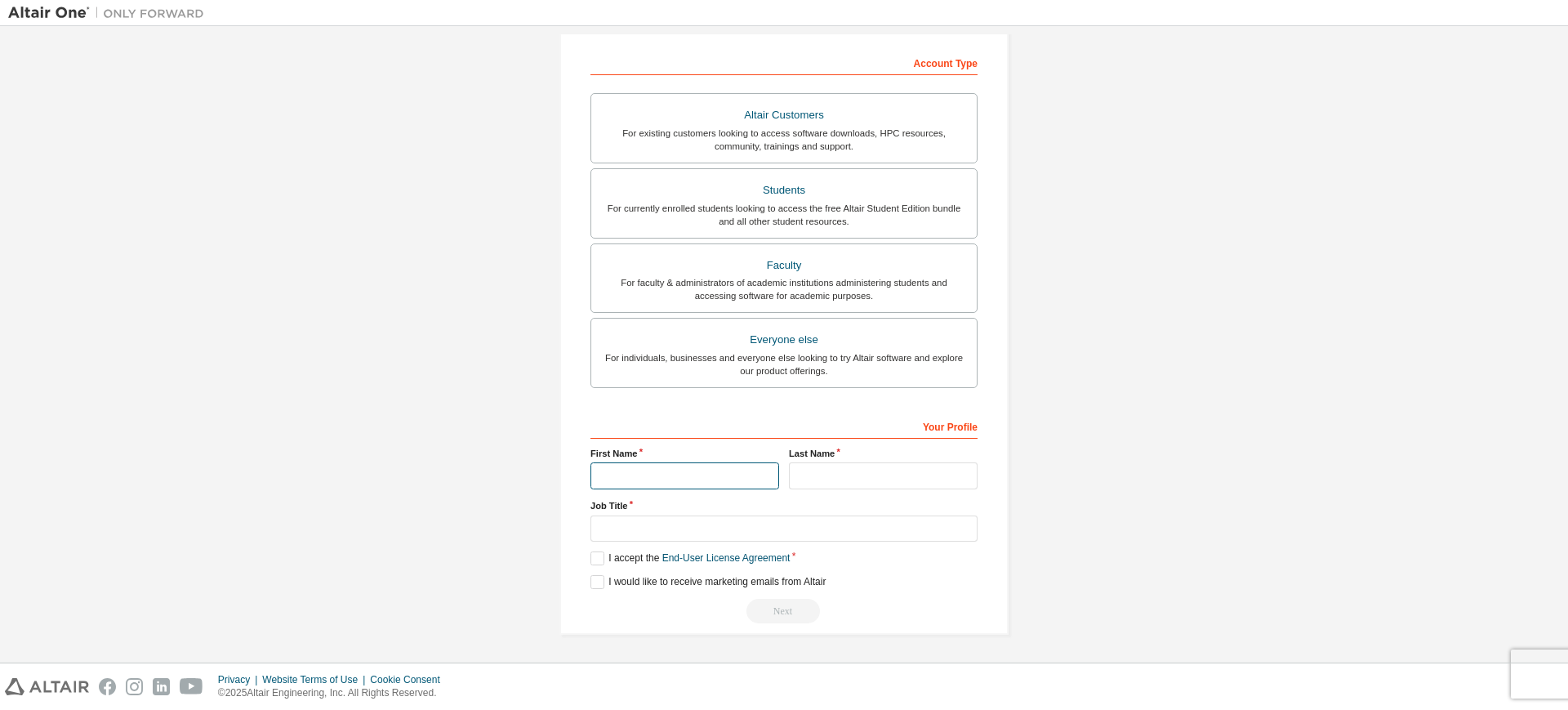 click at bounding box center (684, 476) 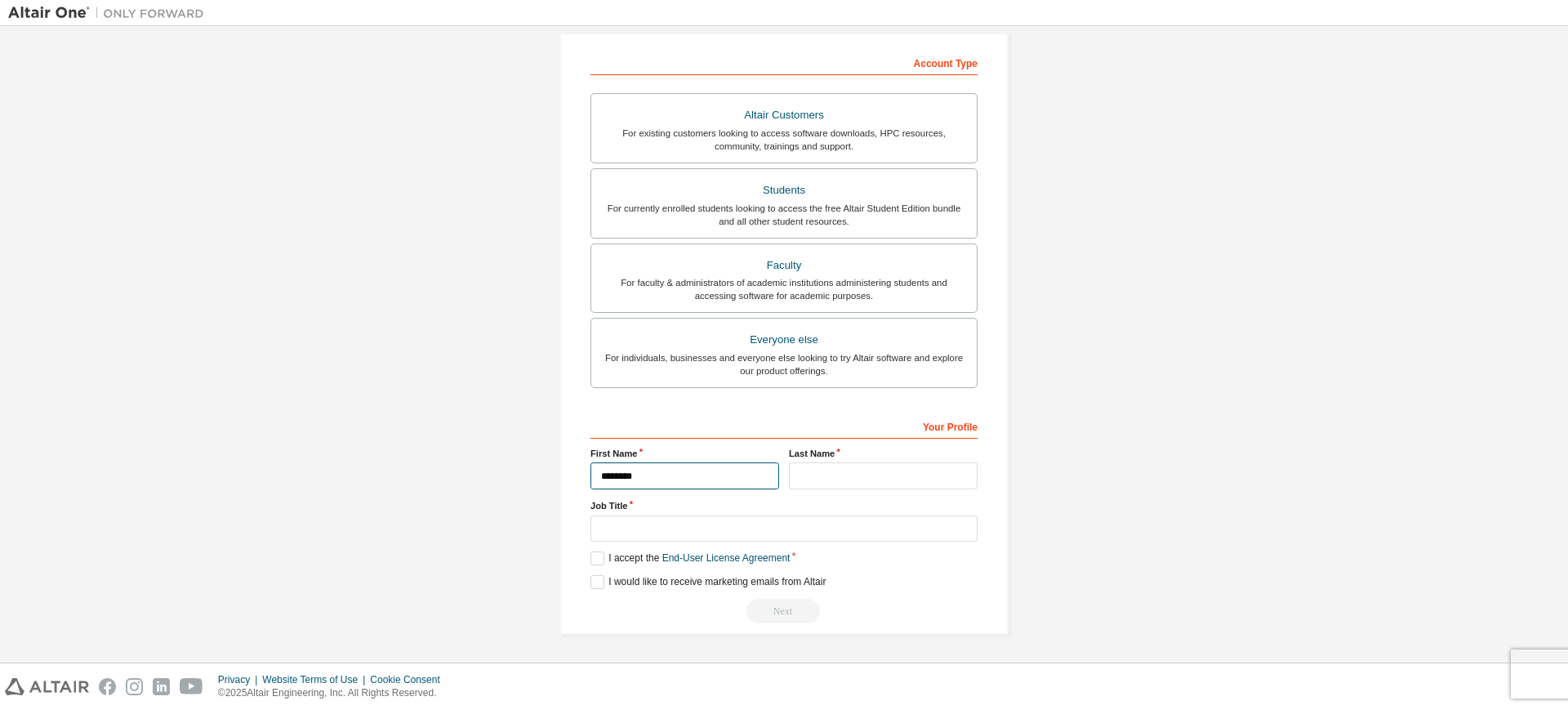 type on "********" 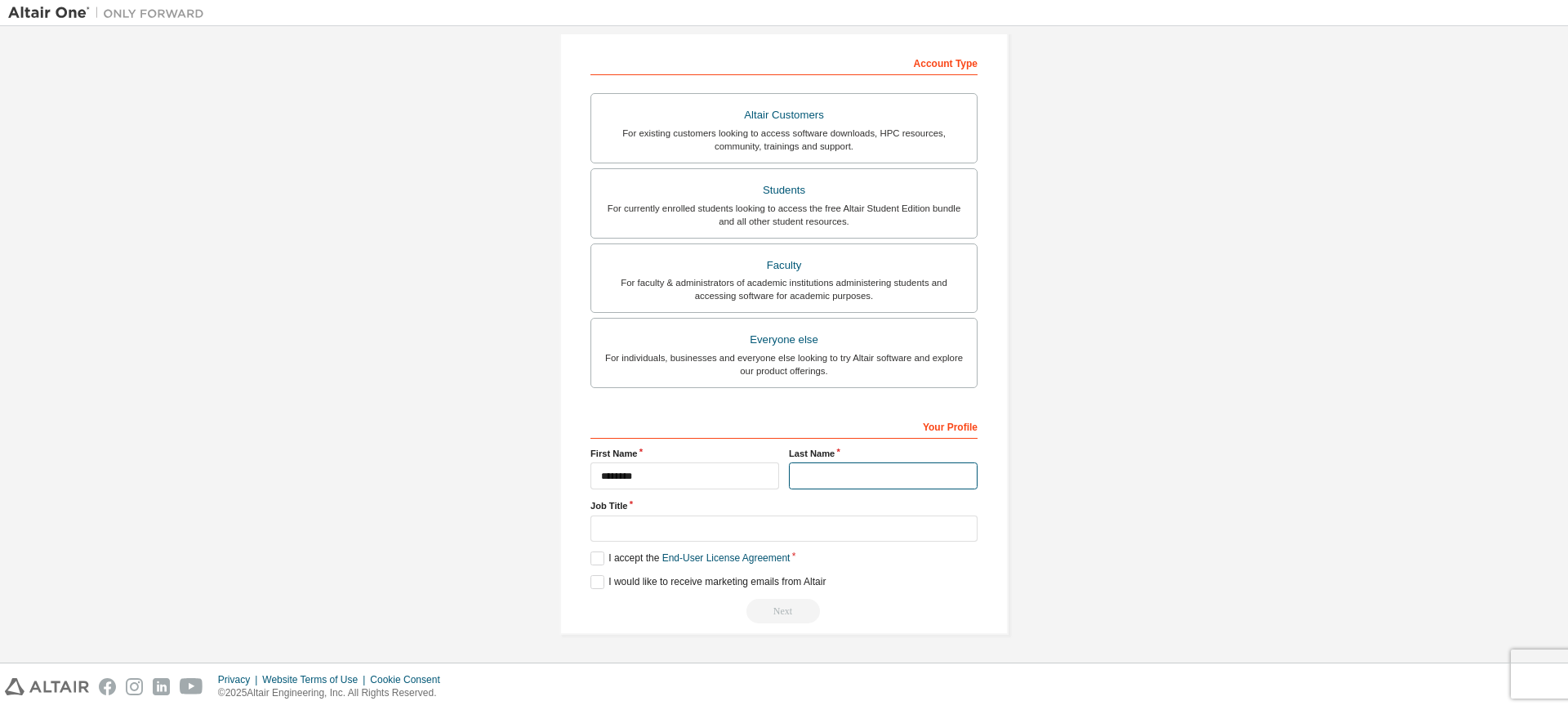 drag, startPoint x: 834, startPoint y: 486, endPoint x: 902, endPoint y: 476, distance: 68.73136 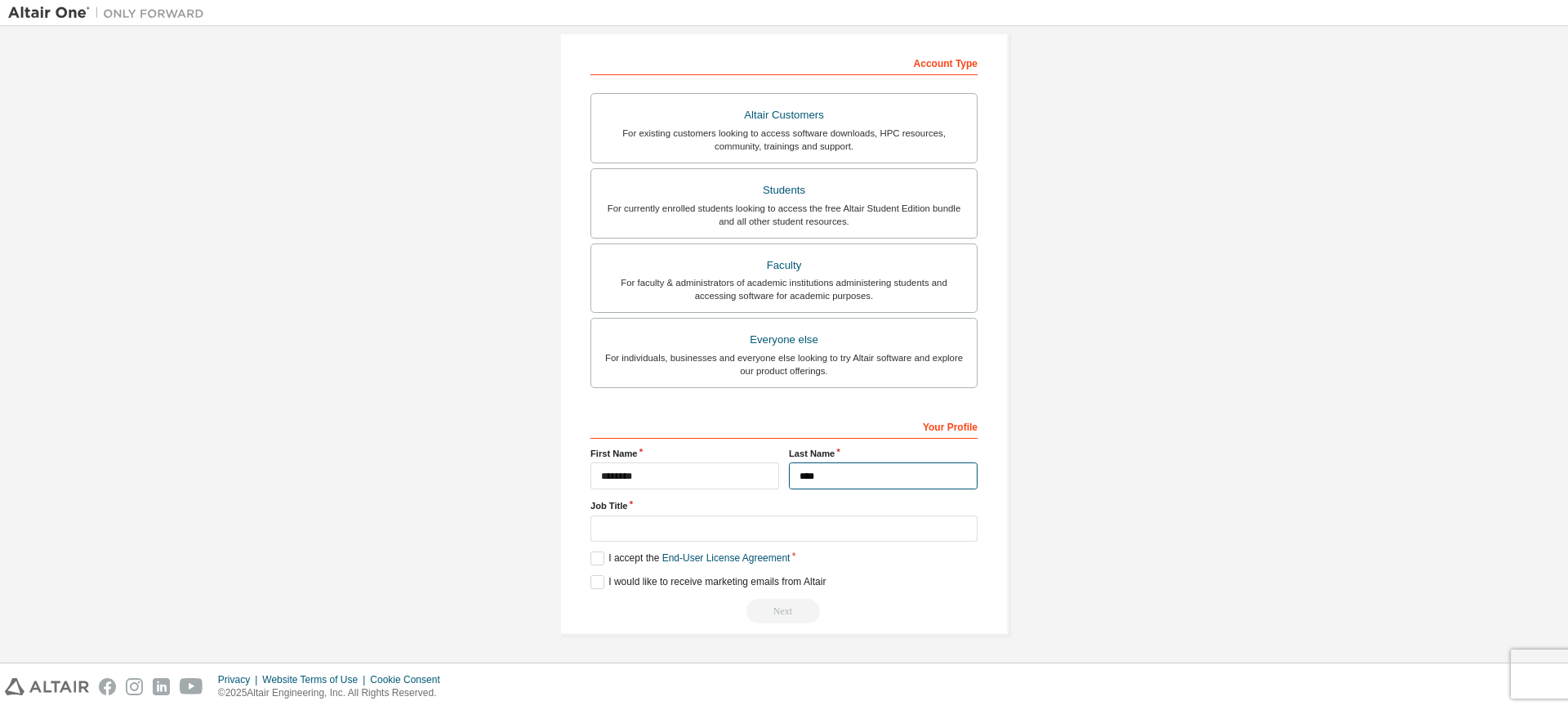 type on "****" 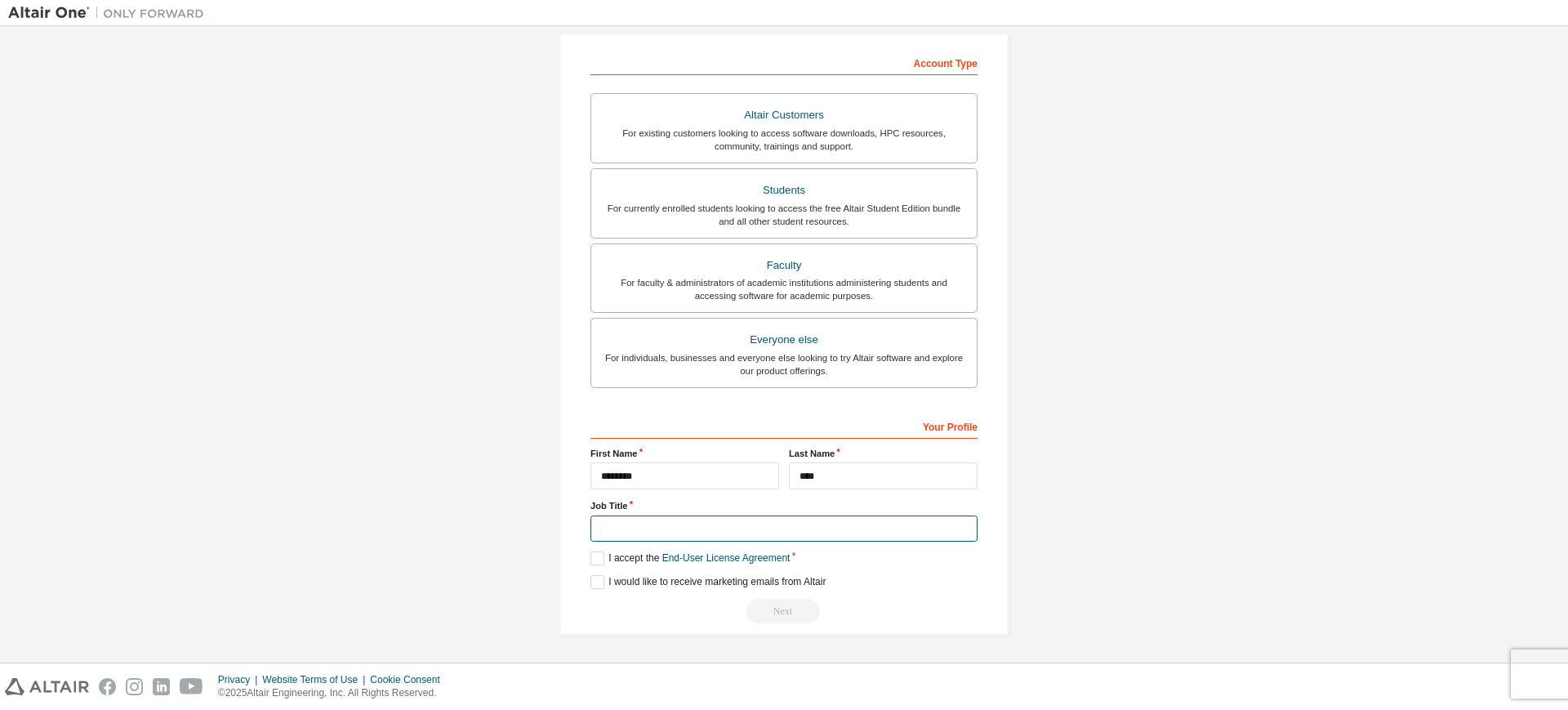 click at bounding box center (784, 529) 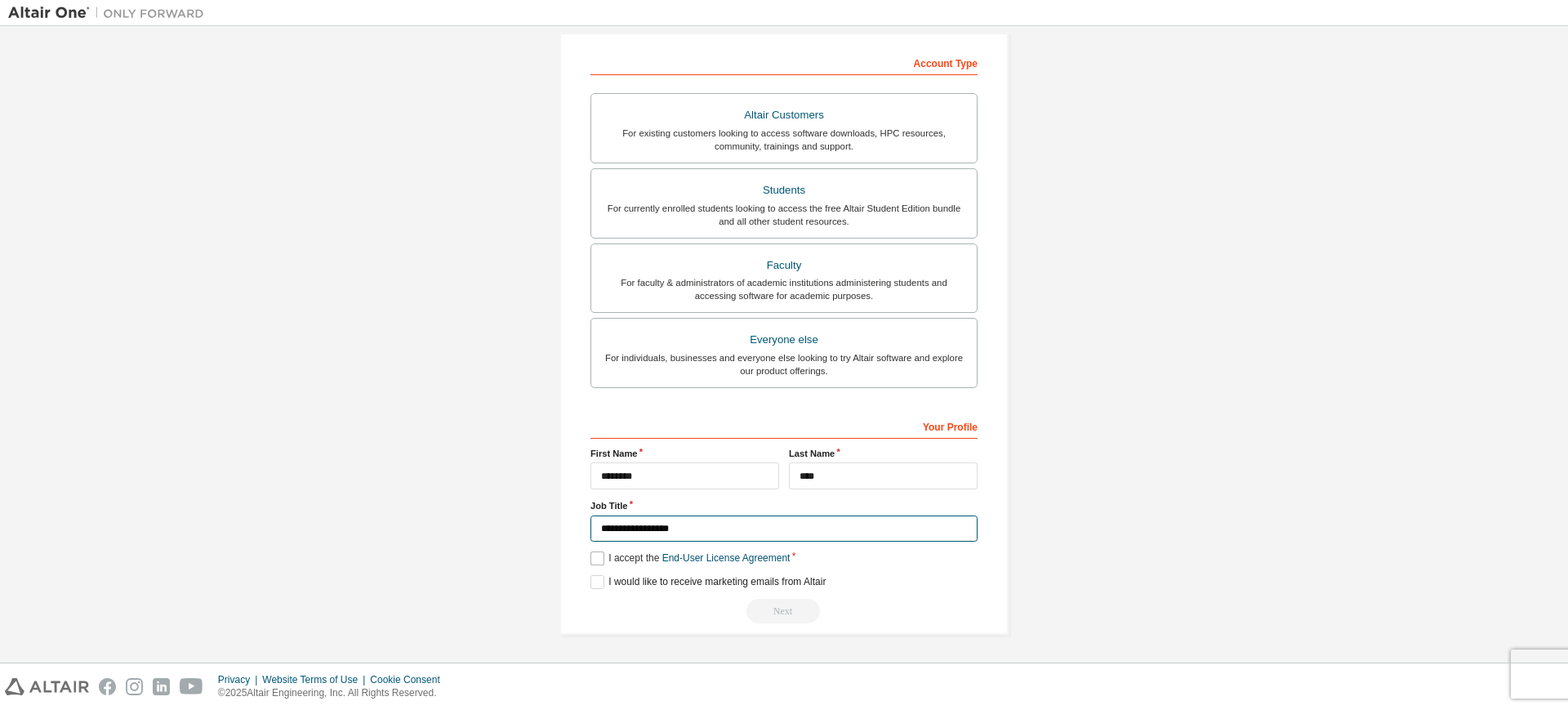 type on "**********" 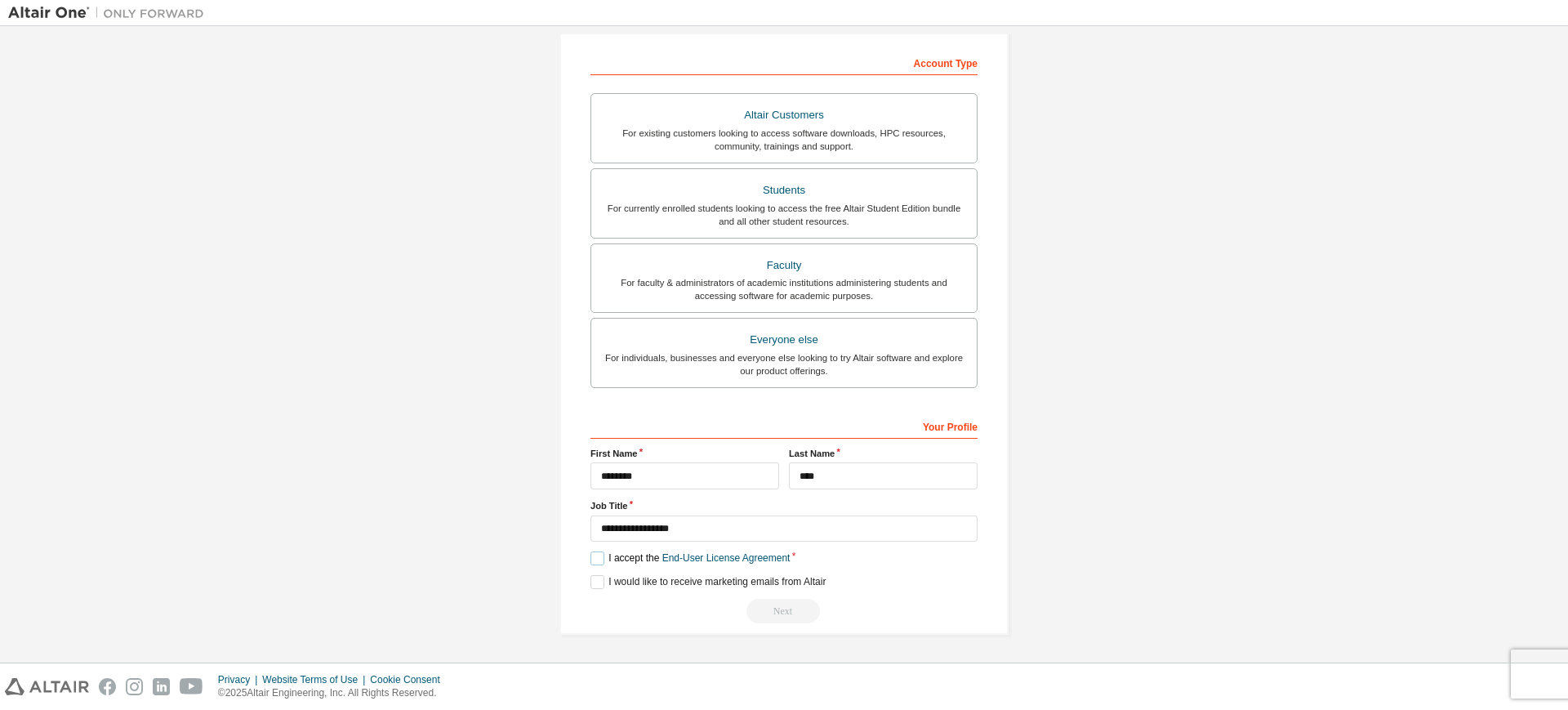 click on "I accept the    End-User License Agreement" at bounding box center [690, 558] 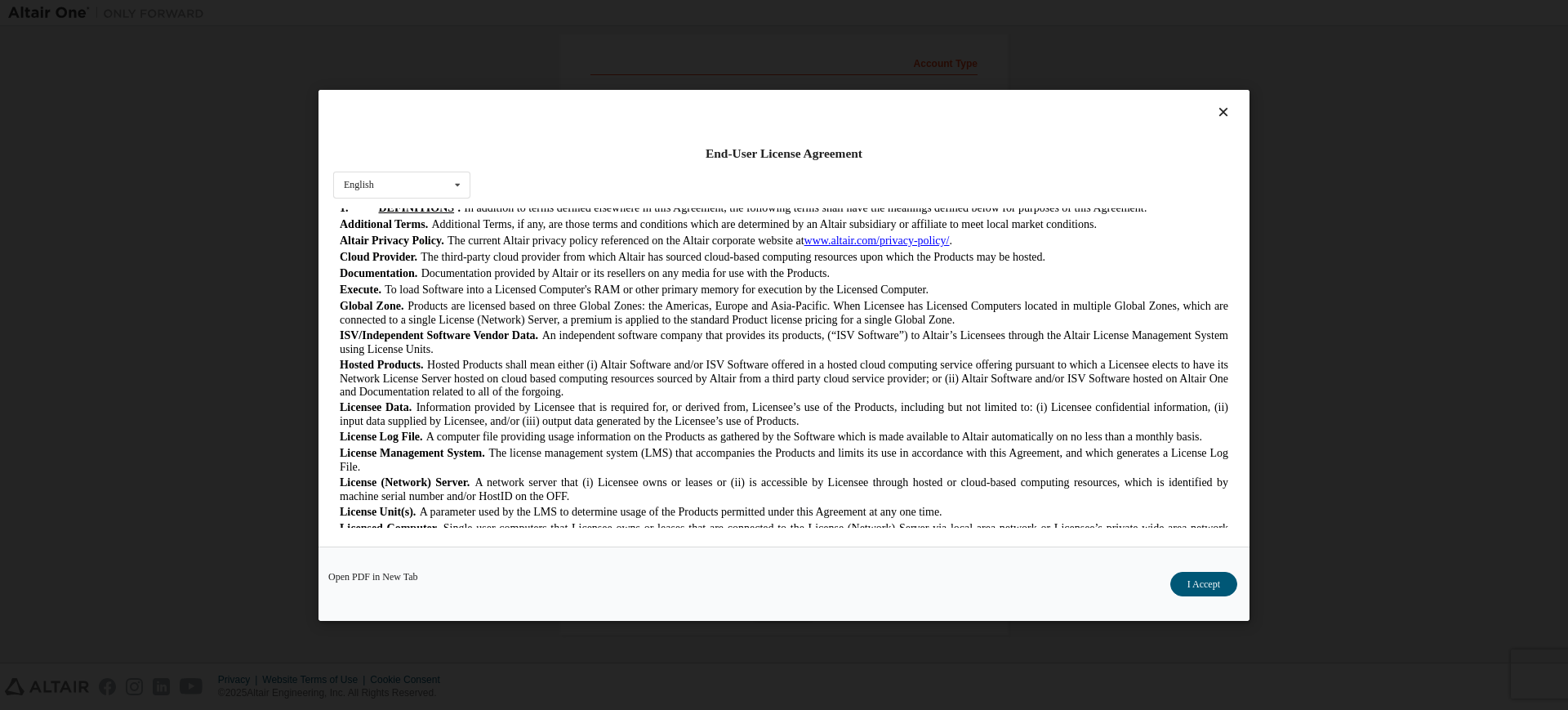 scroll, scrollTop: 0, scrollLeft: 0, axis: both 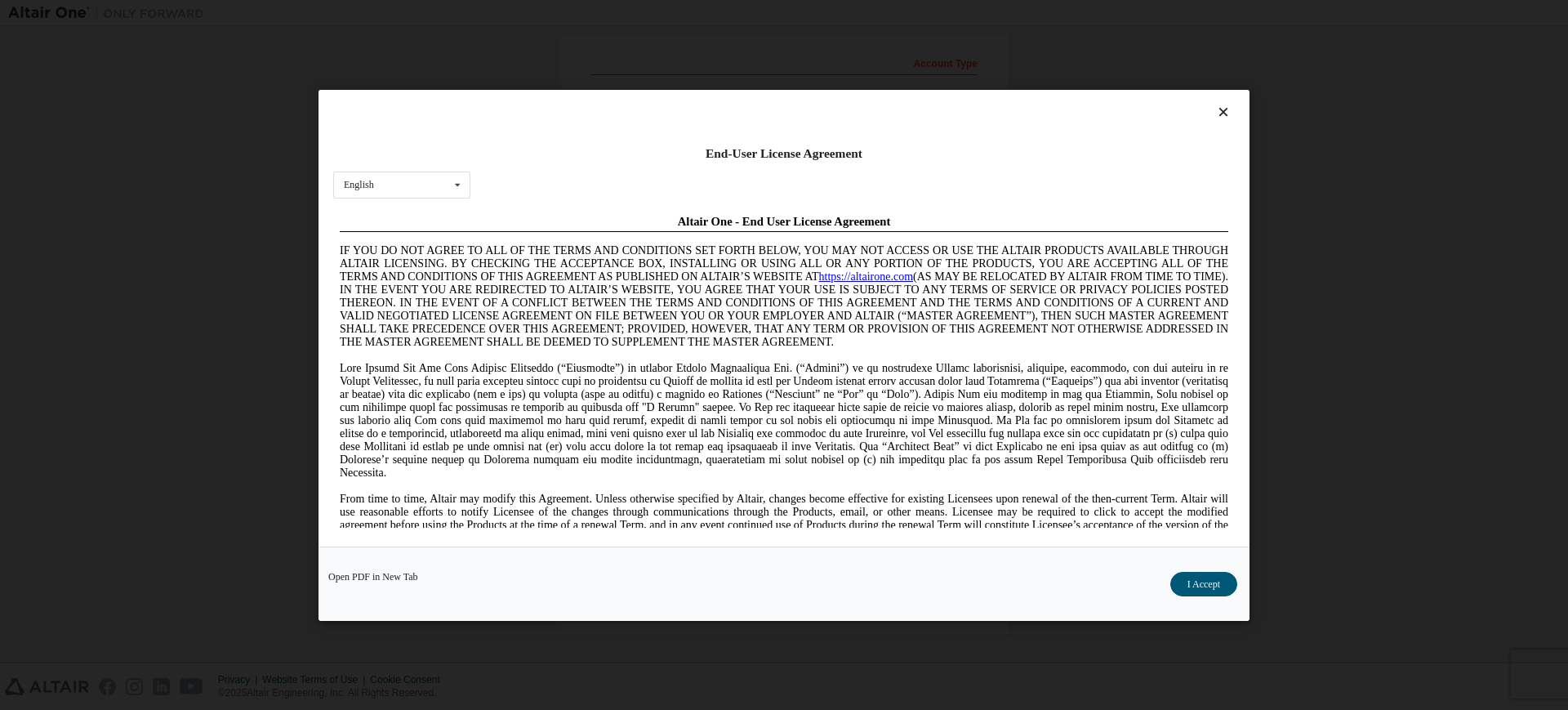 click at bounding box center (1223, 112) 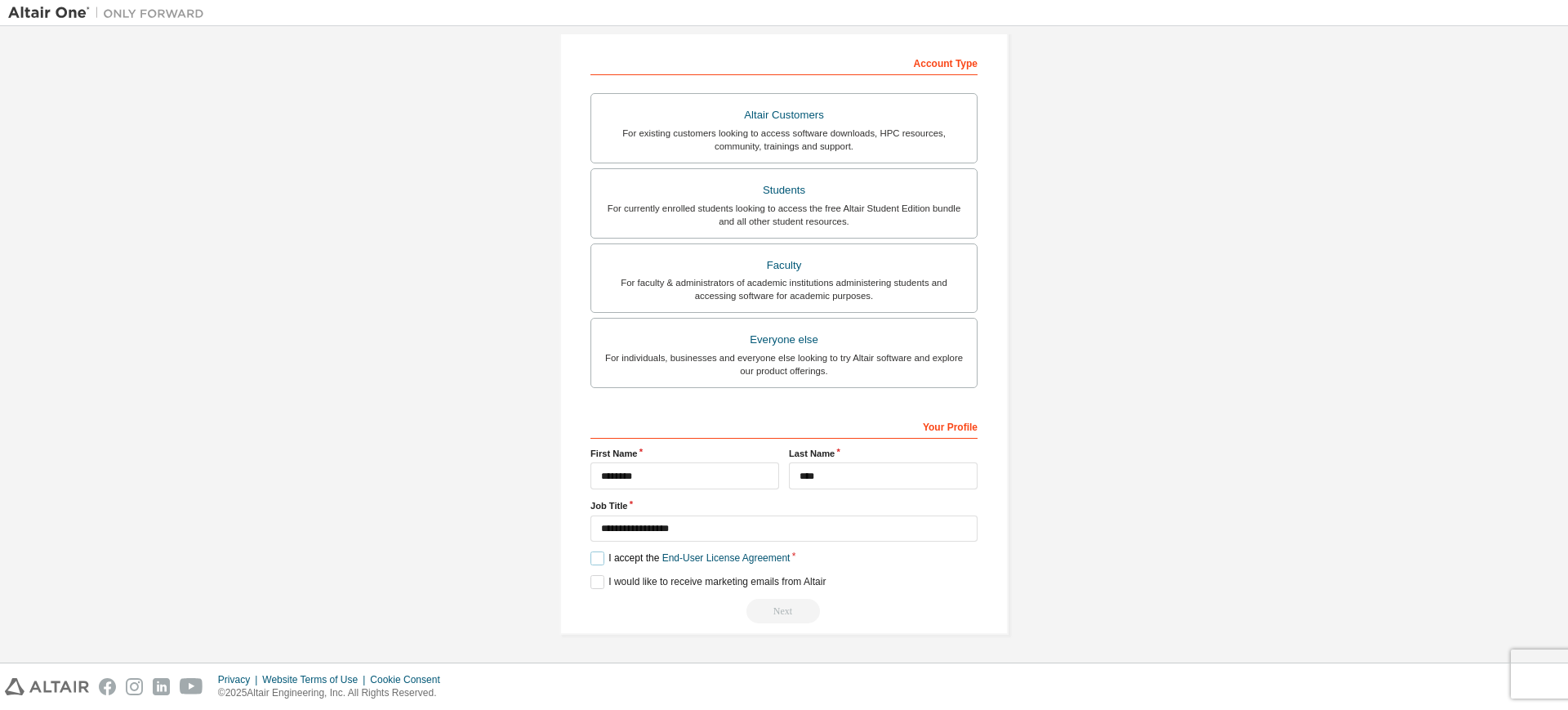 click on "I accept the    End-User License Agreement" at bounding box center (690, 558) 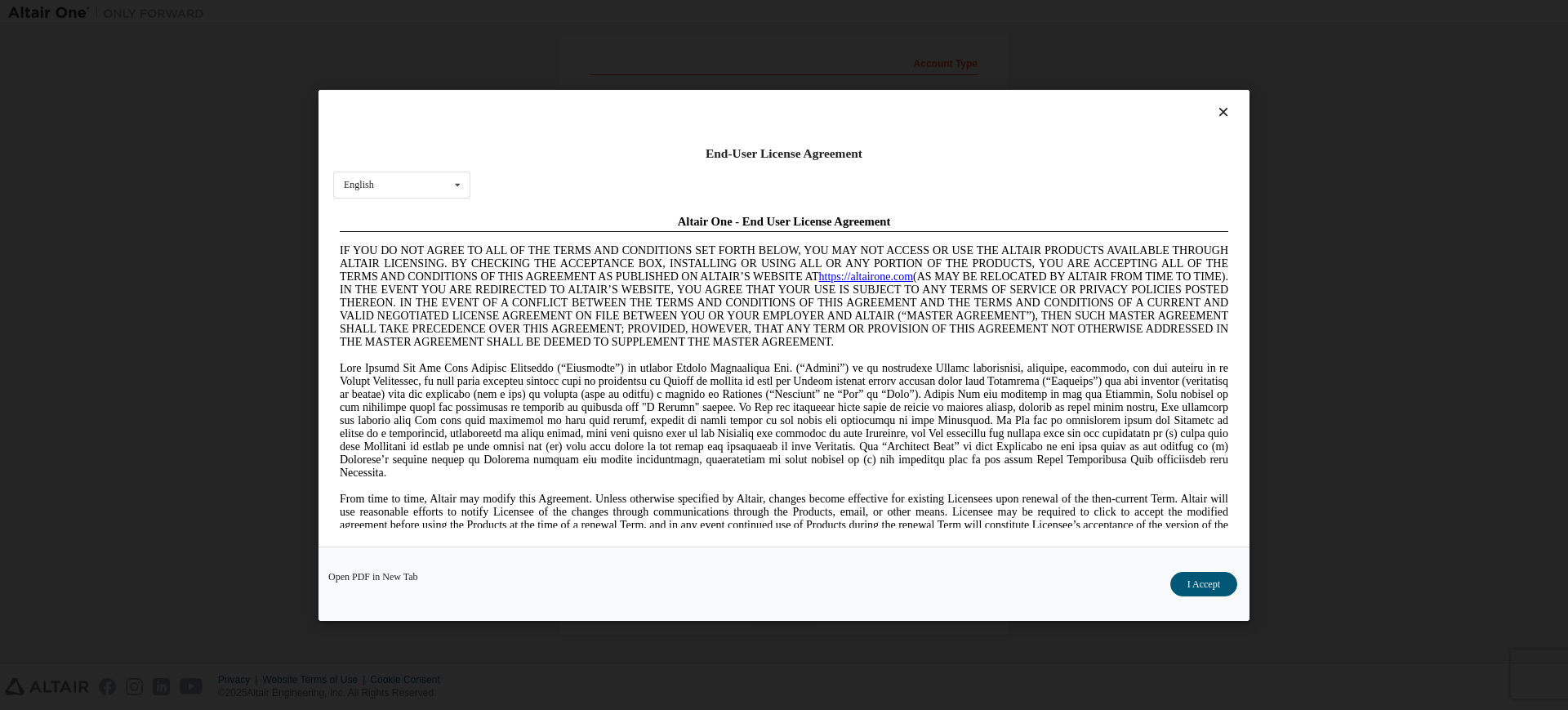 scroll, scrollTop: 0, scrollLeft: 0, axis: both 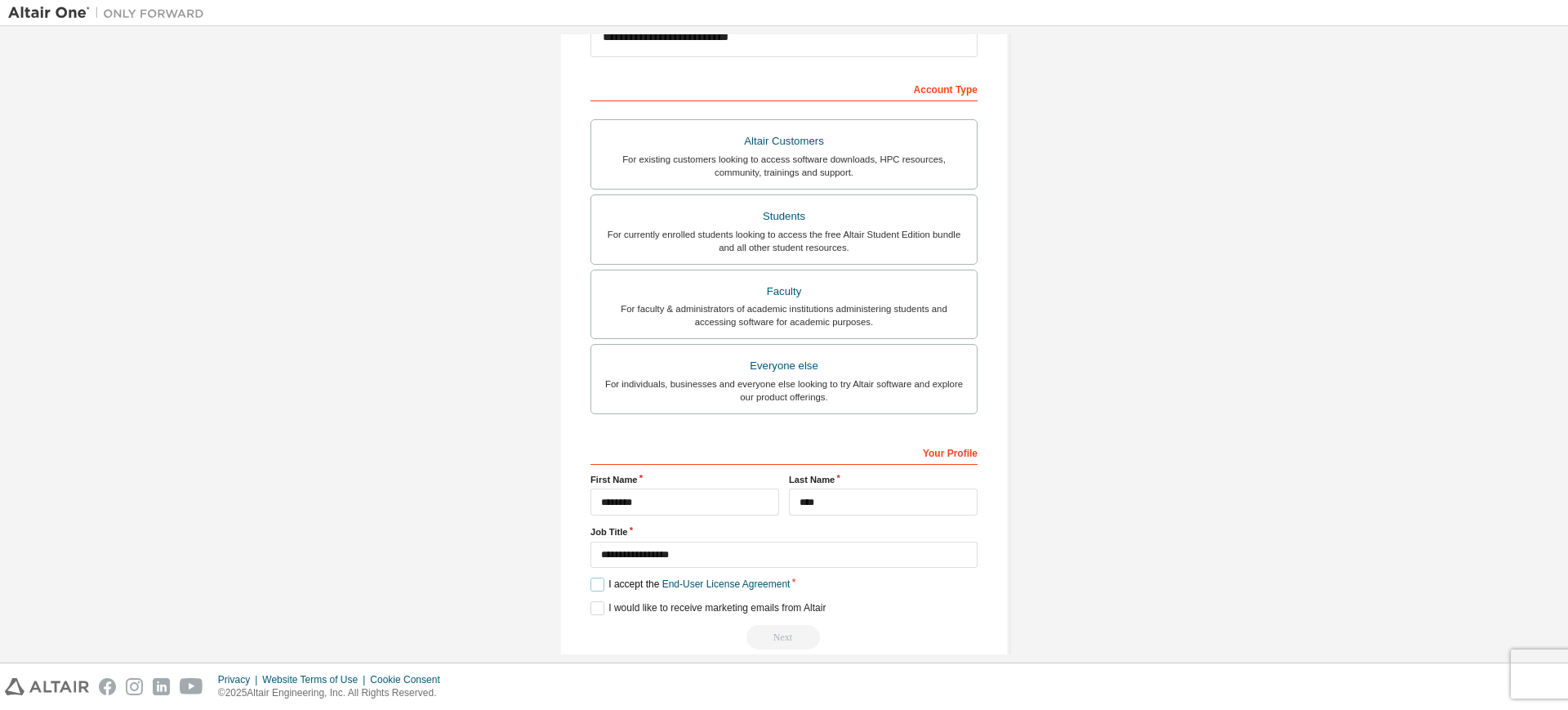 click on "I accept the    End-User License Agreement" at bounding box center [690, 584] 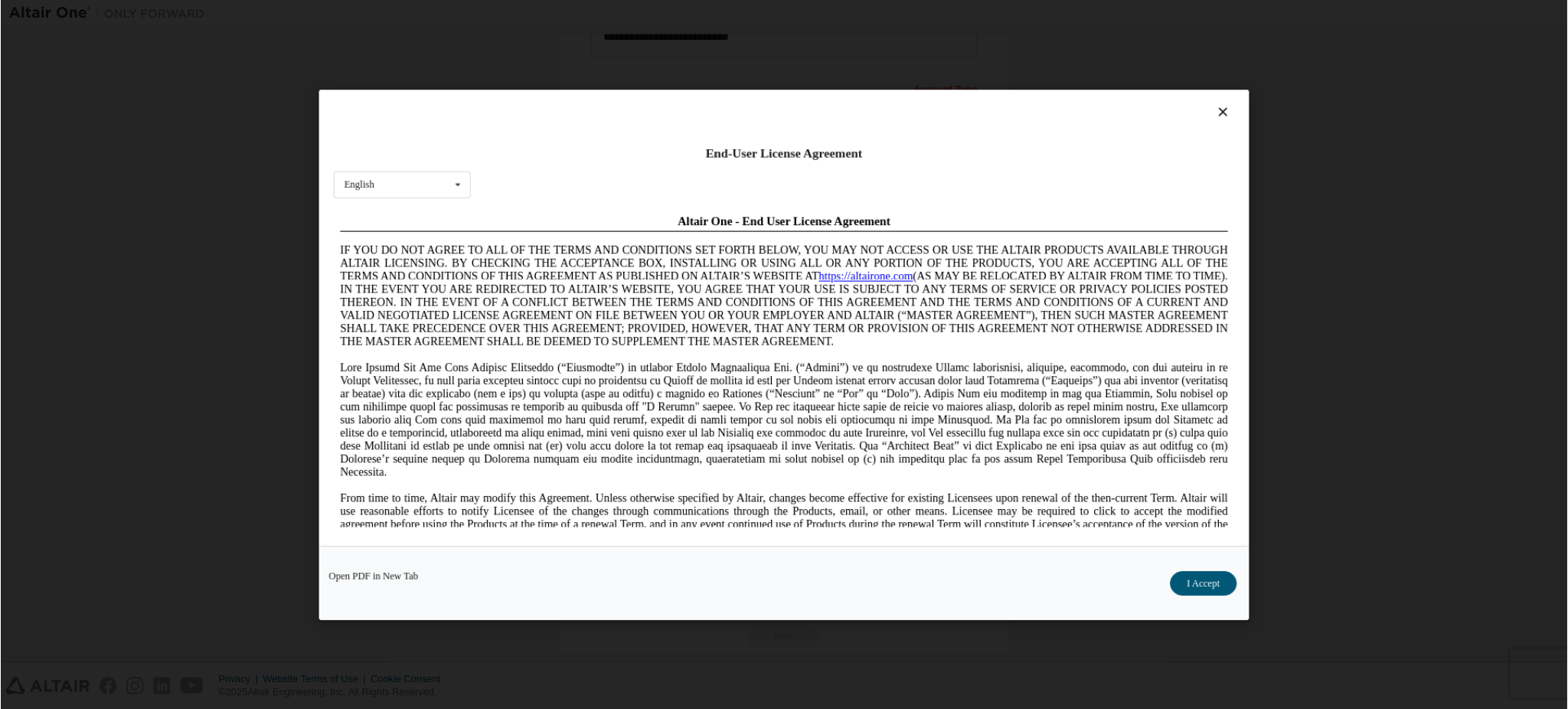 scroll, scrollTop: 0, scrollLeft: 0, axis: both 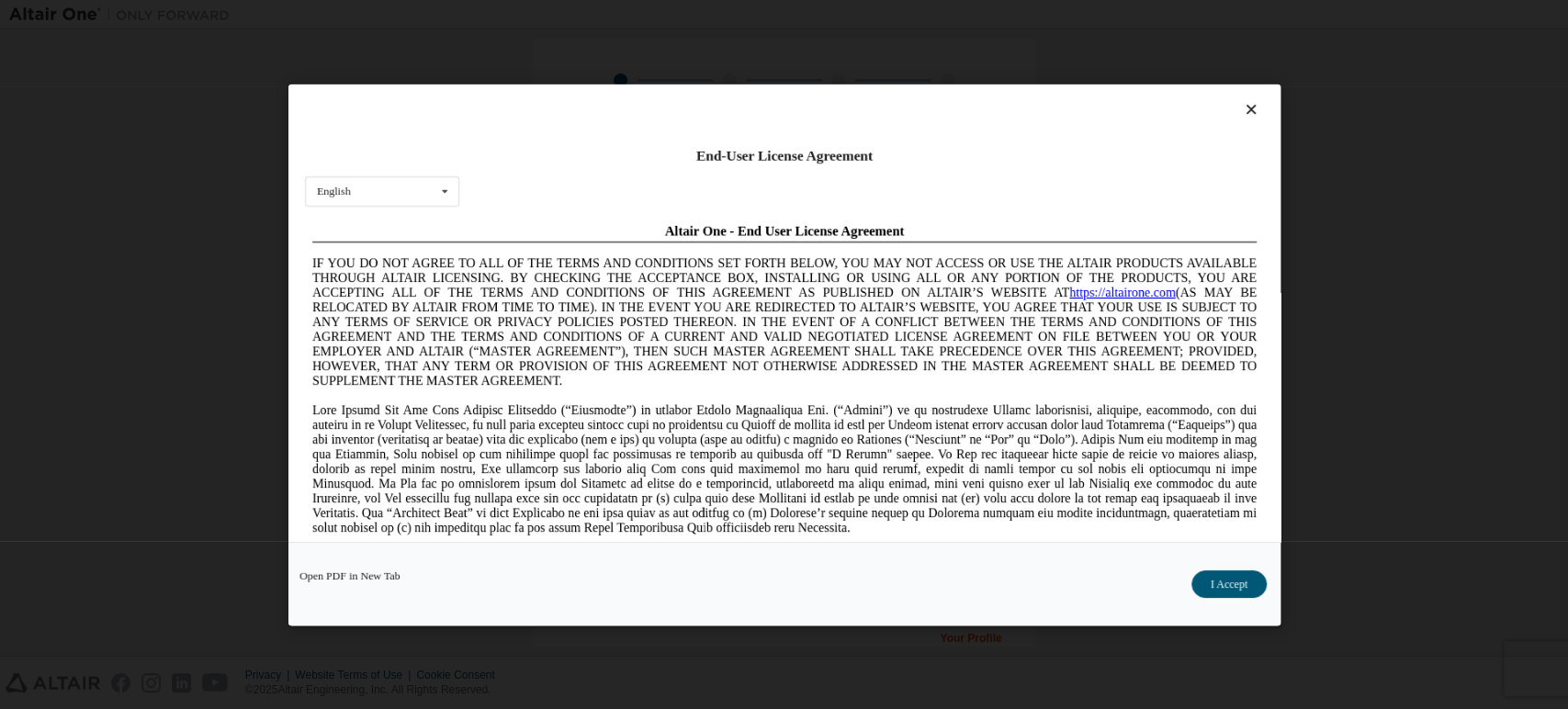click at bounding box center [1250, 109] 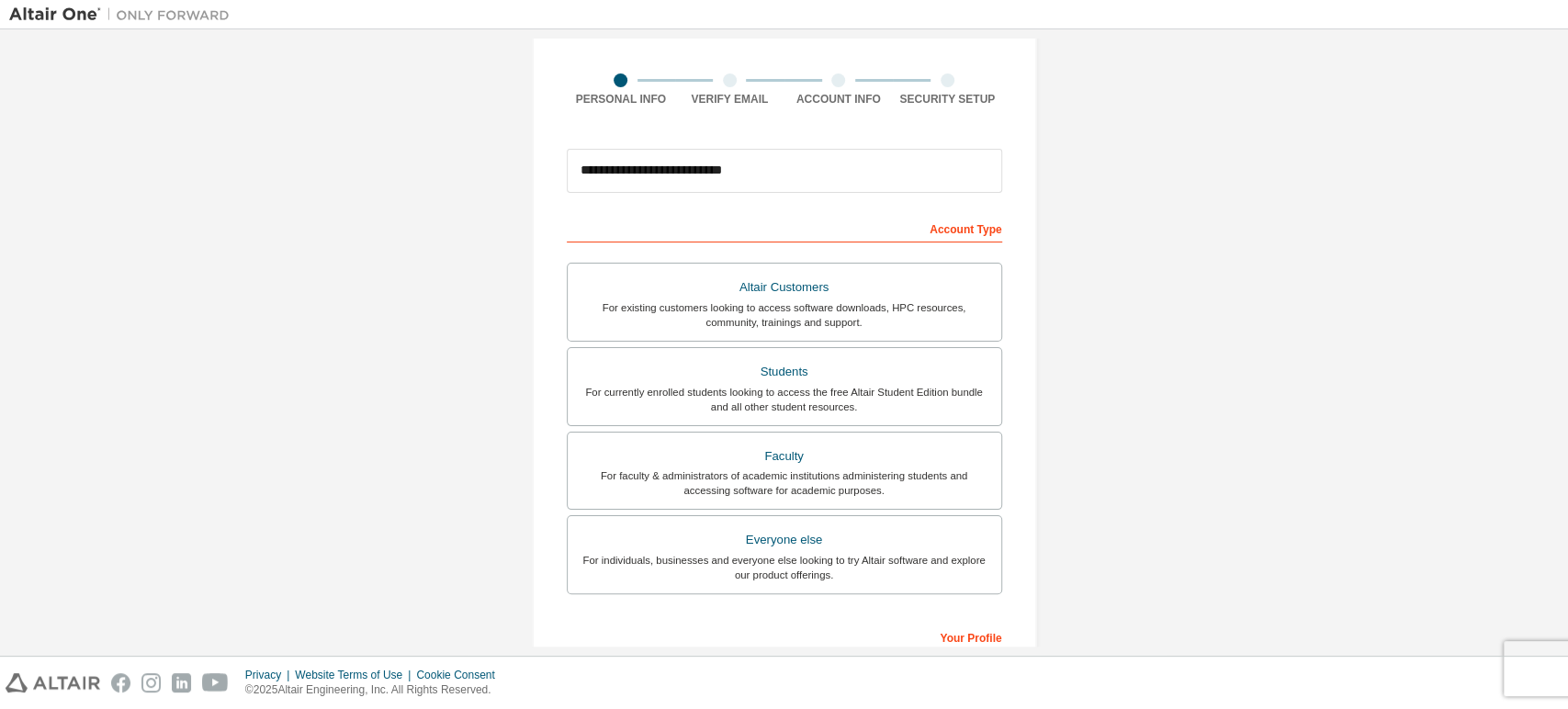 scroll, scrollTop: 0, scrollLeft: 0, axis: both 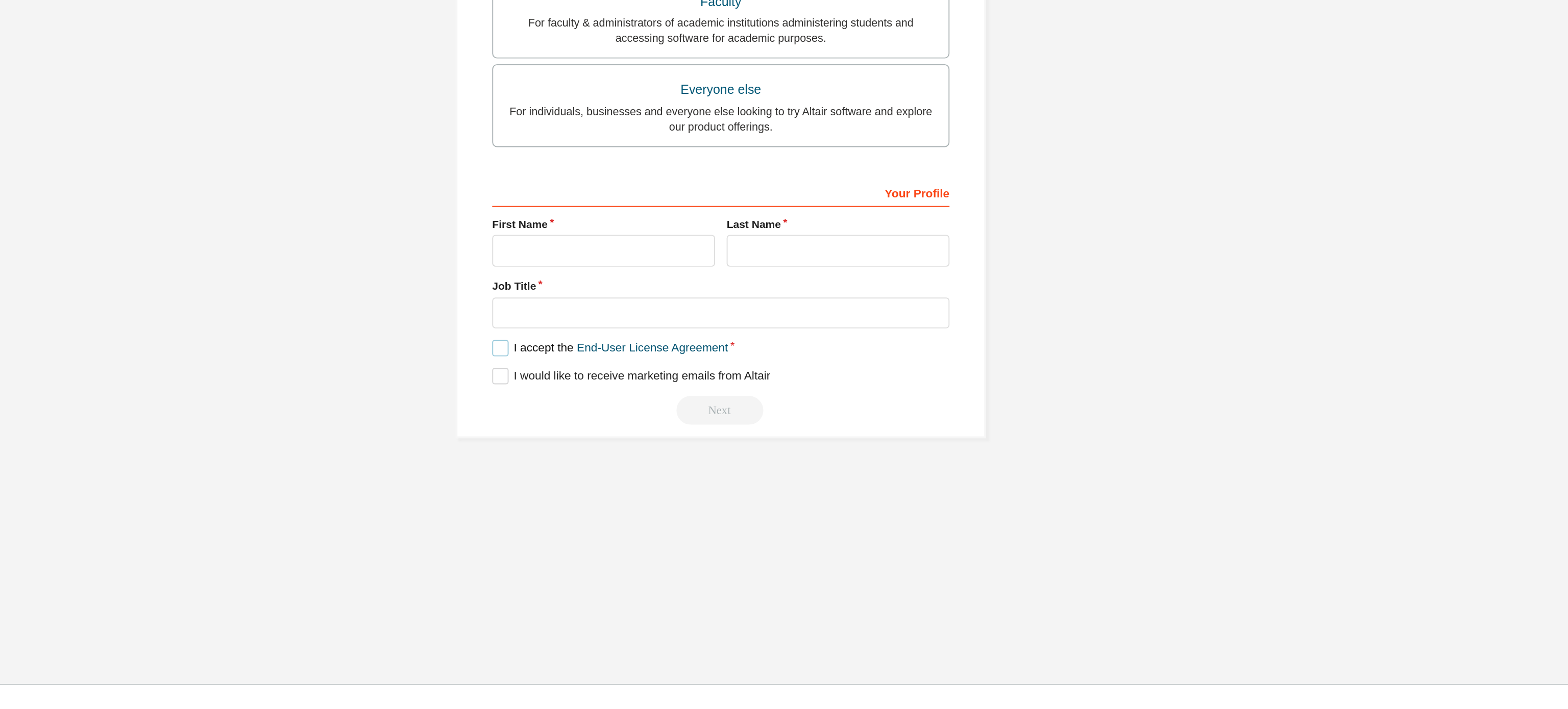 click on "I accept the    End-User License Agreement" at bounding box center (725, 501) 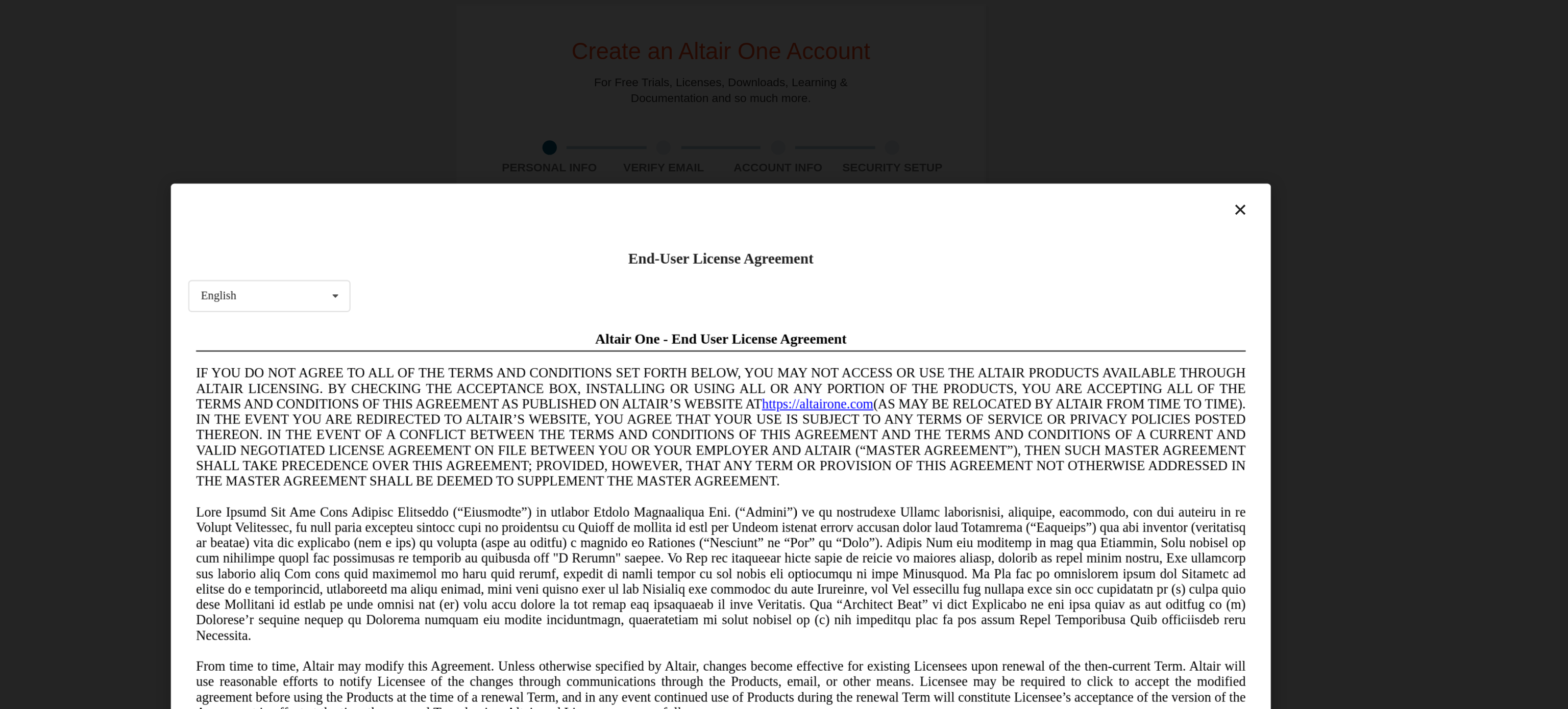 scroll, scrollTop: 0, scrollLeft: 0, axis: both 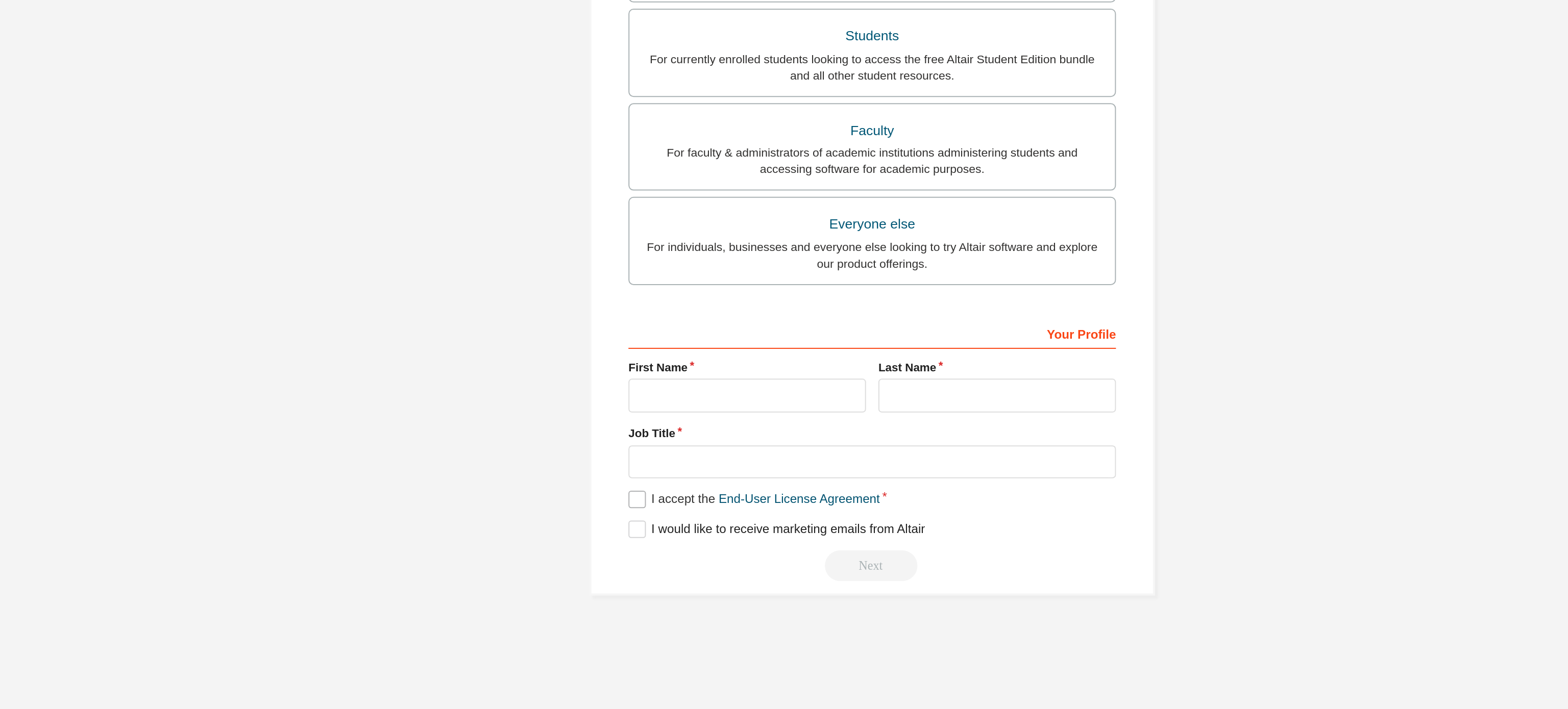 drag, startPoint x: 793, startPoint y: 503, endPoint x: 683, endPoint y: 504, distance: 110.00455 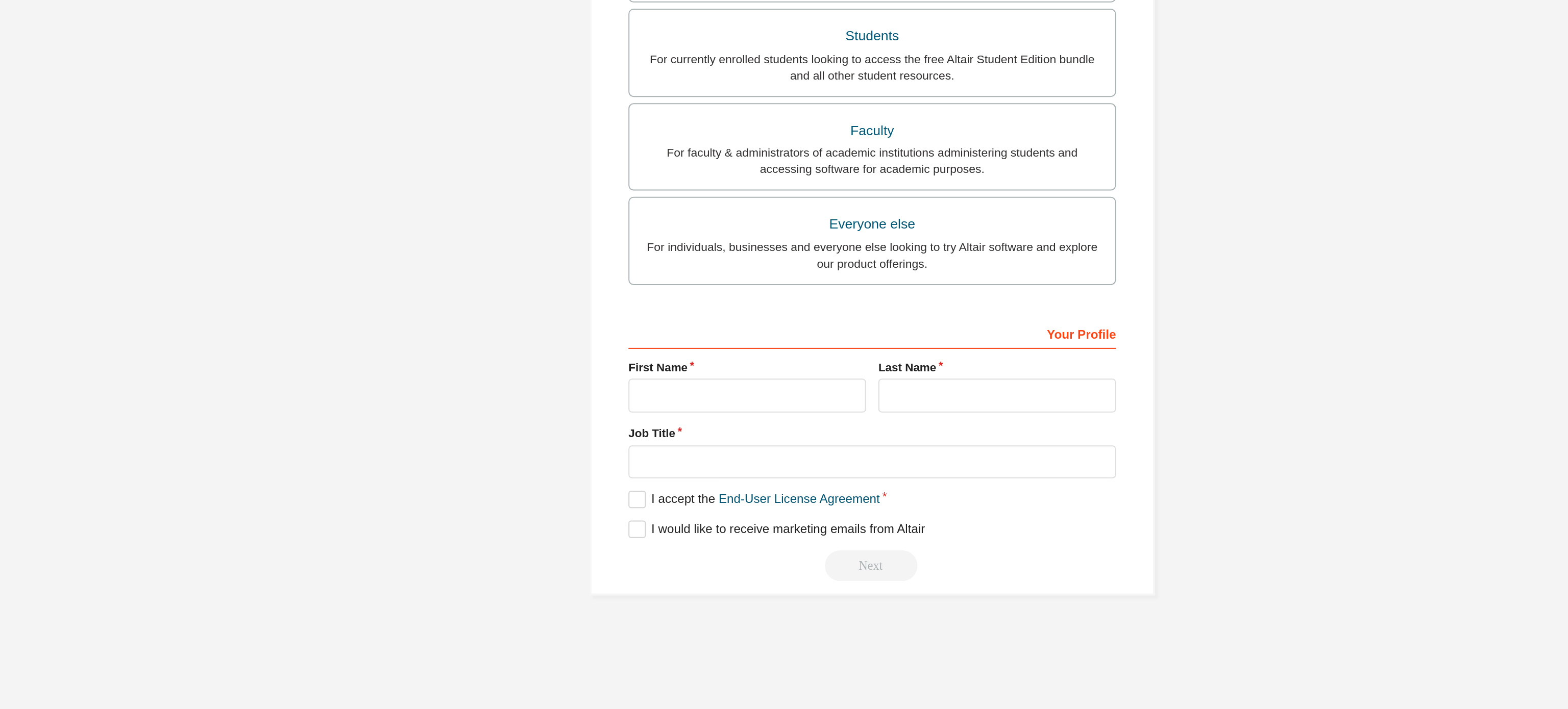 drag, startPoint x: 820, startPoint y: 524, endPoint x: 685, endPoint y: 500, distance: 137.11674 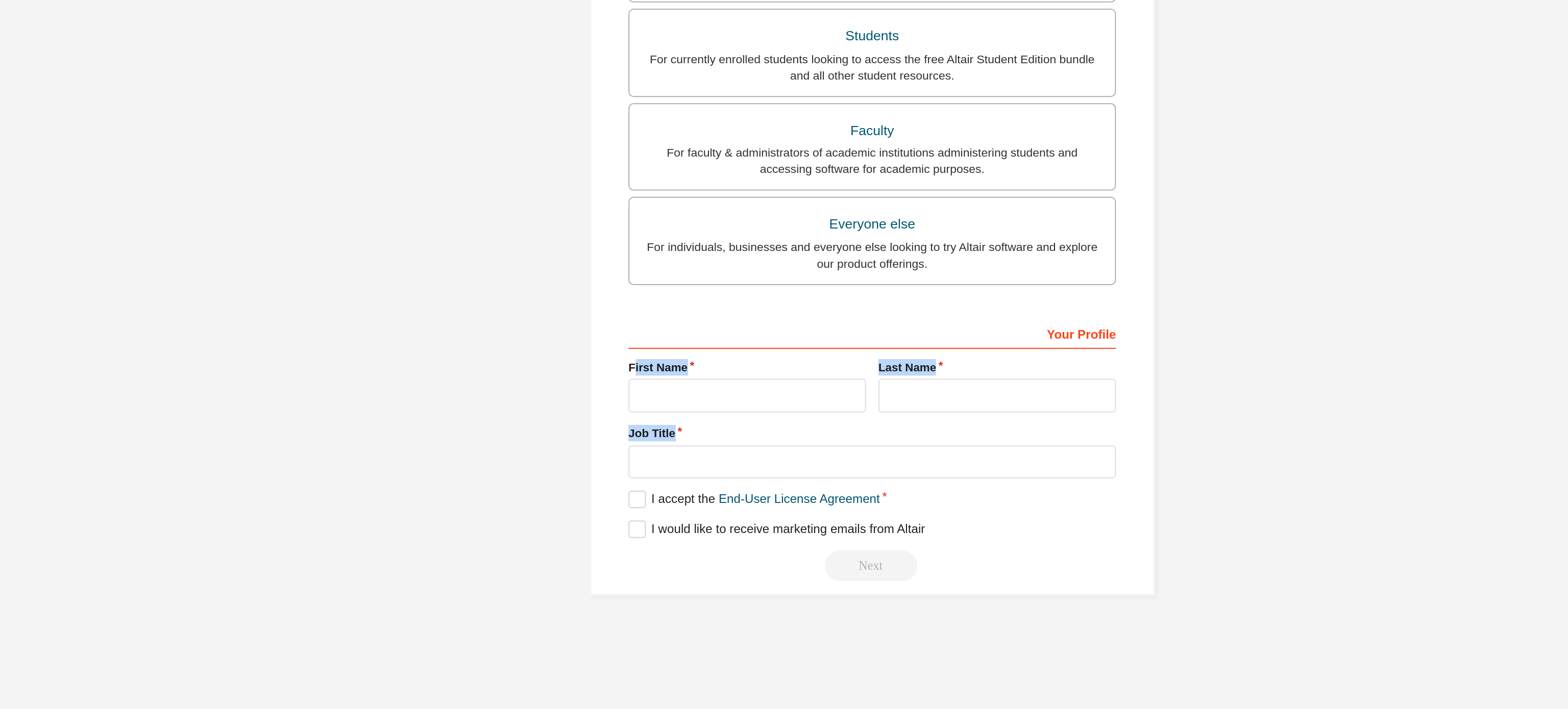 drag, startPoint x: 665, startPoint y: 437, endPoint x: 842, endPoint y: 505, distance: 189.61276 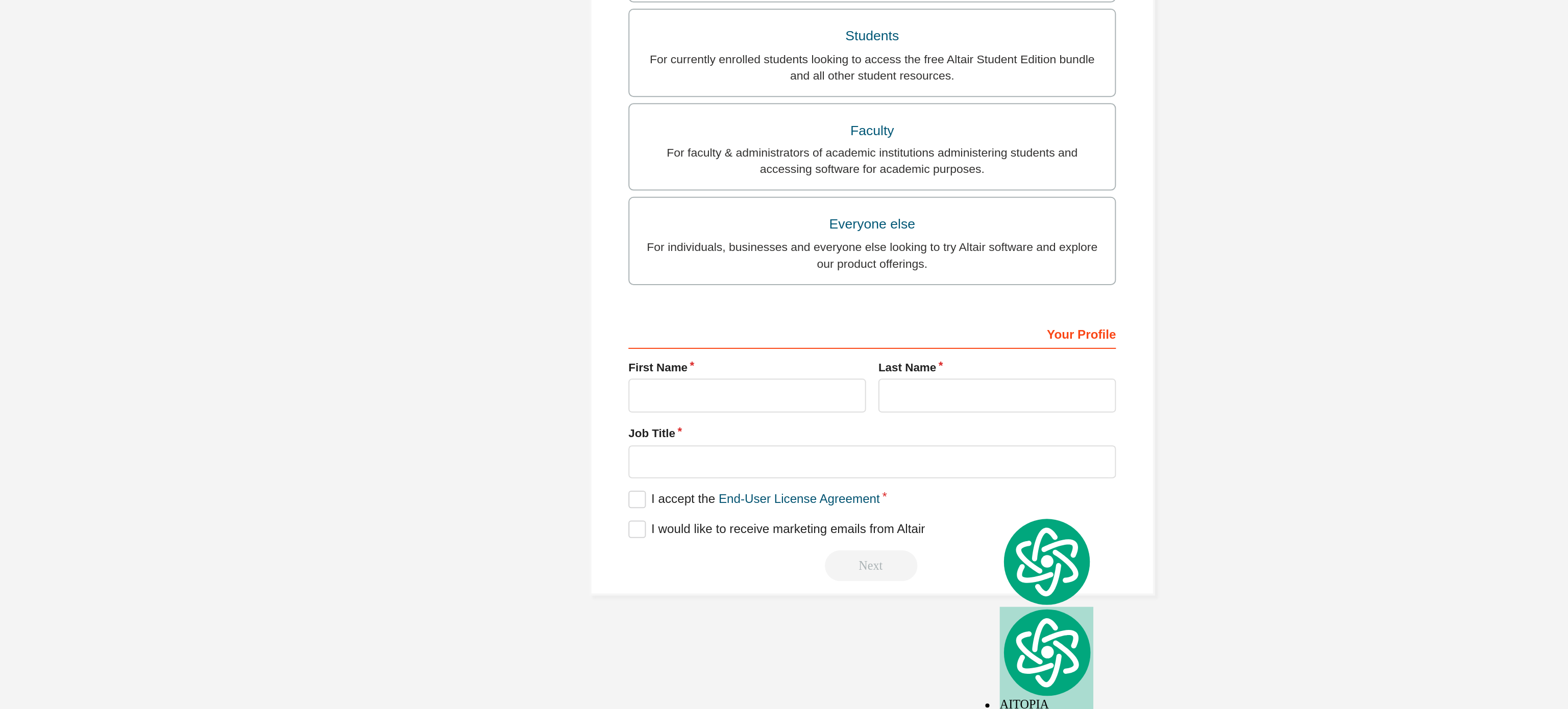 click on "I accept the    End-User License Agreement" at bounding box center (784, 501) 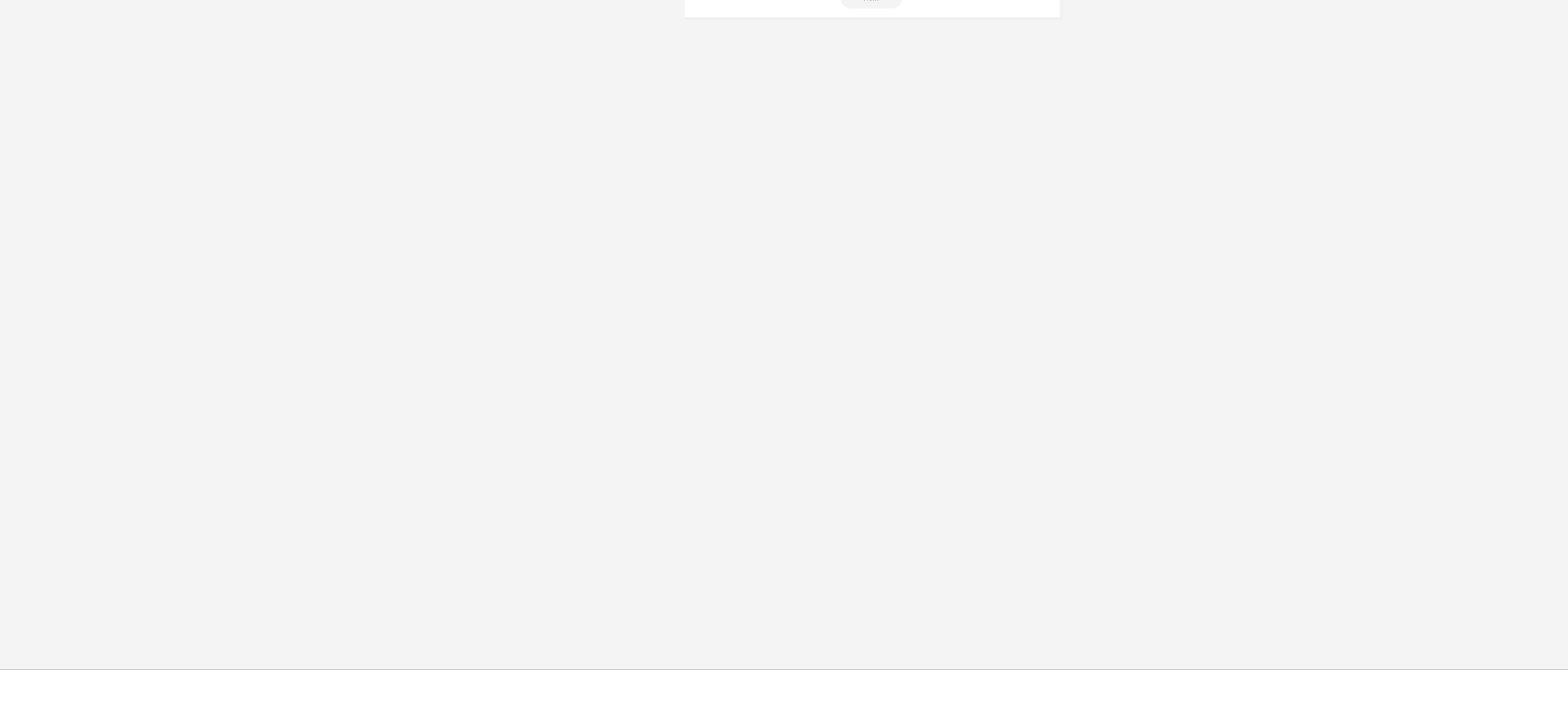 scroll, scrollTop: 0, scrollLeft: 0, axis: both 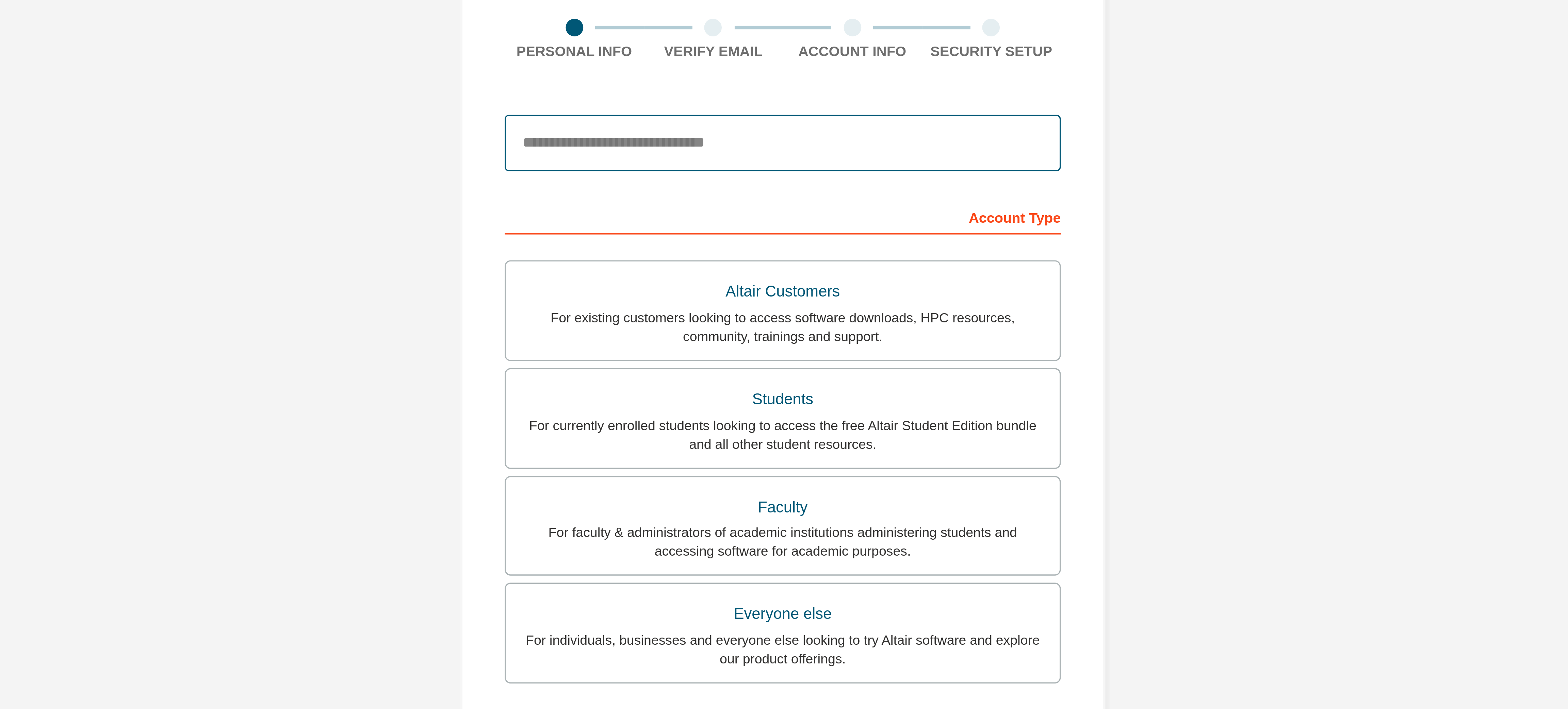 click at bounding box center [784, 107] 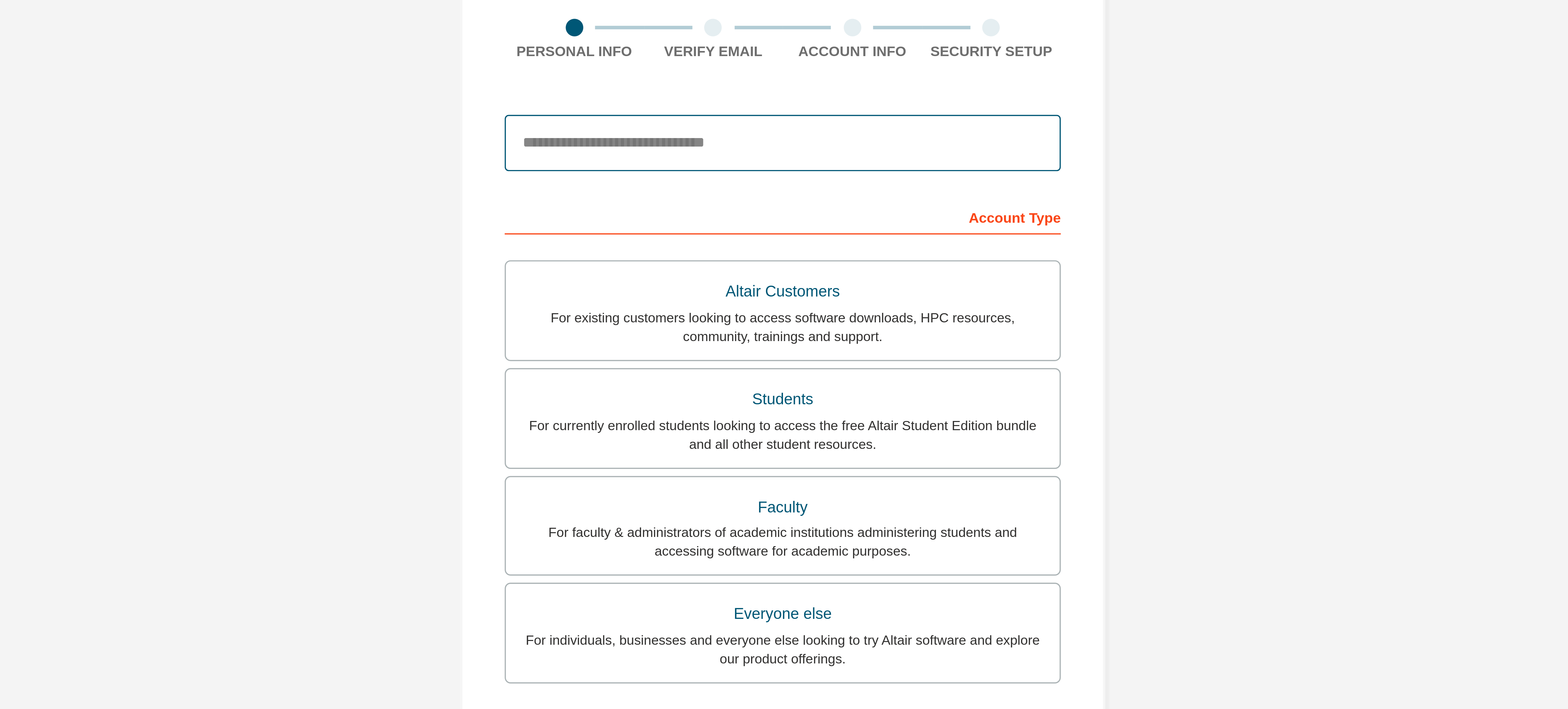 type on "**********" 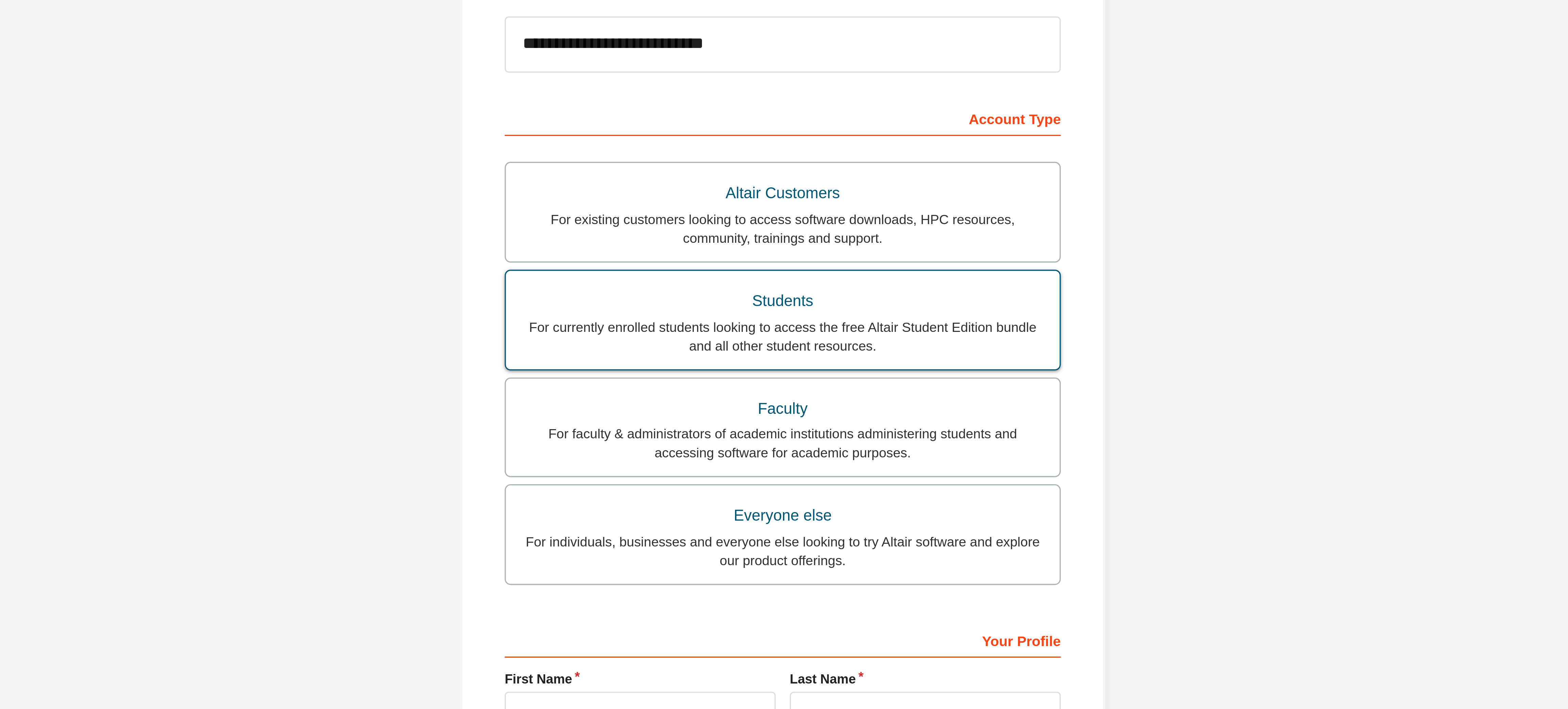 click on "For currently enrolled students looking to access the free Altair Student Edition bundle and all other student resources." at bounding box center [784, 191] 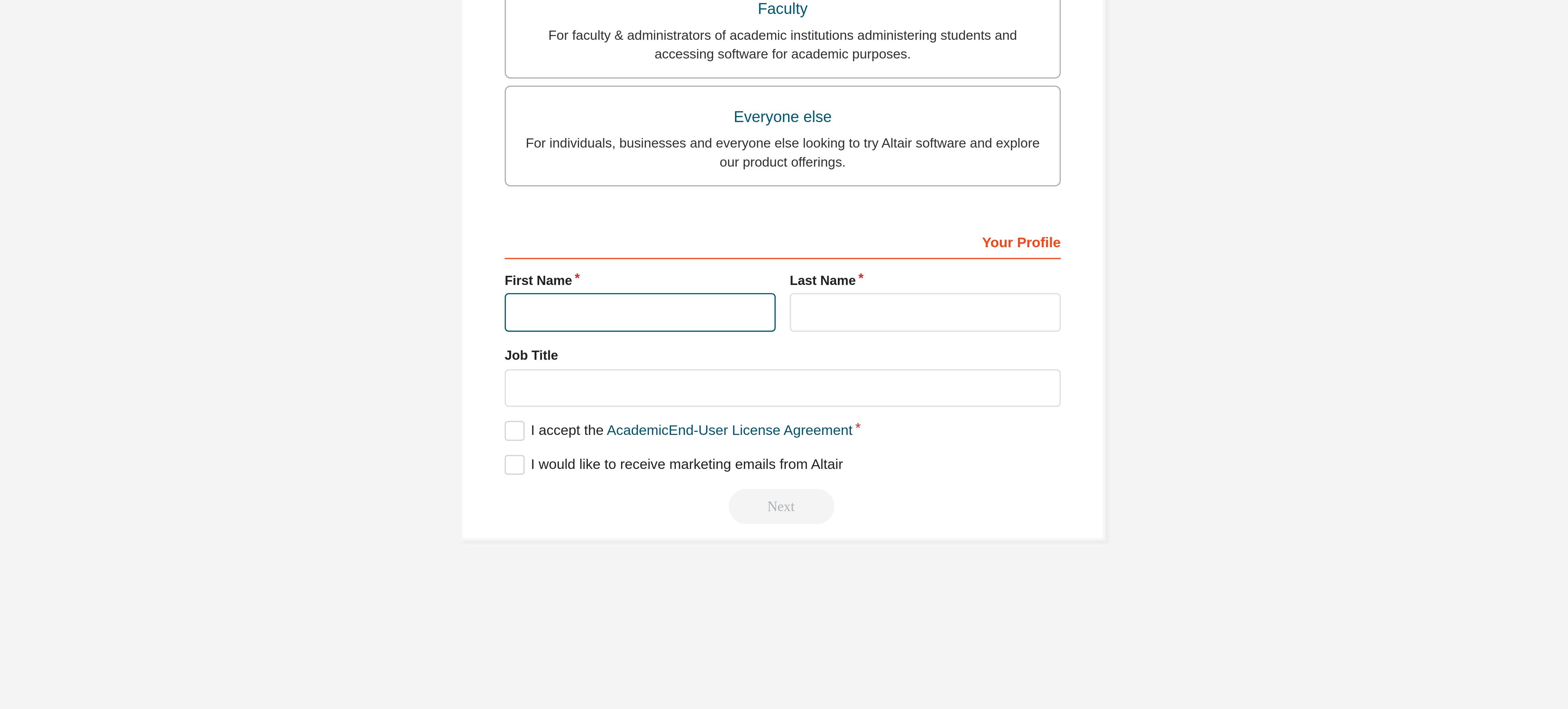 click at bounding box center [742, 323] 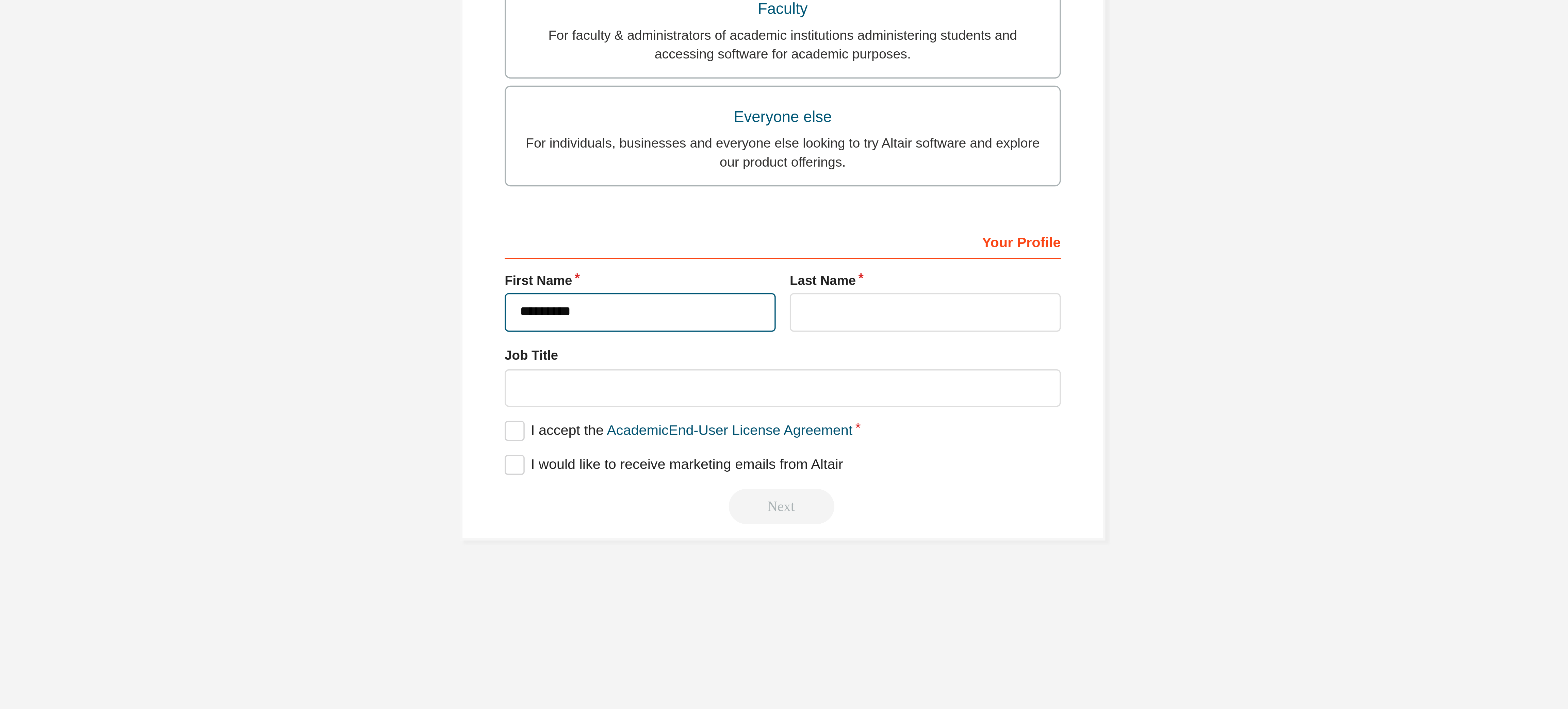 type on "********" 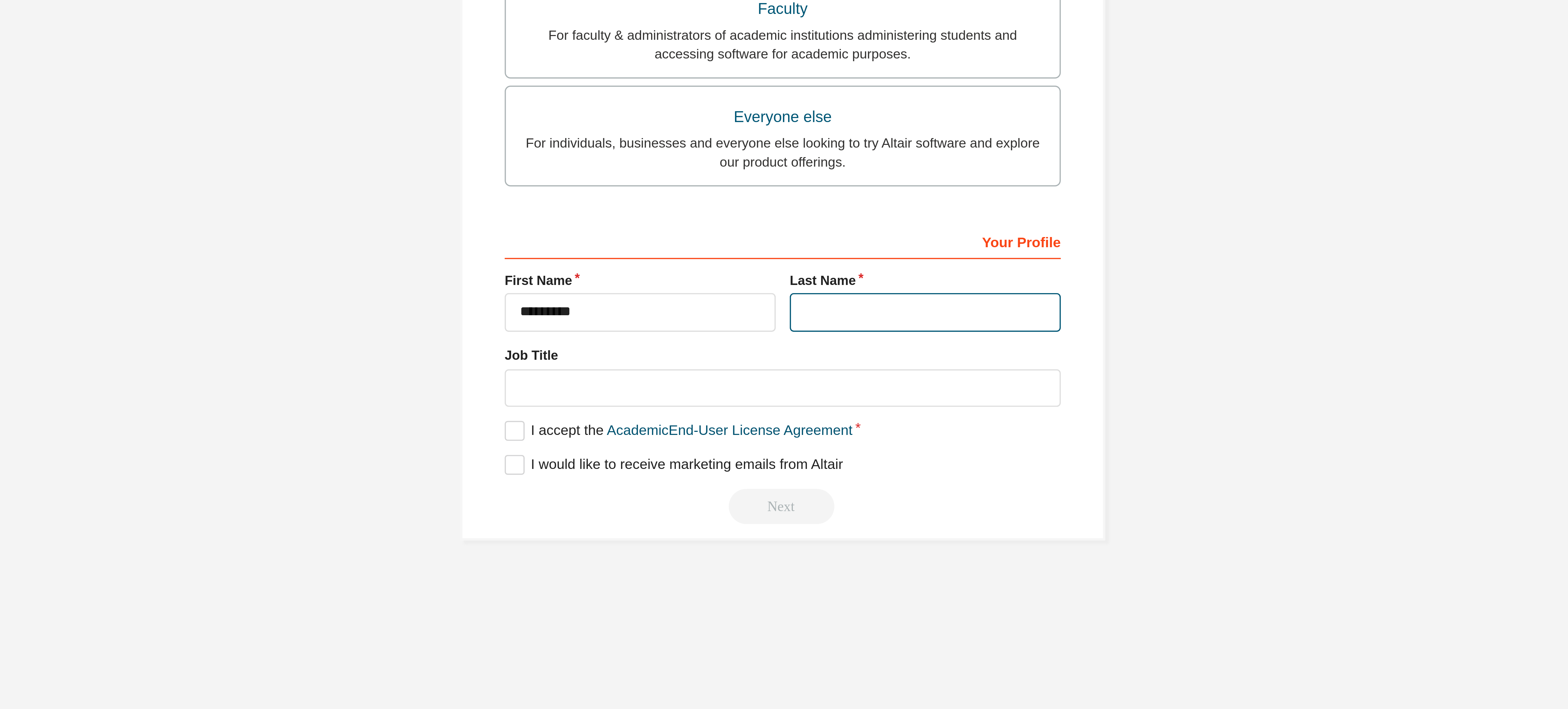 click at bounding box center (825, 323) 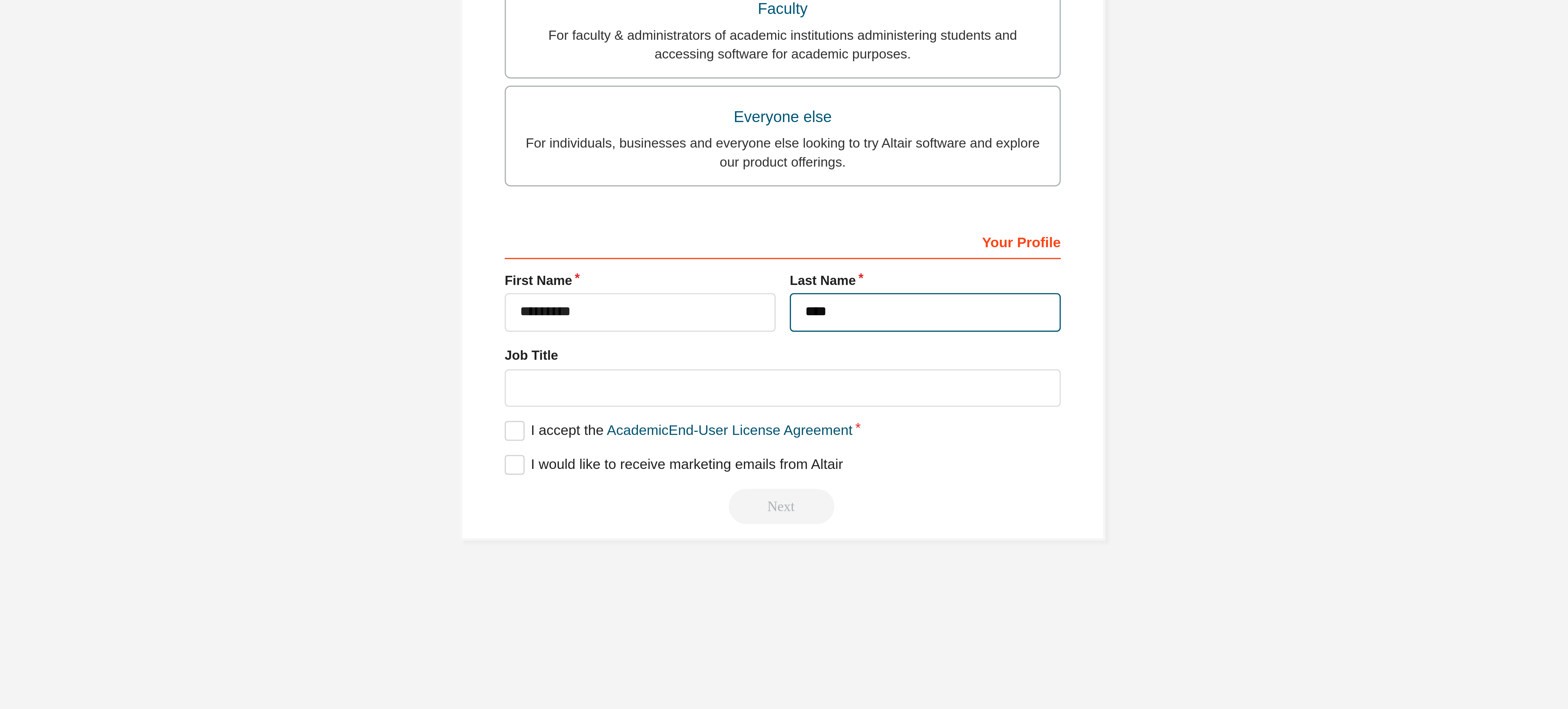 type on "****" 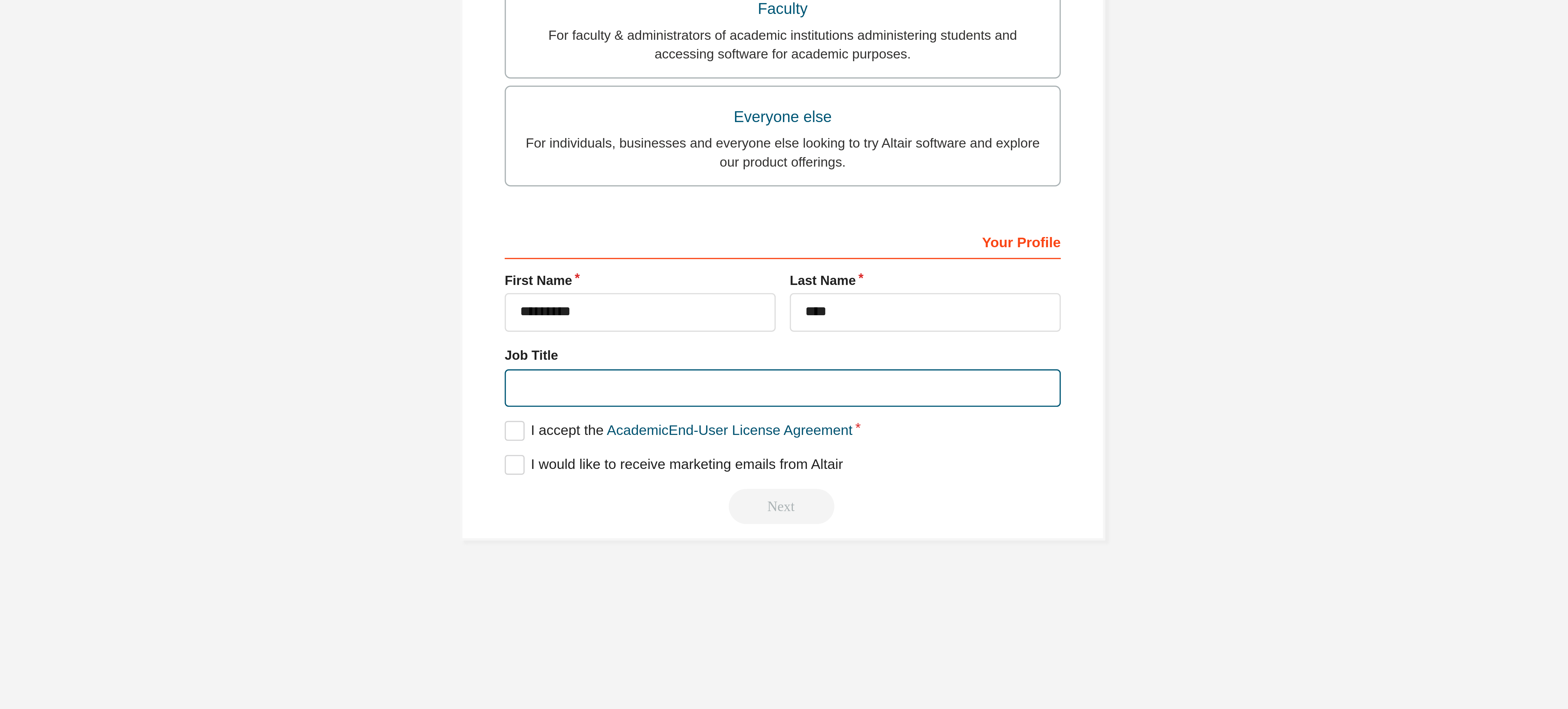 click at bounding box center [784, 345] 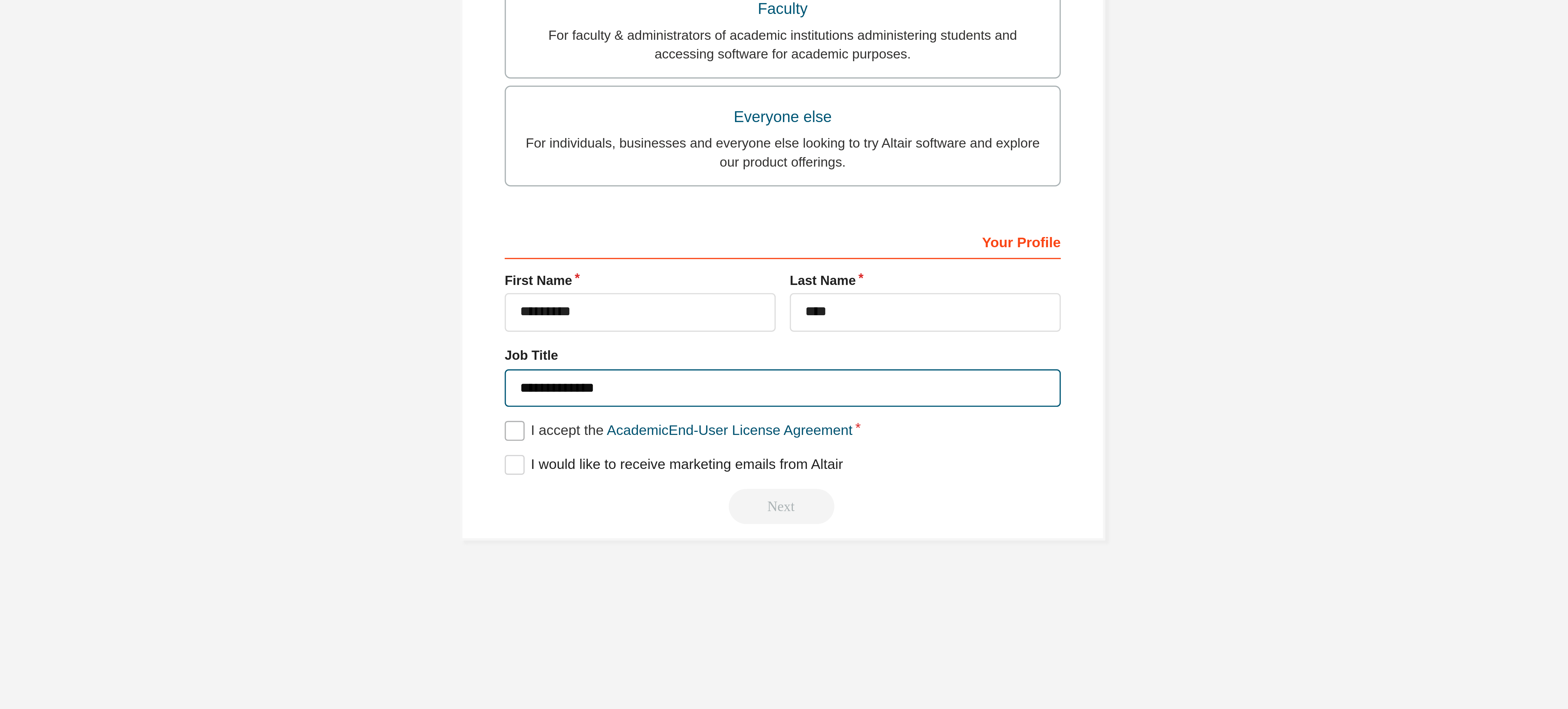 type on "**********" 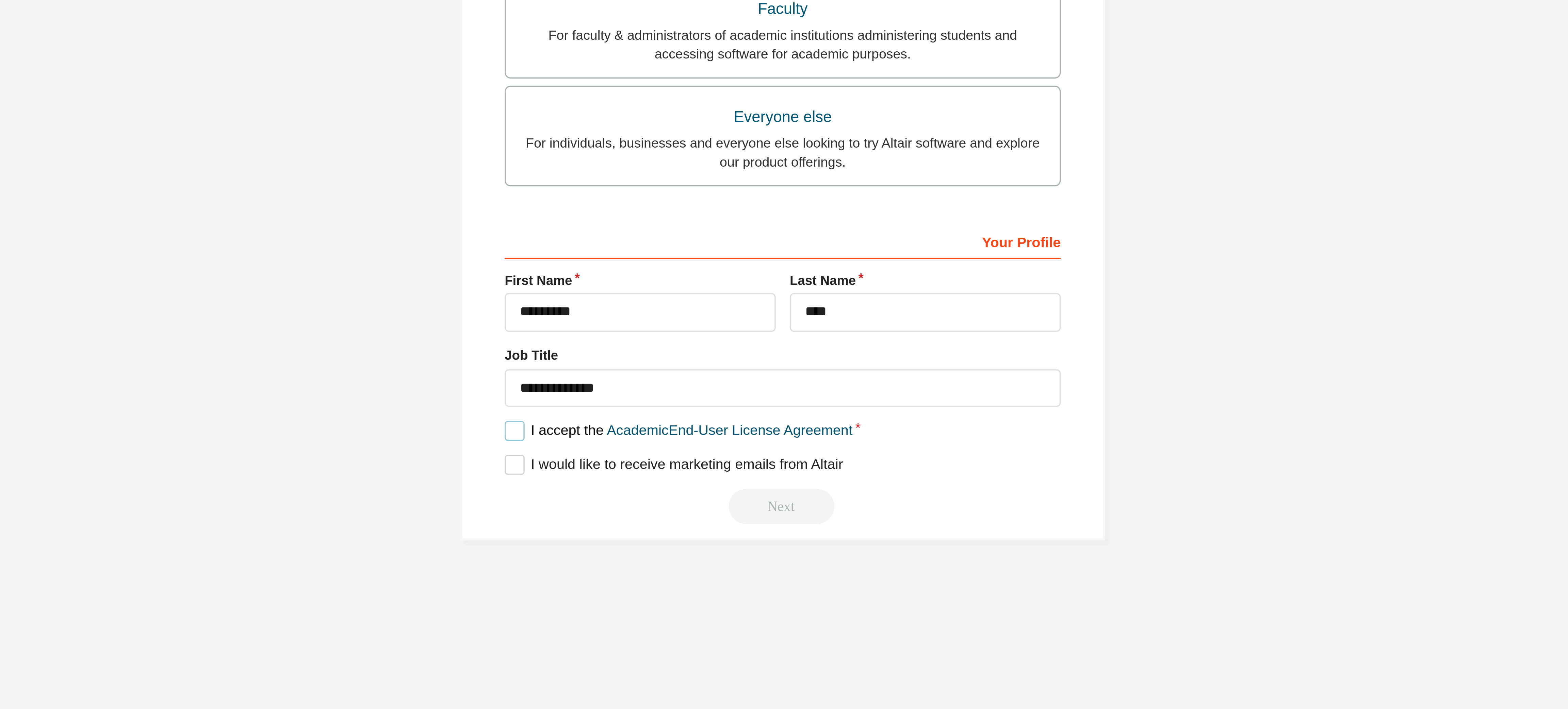 click on "I accept the   Academic   End-User License Agreement" at bounding box center [754, 357] 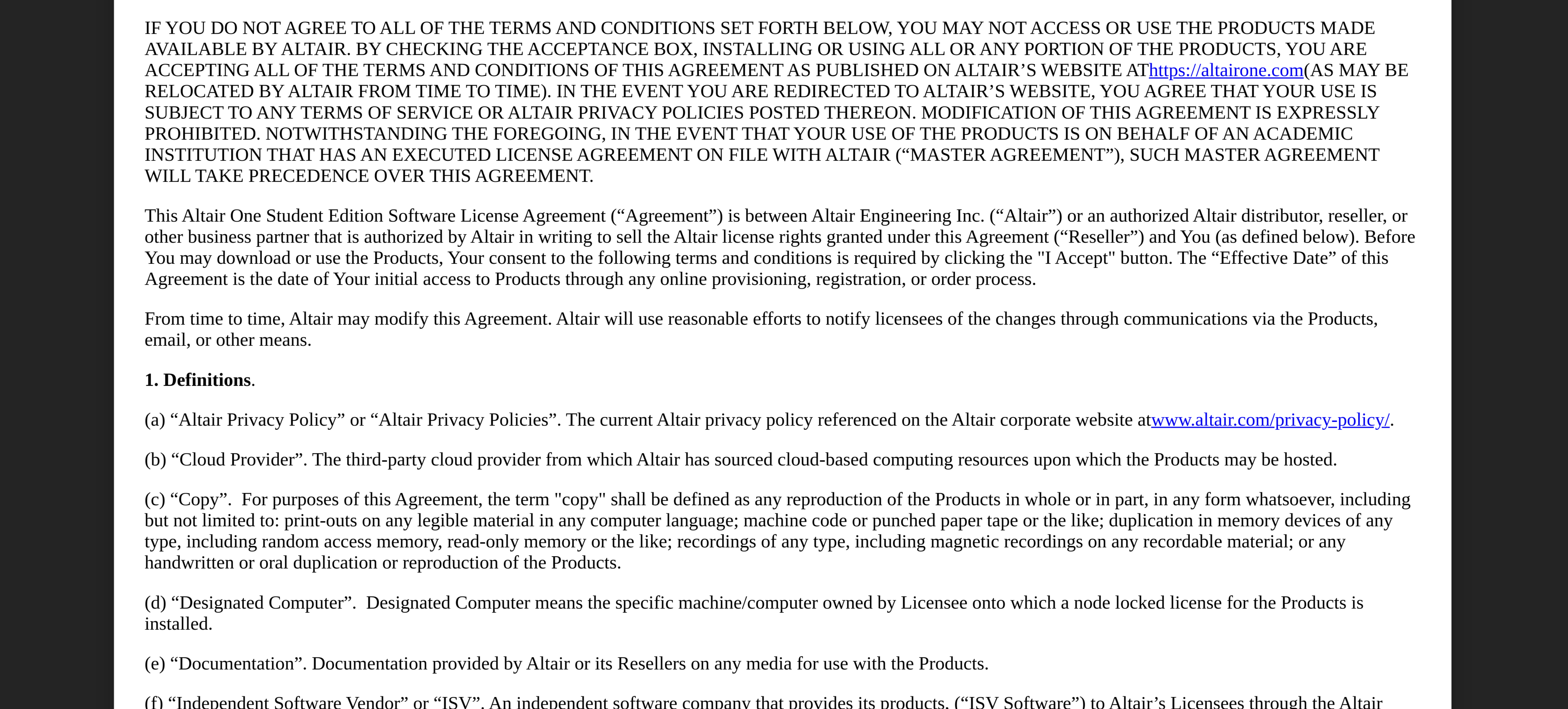 scroll, scrollTop: 0, scrollLeft: 0, axis: both 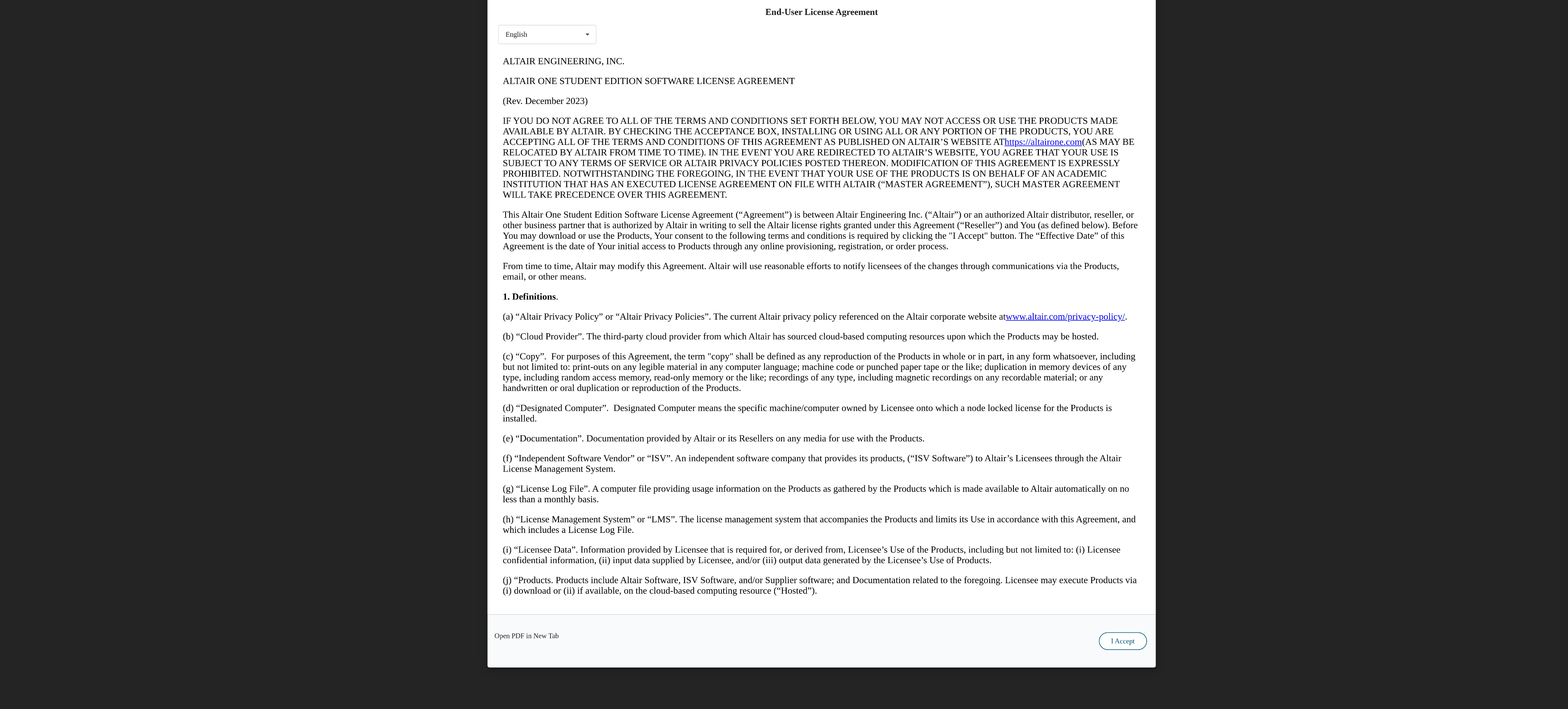 click on "I Accept" at bounding box center [959, 543] 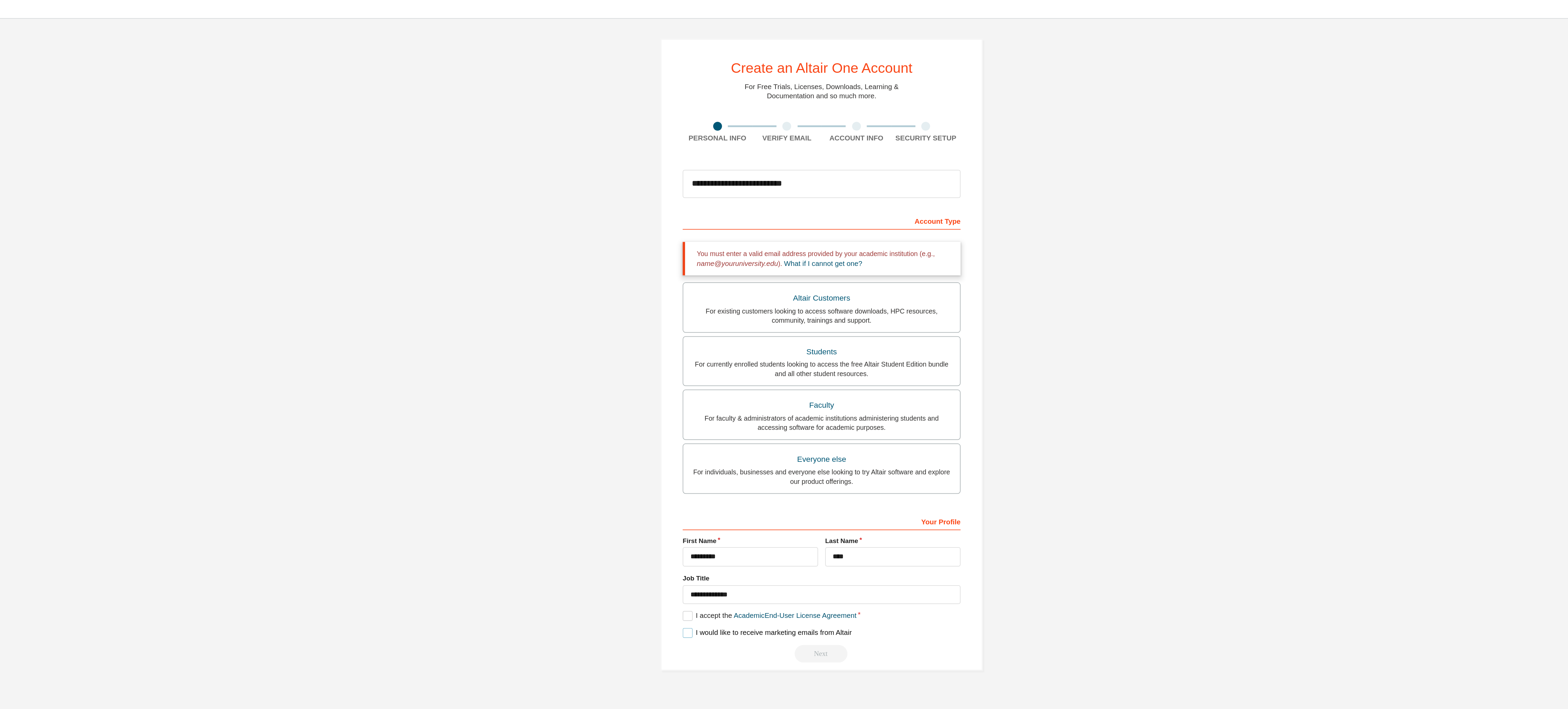 click on "I would like to receive marketing emails from Altair" at bounding box center (752, 367) 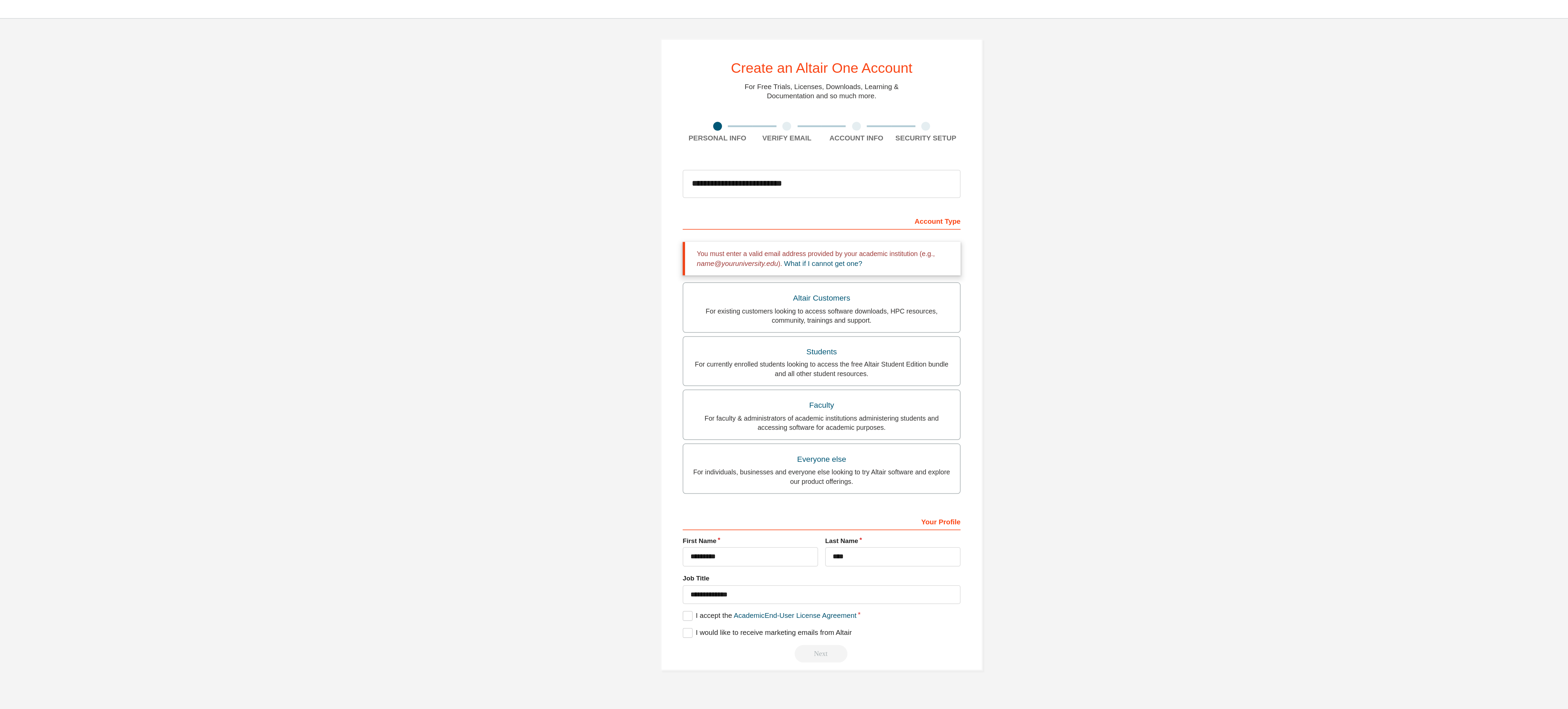 click on "Next" at bounding box center (784, 379) 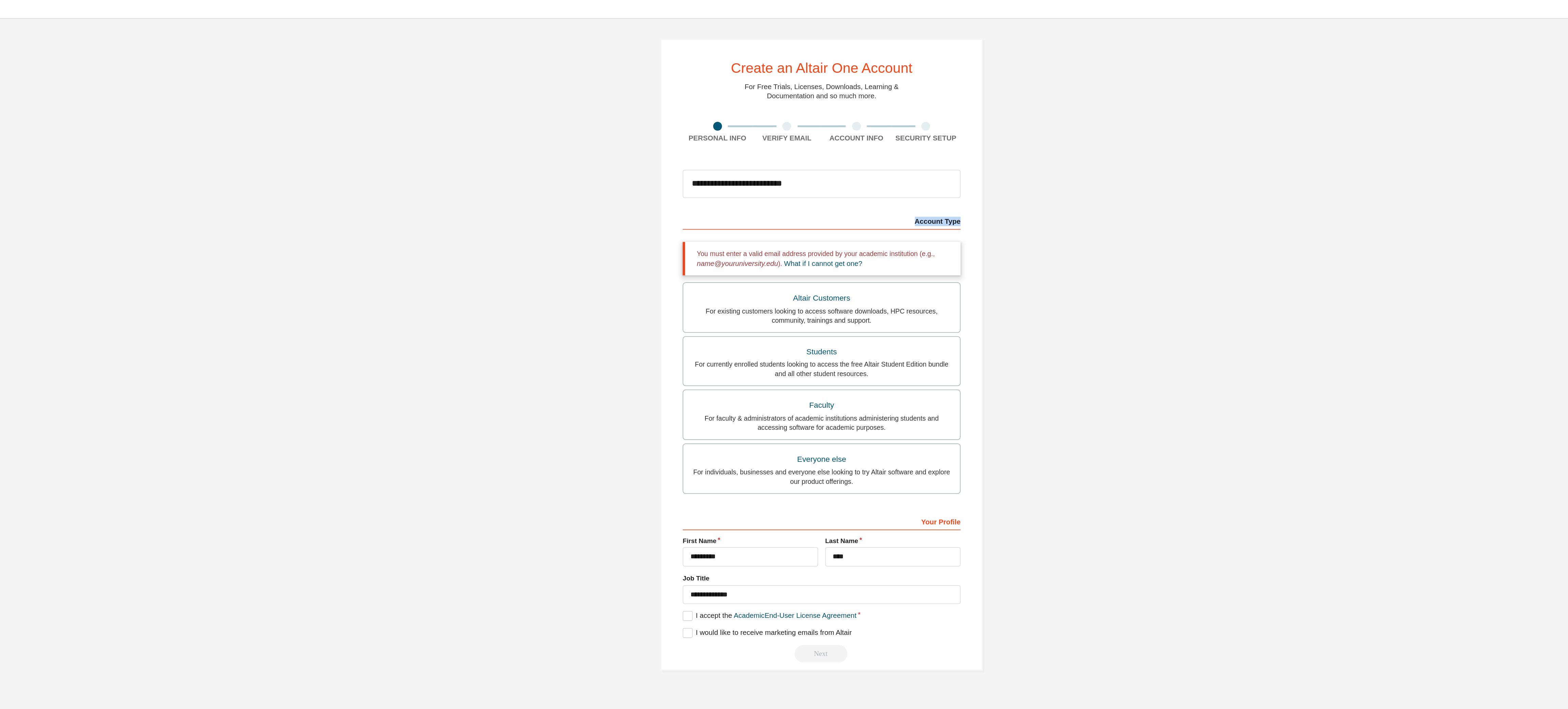 drag, startPoint x: 843, startPoint y: 128, endPoint x: 858, endPoint y: 129, distance: 15.033296 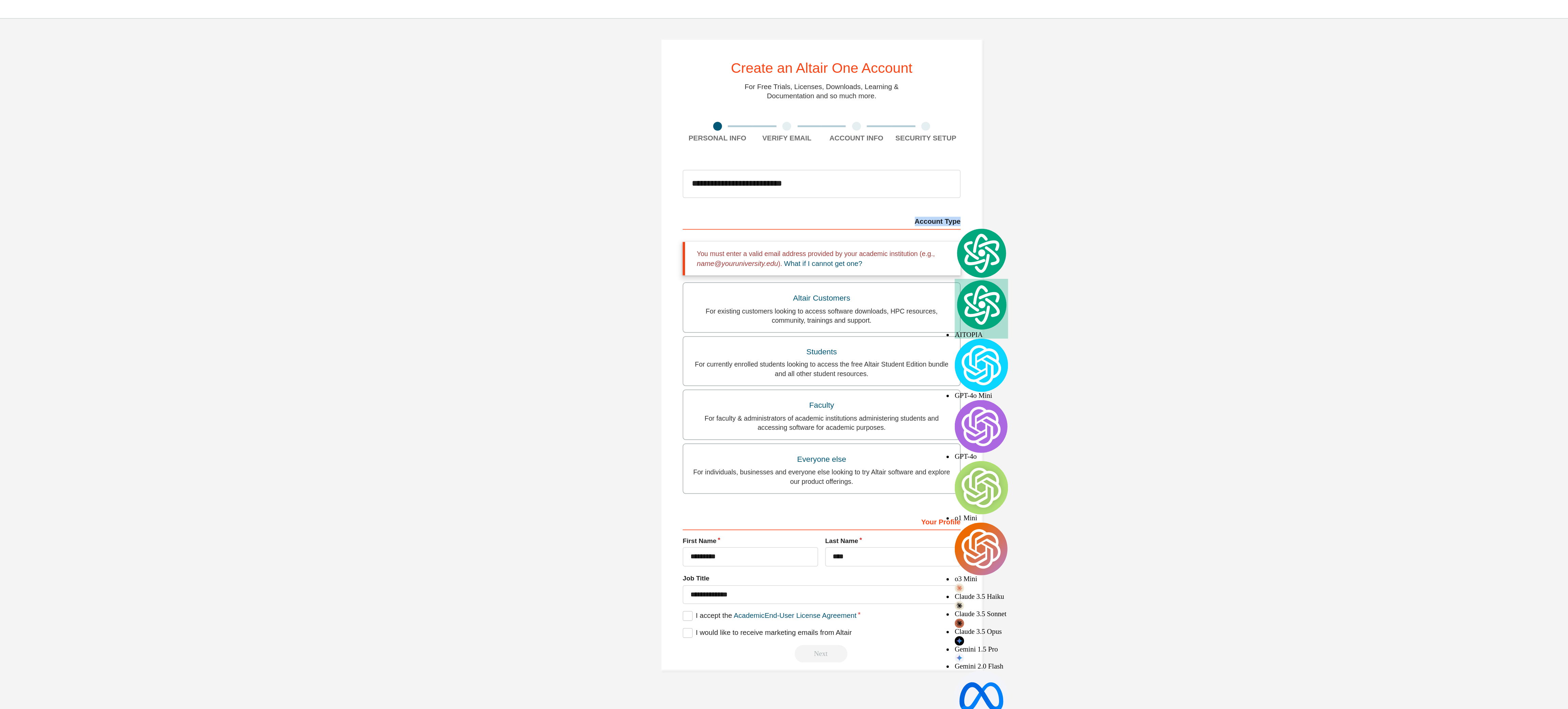 click on "Account Type" at bounding box center [784, 128] 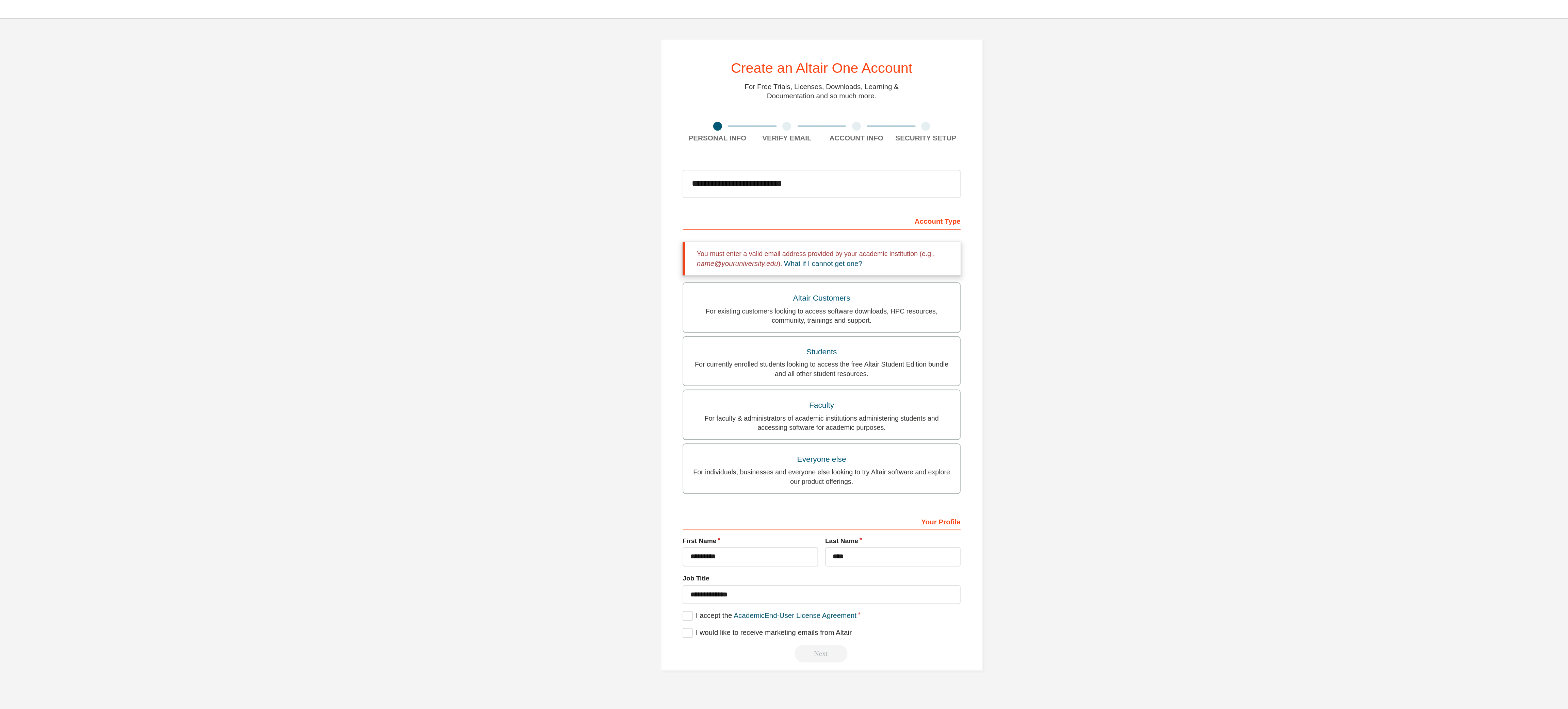 click on "**********" at bounding box center (784, 206) 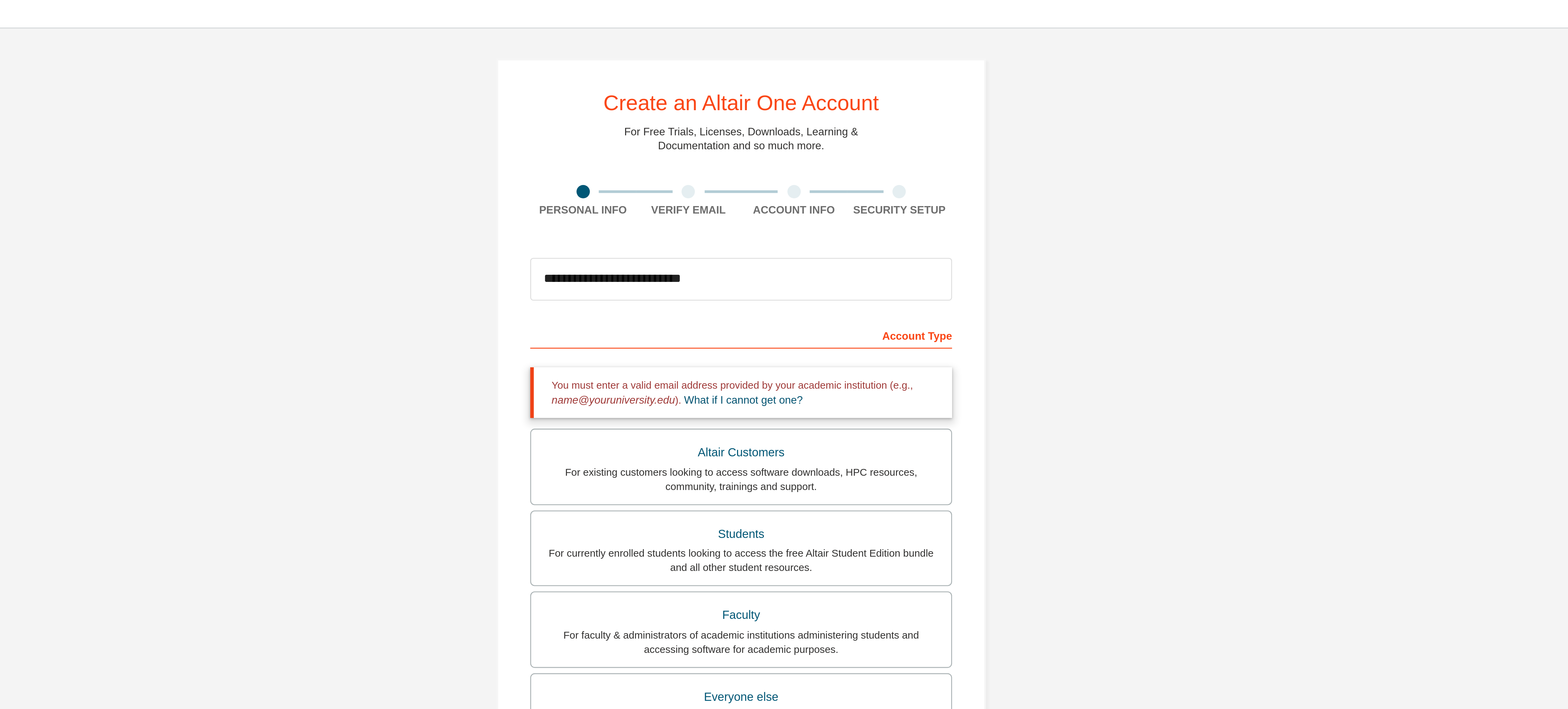 click on "Account Type" at bounding box center [784, 128] 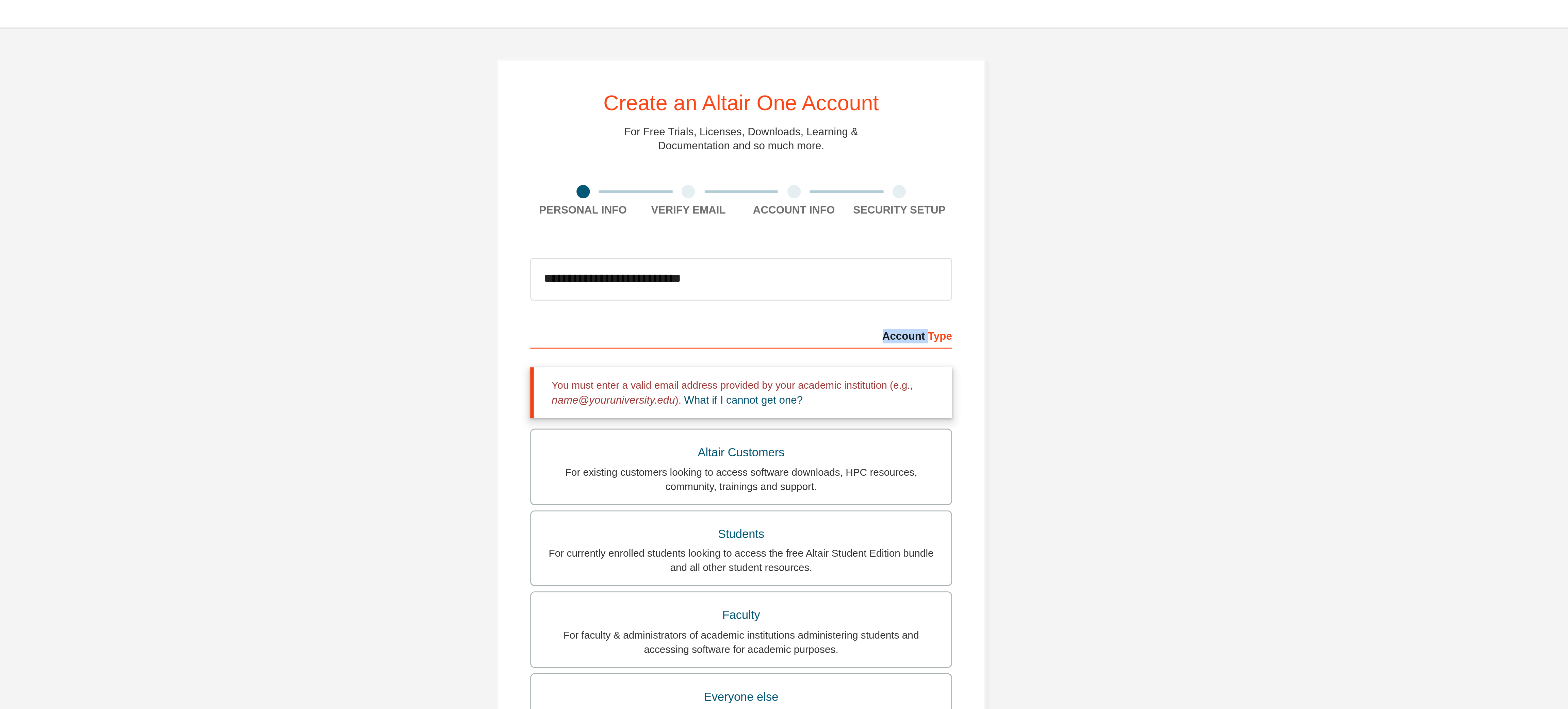click on "Account Type" at bounding box center [784, 128] 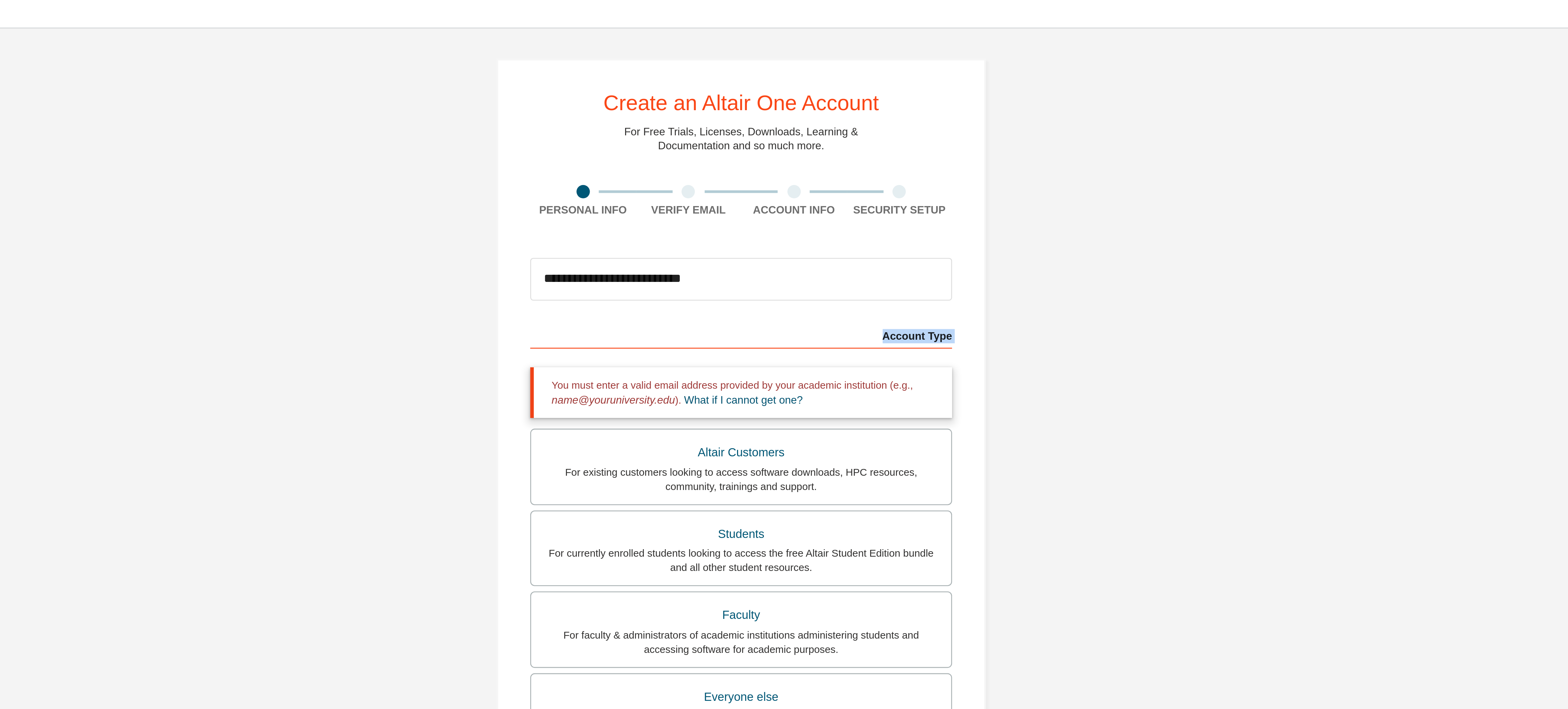 click on "Account Type" at bounding box center (784, 128) 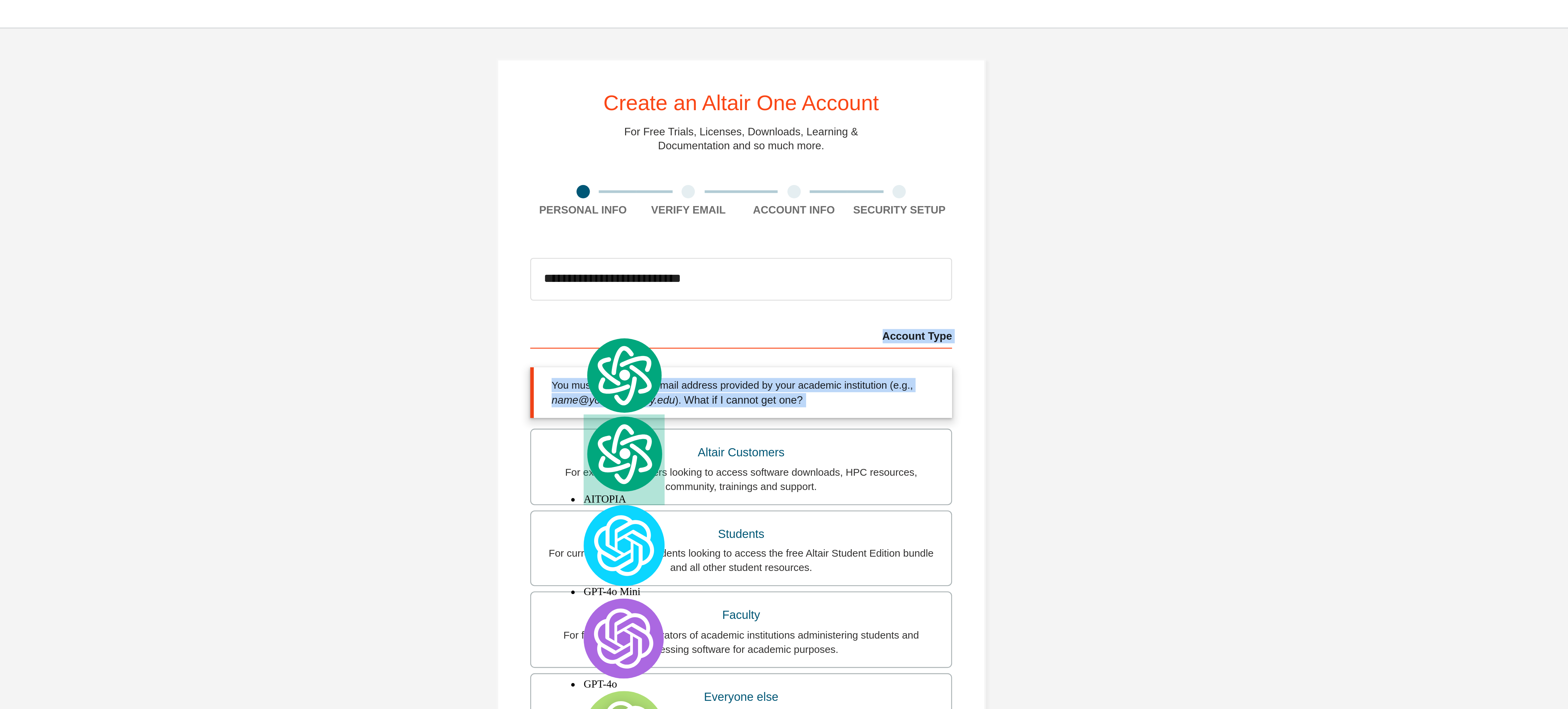 drag, startPoint x: 720, startPoint y: 125, endPoint x: 894, endPoint y: 136, distance: 174.34735 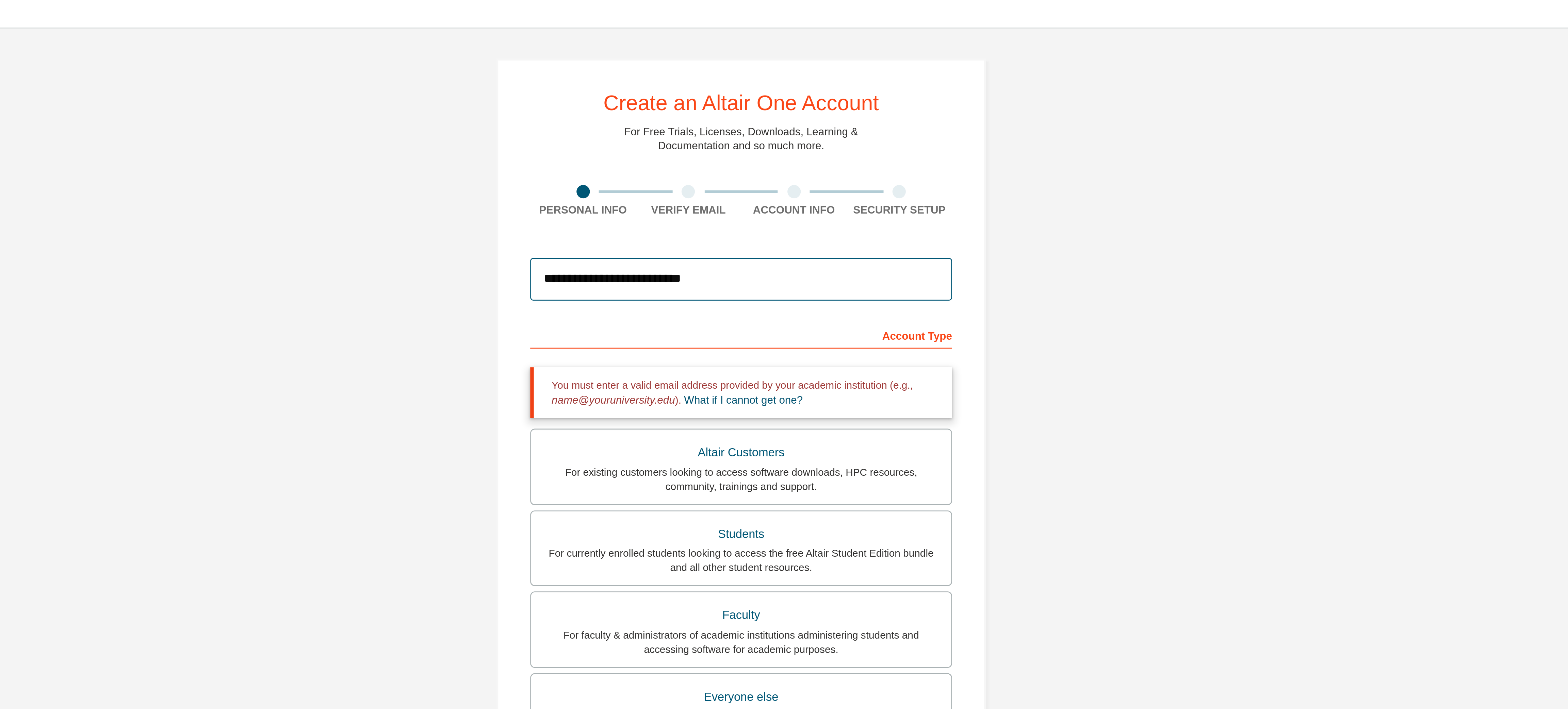 click on "**********" at bounding box center [784, 107] 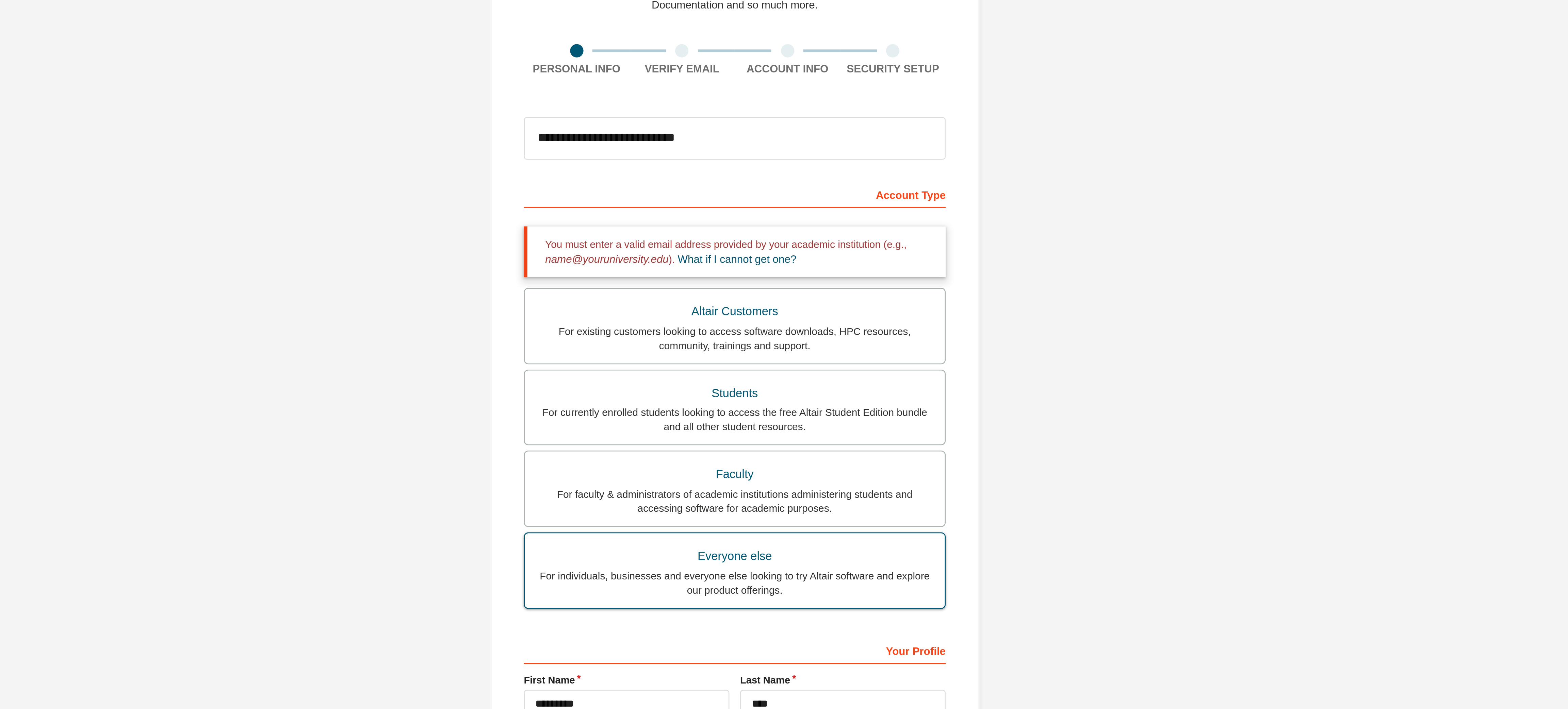 click on "Everyone else" at bounding box center [784, 267] 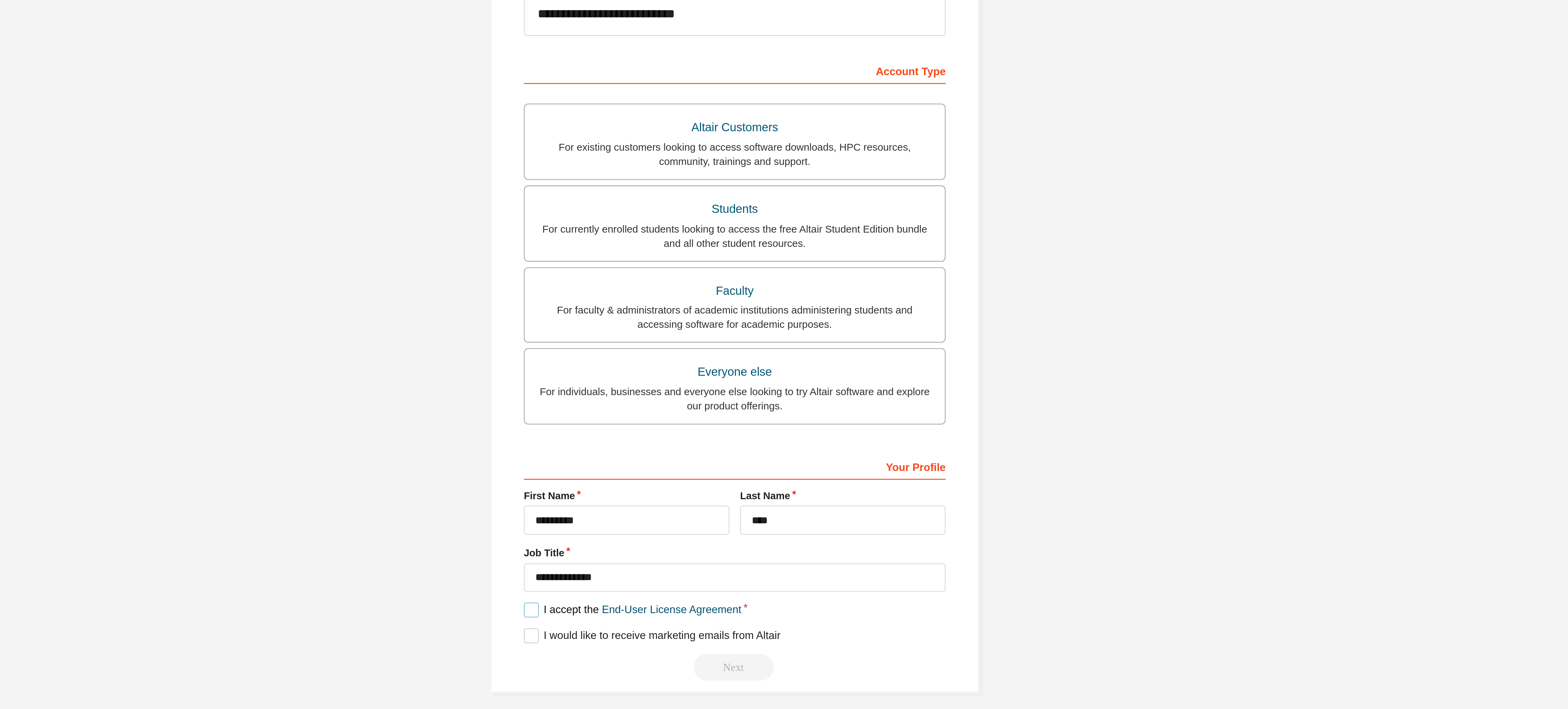 click on "I accept the    End-User License Agreement" at bounding box center (745, 334) 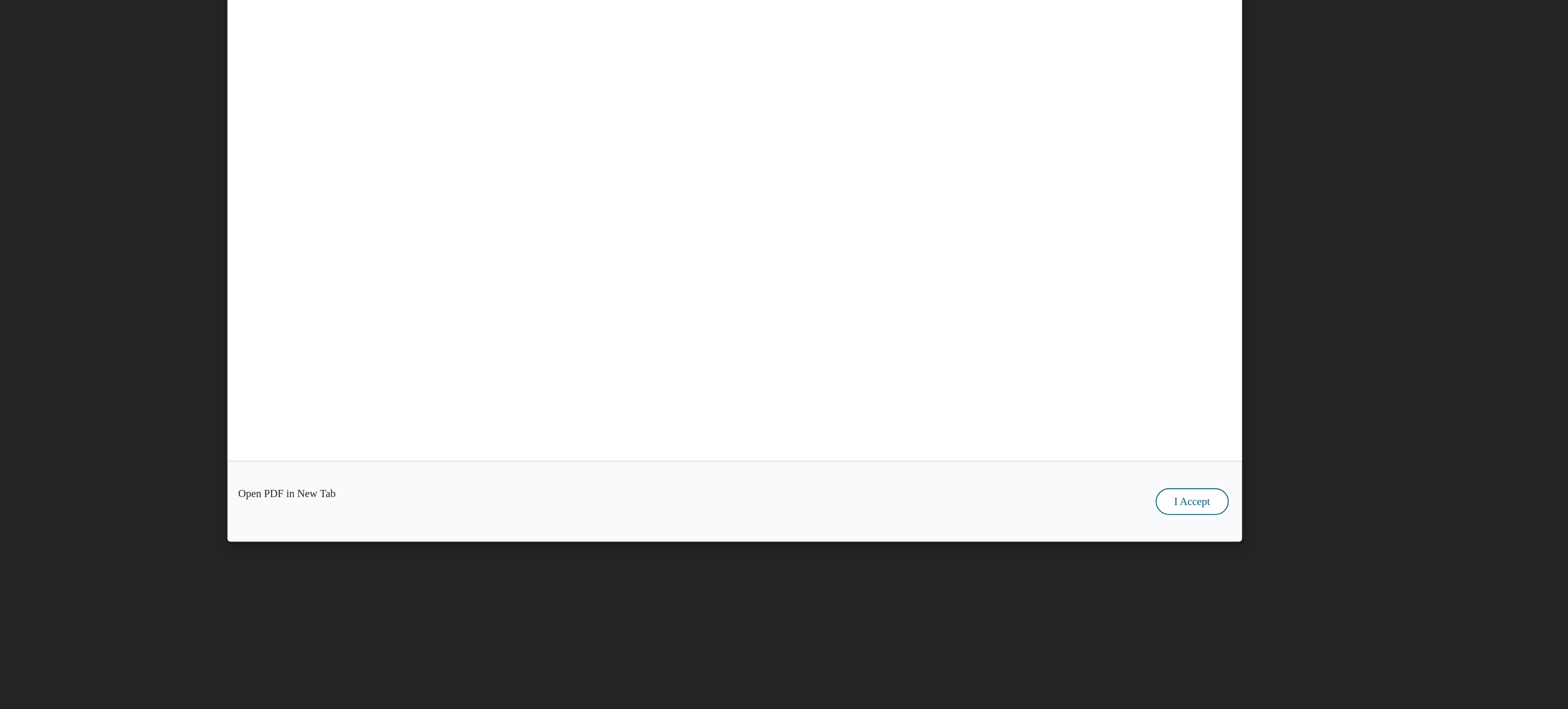 click on "I Accept" at bounding box center (959, 543) 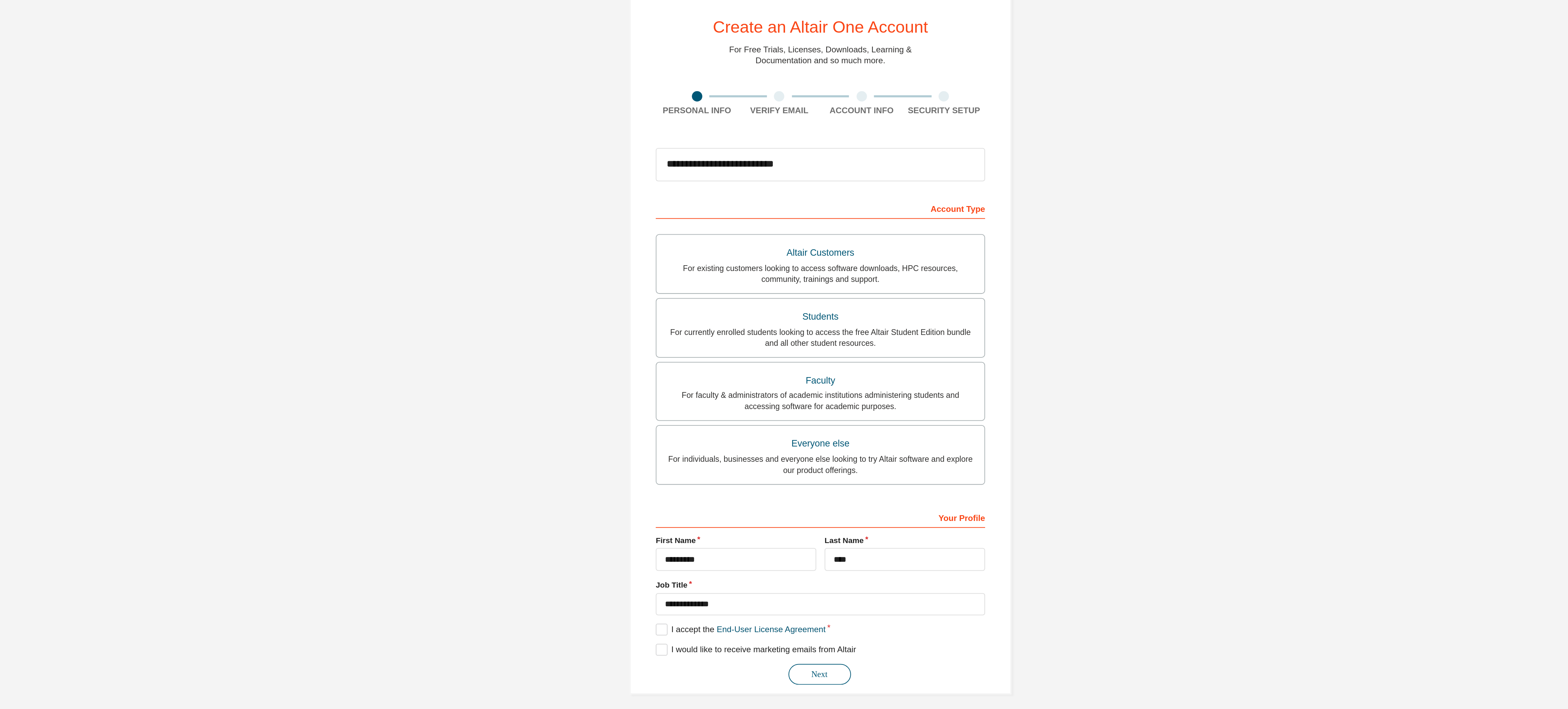 click on "Next" at bounding box center (784, 356) 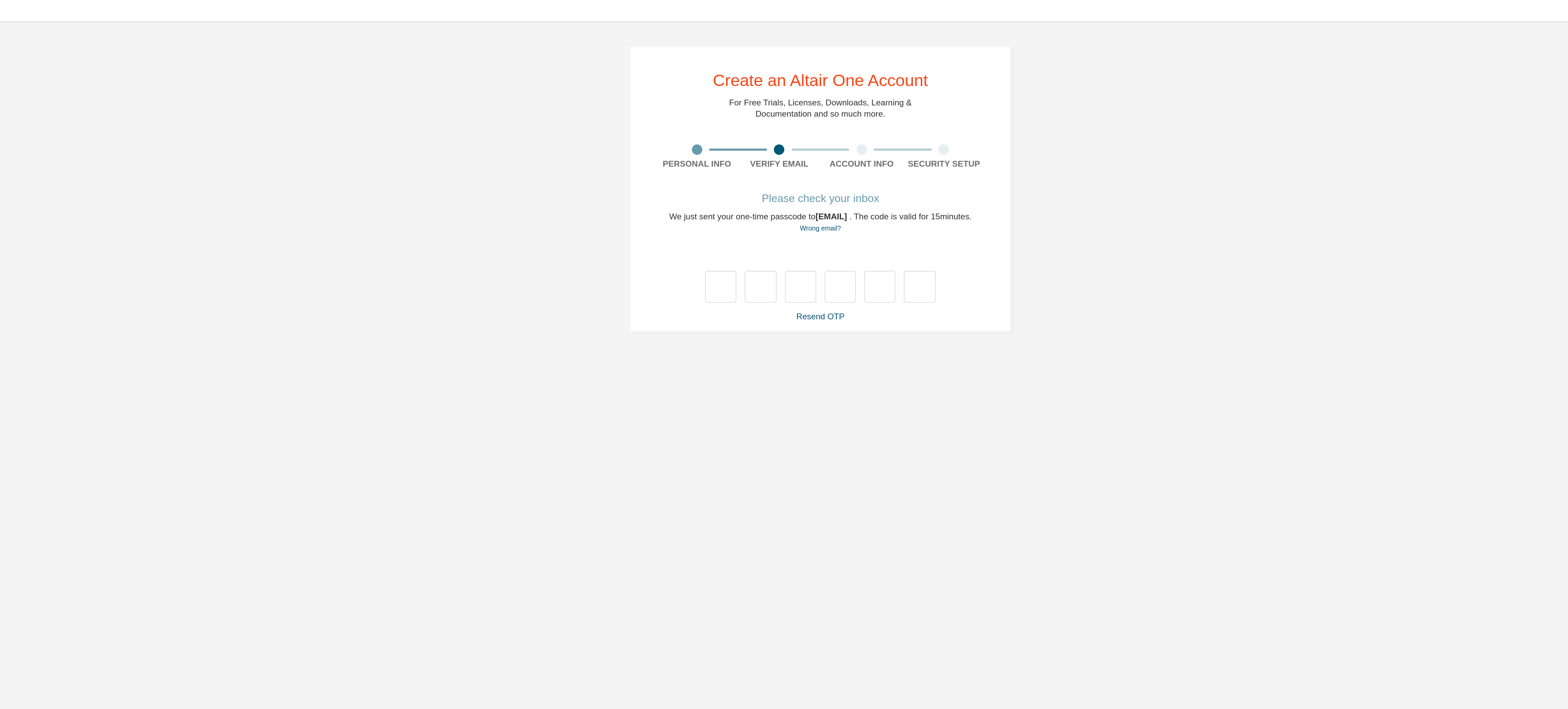 click on "**********" at bounding box center (784, 350) 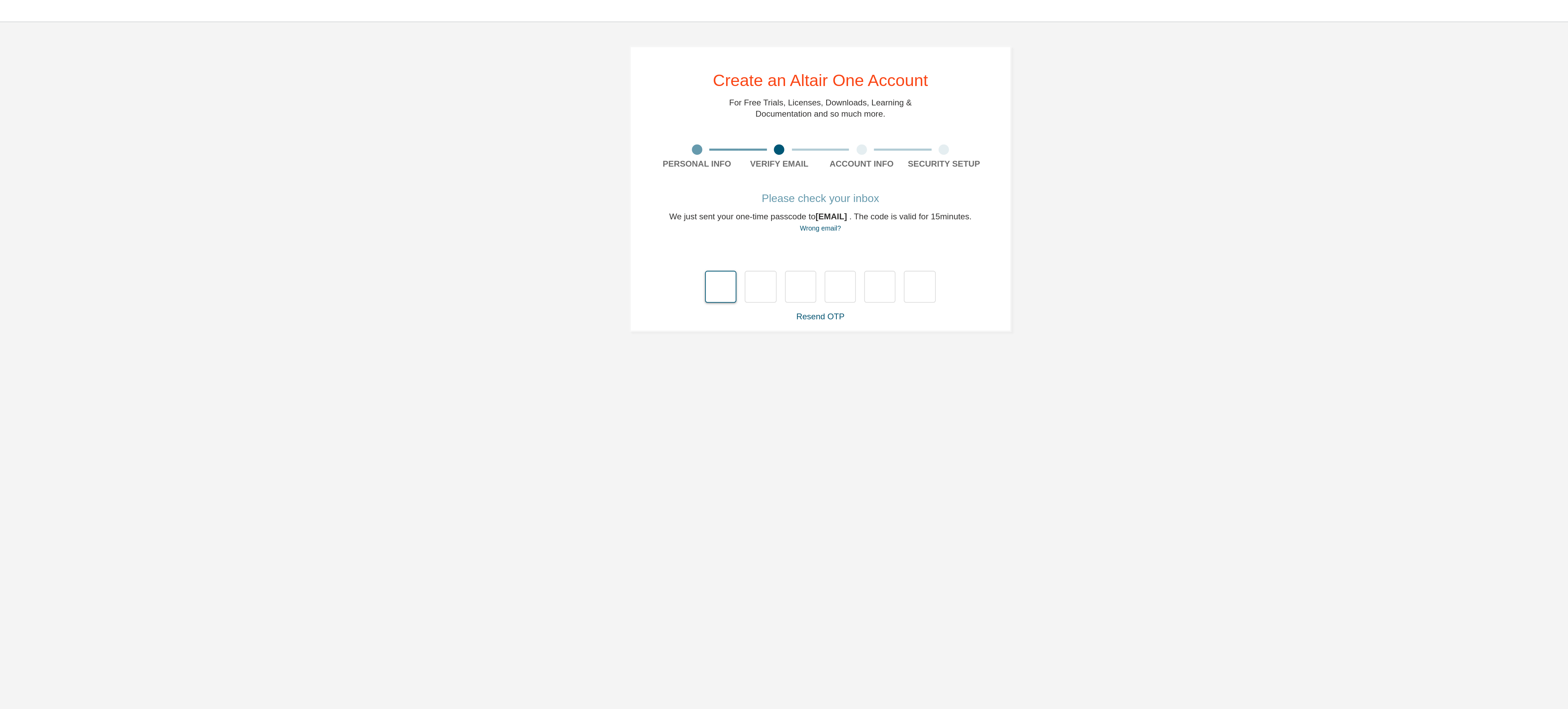 click at bounding box center (735, 140) 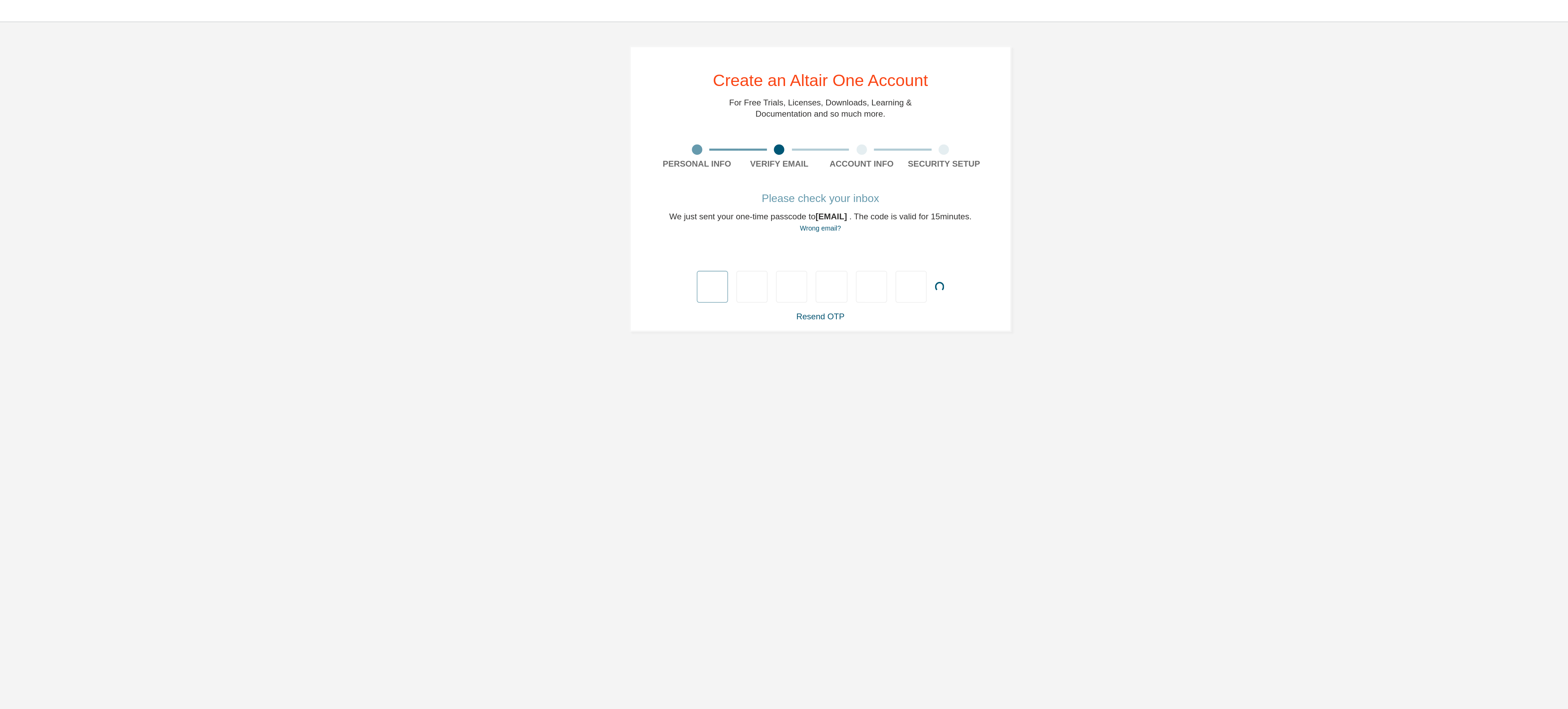 type on "*" 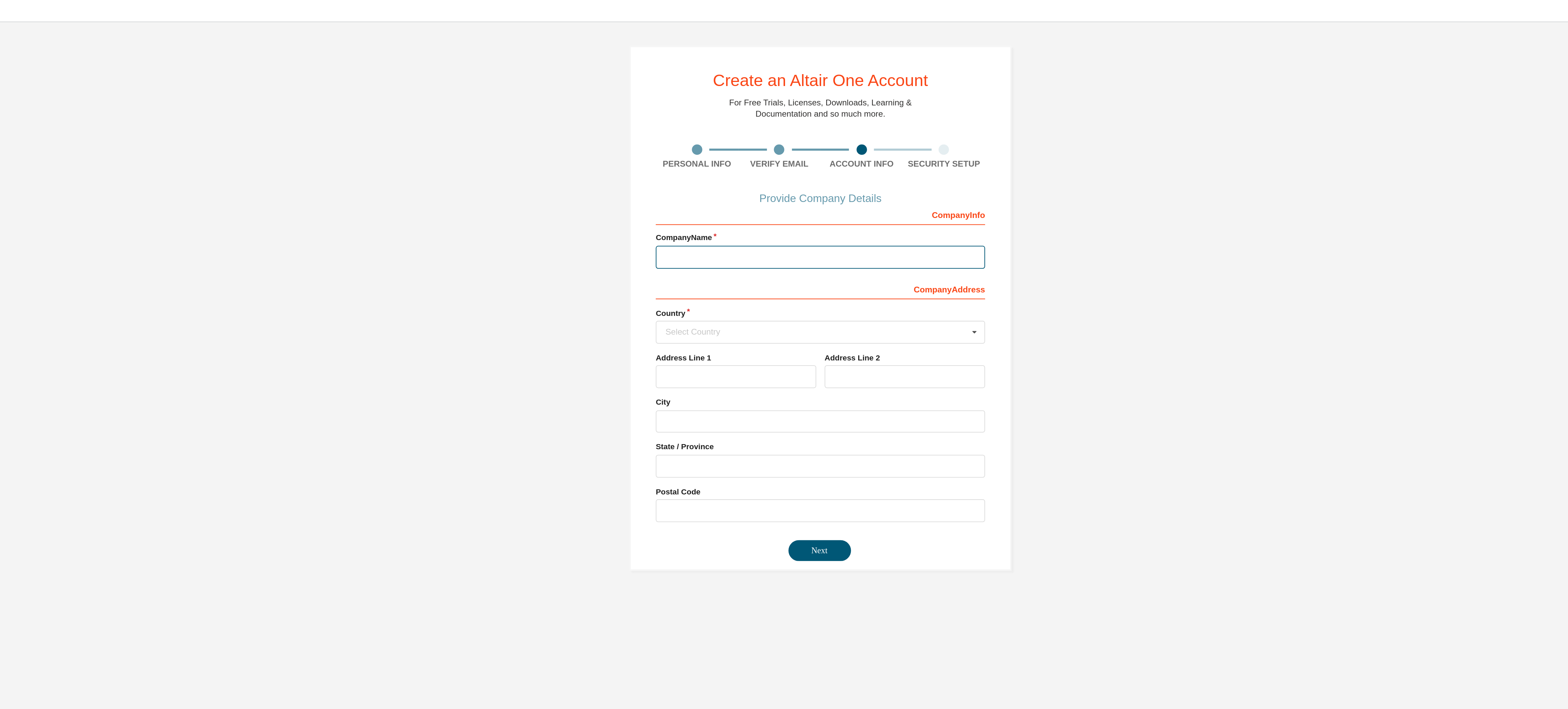 click at bounding box center (784, 126) 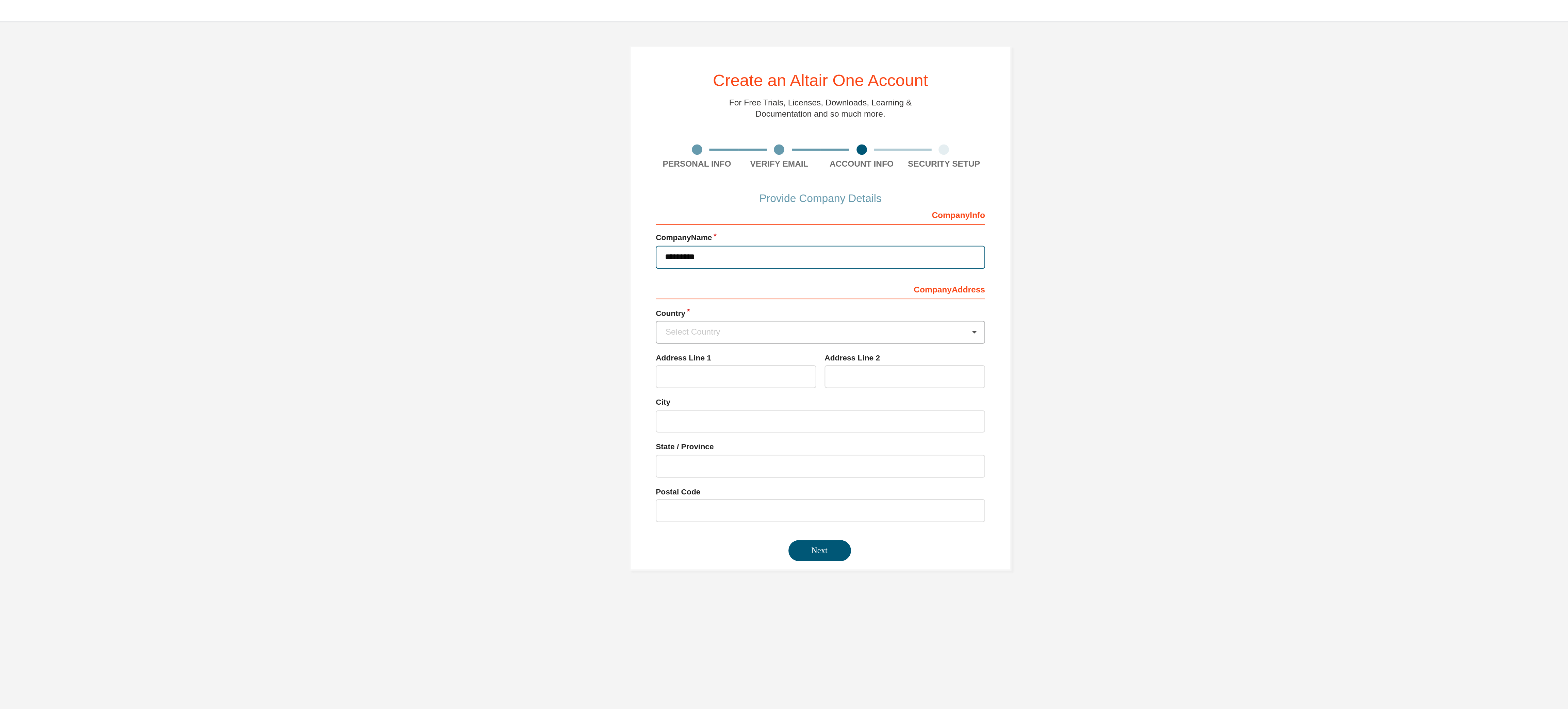 type on "*********" 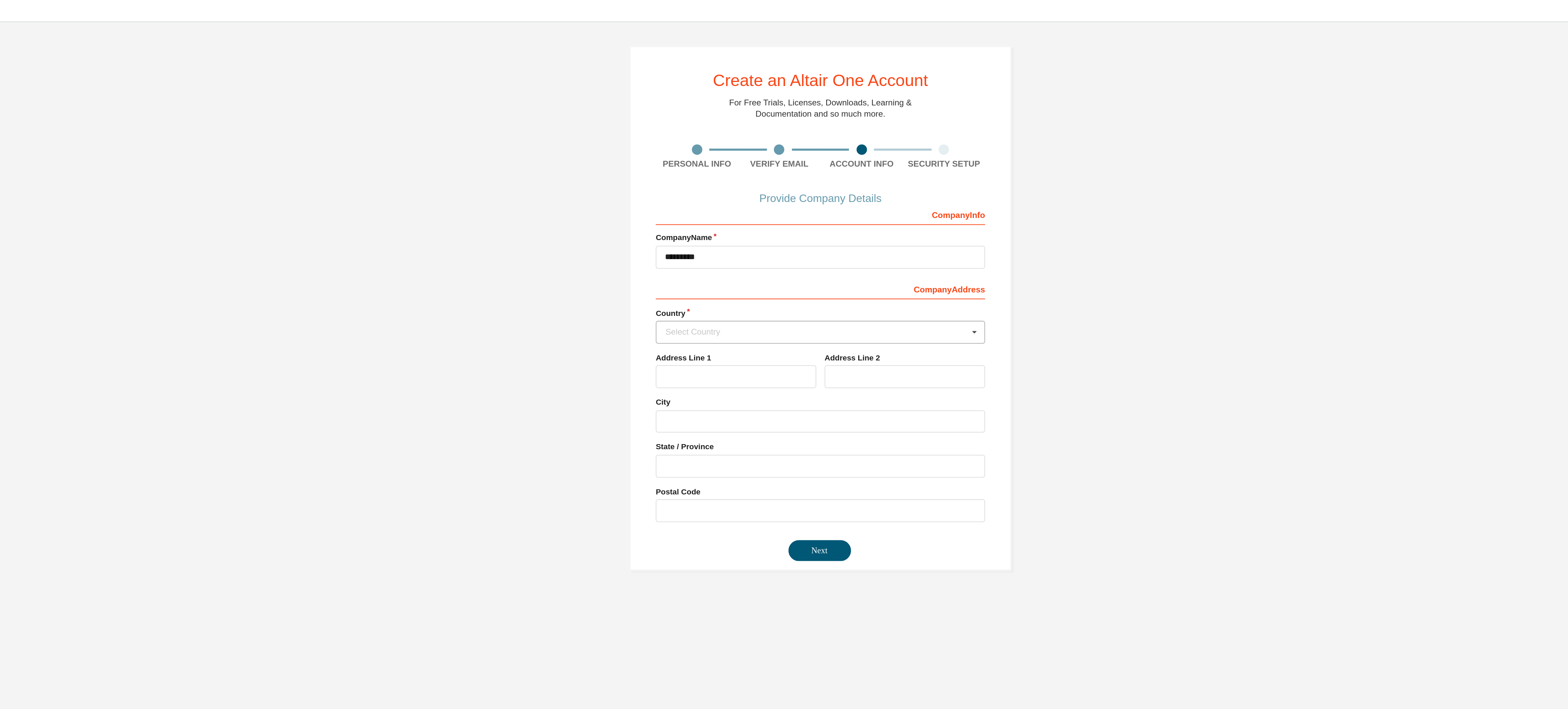 click on "Select Country" at bounding box center (782, 163) 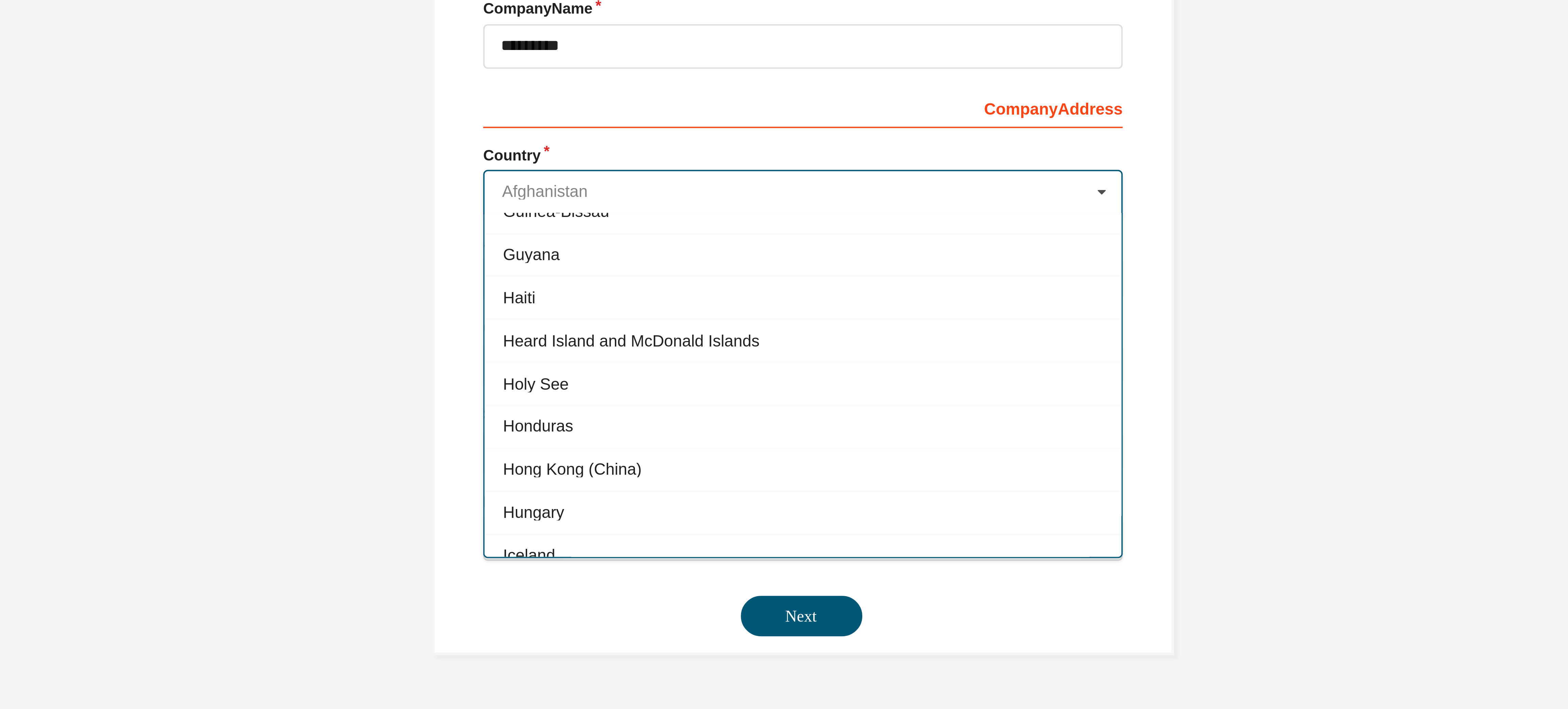 scroll, scrollTop: 1111, scrollLeft: 0, axis: vertical 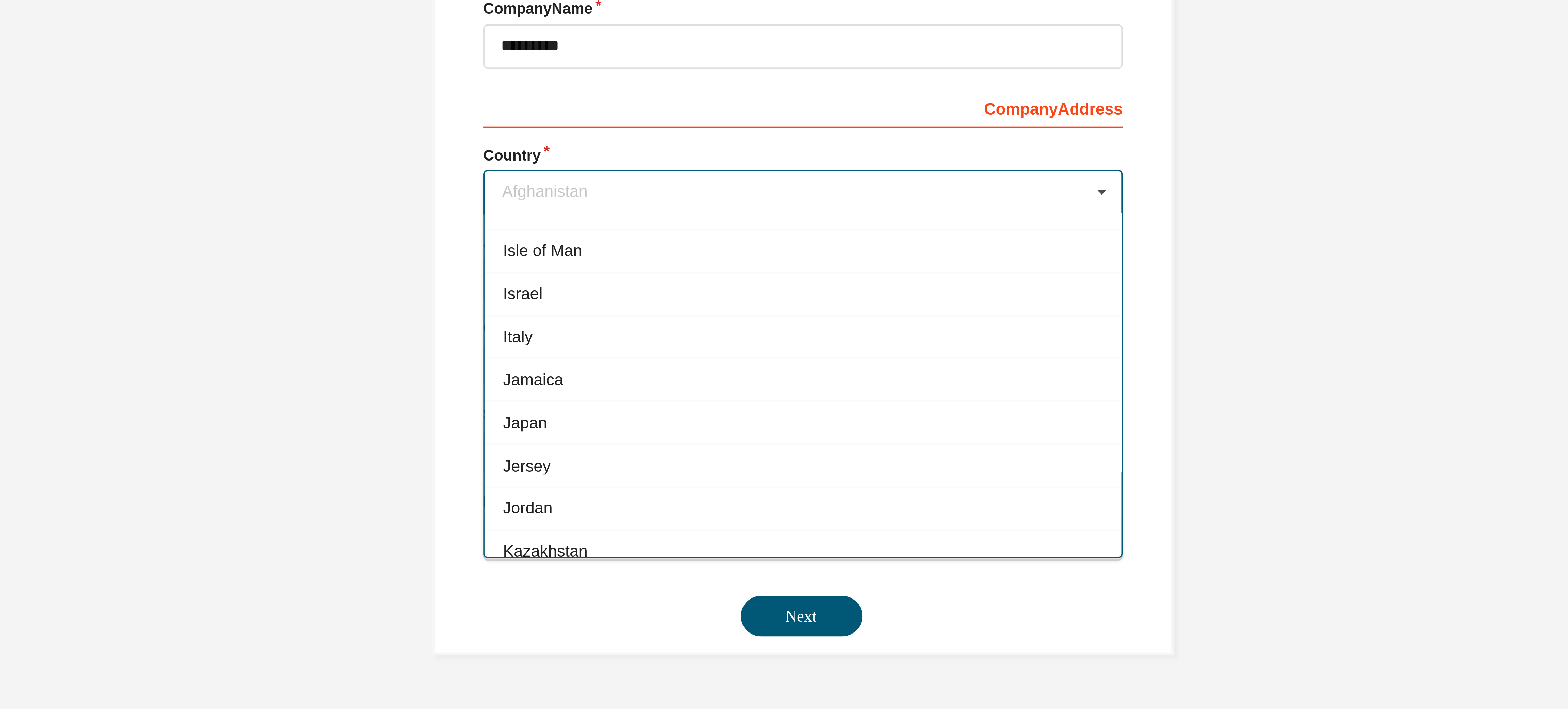 click on "India" at bounding box center (784, 145) 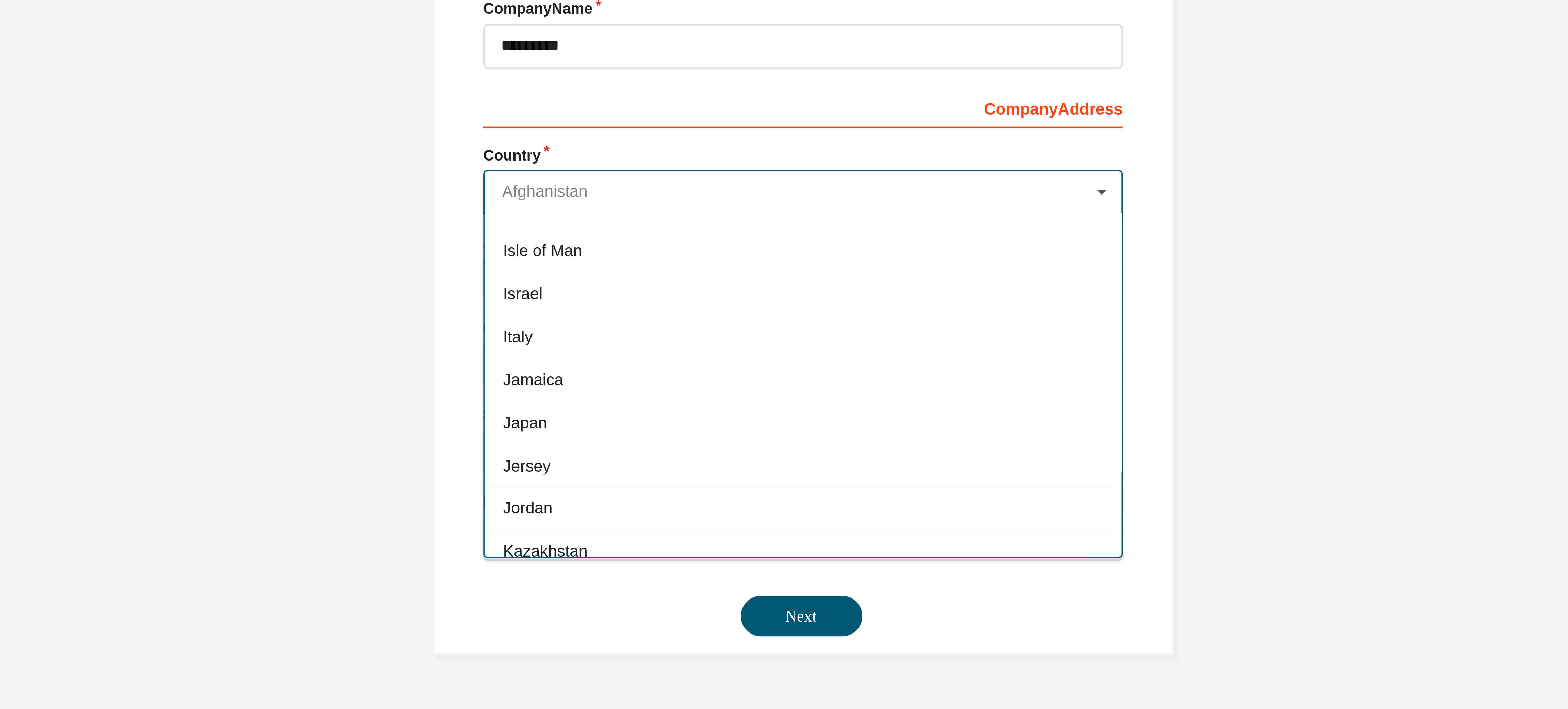 type on "***" 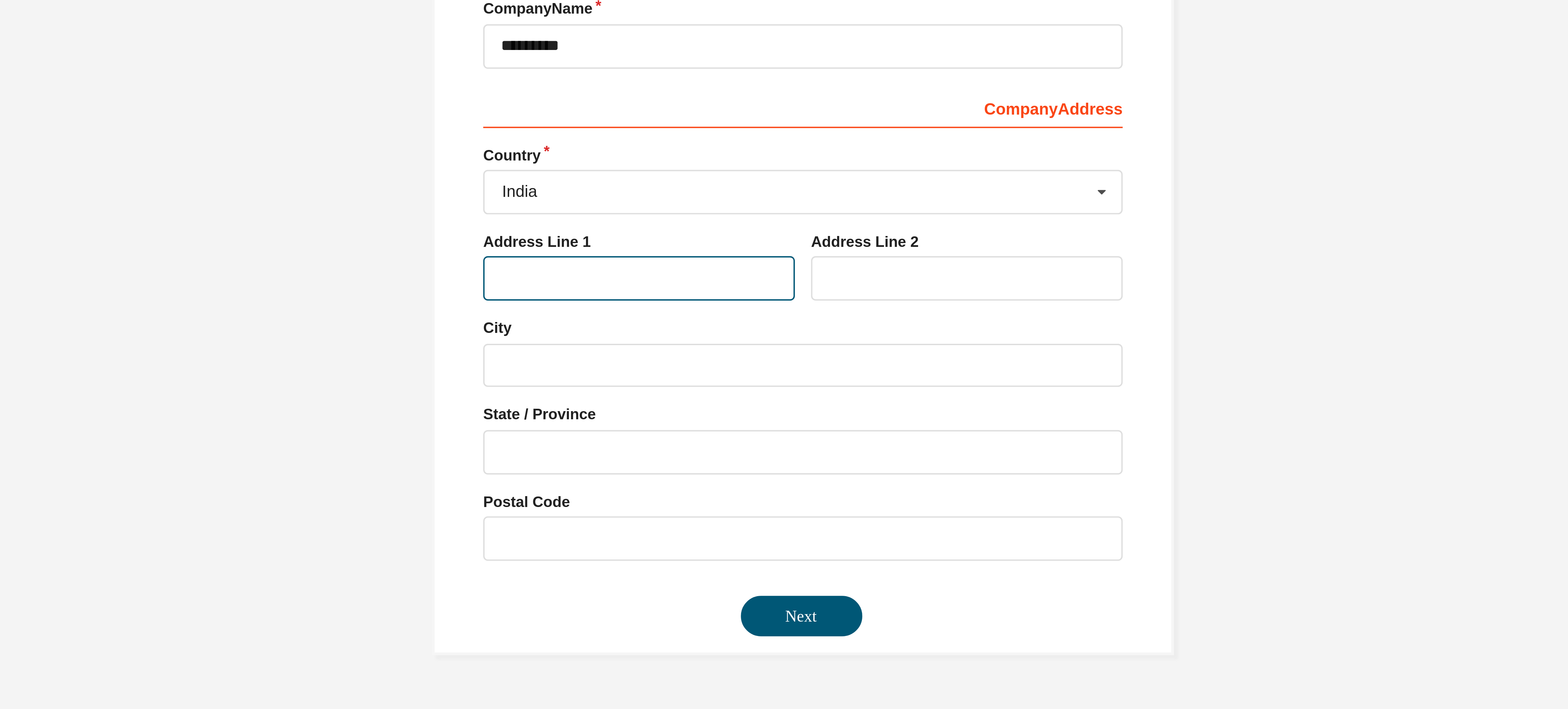 click at bounding box center [742, 184] 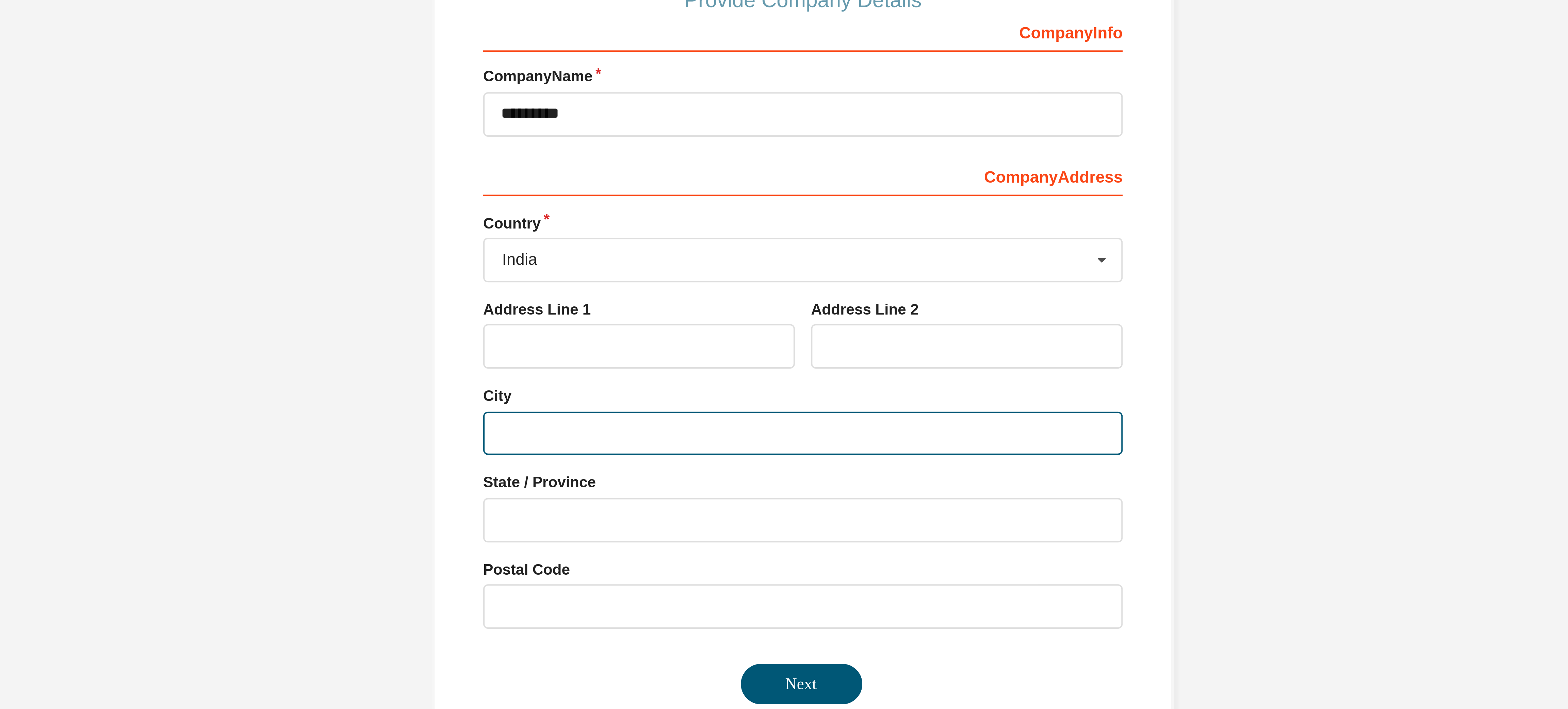 click at bounding box center (784, 206) 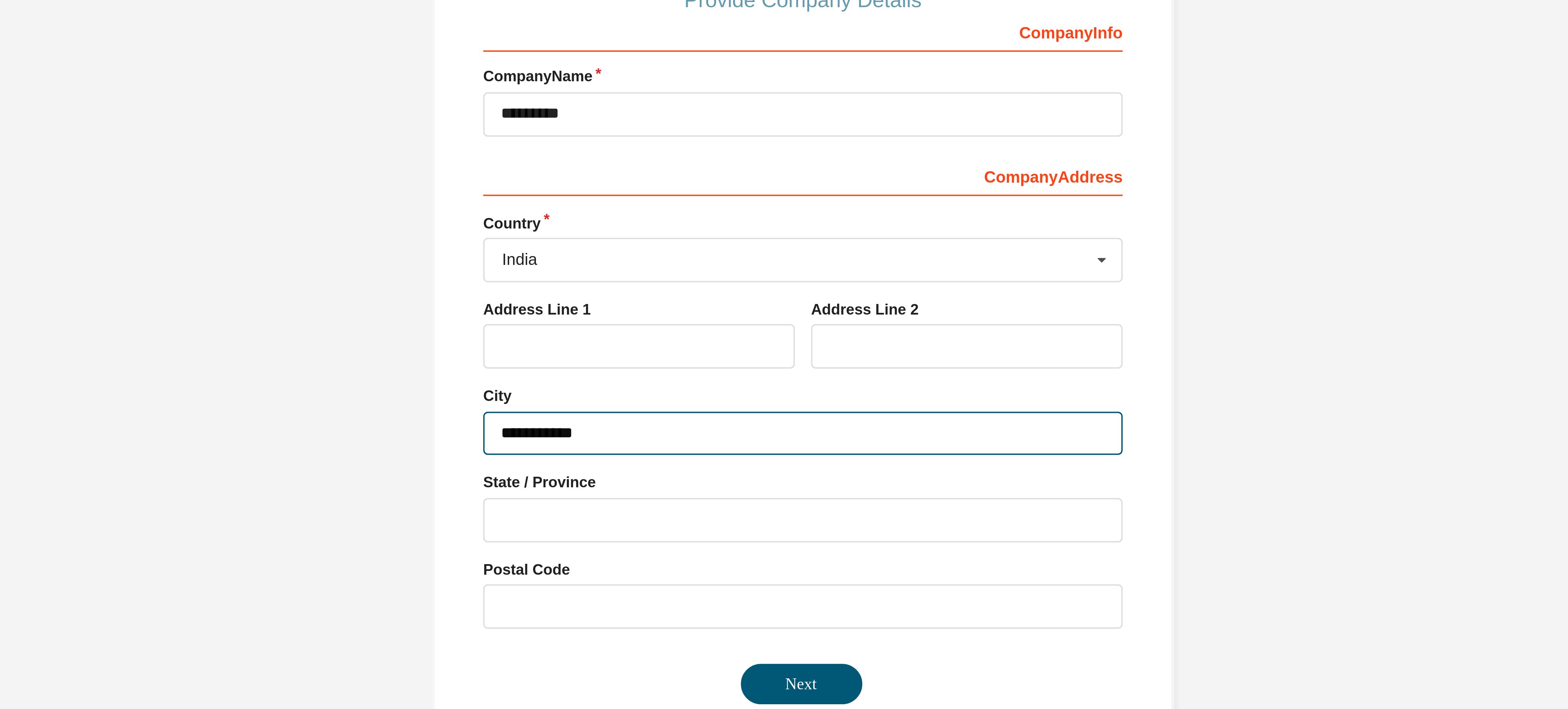 type on "**********" 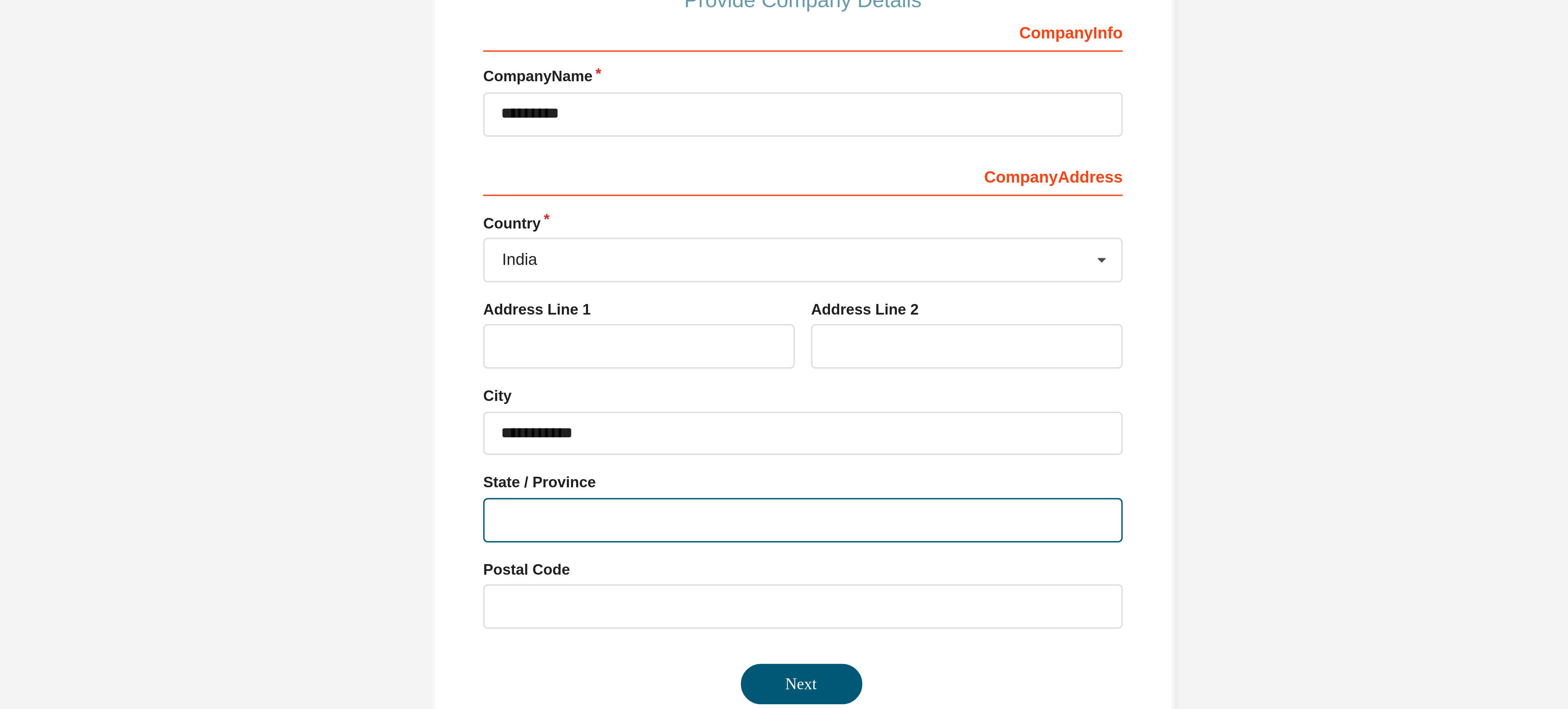 click at bounding box center [784, 228] 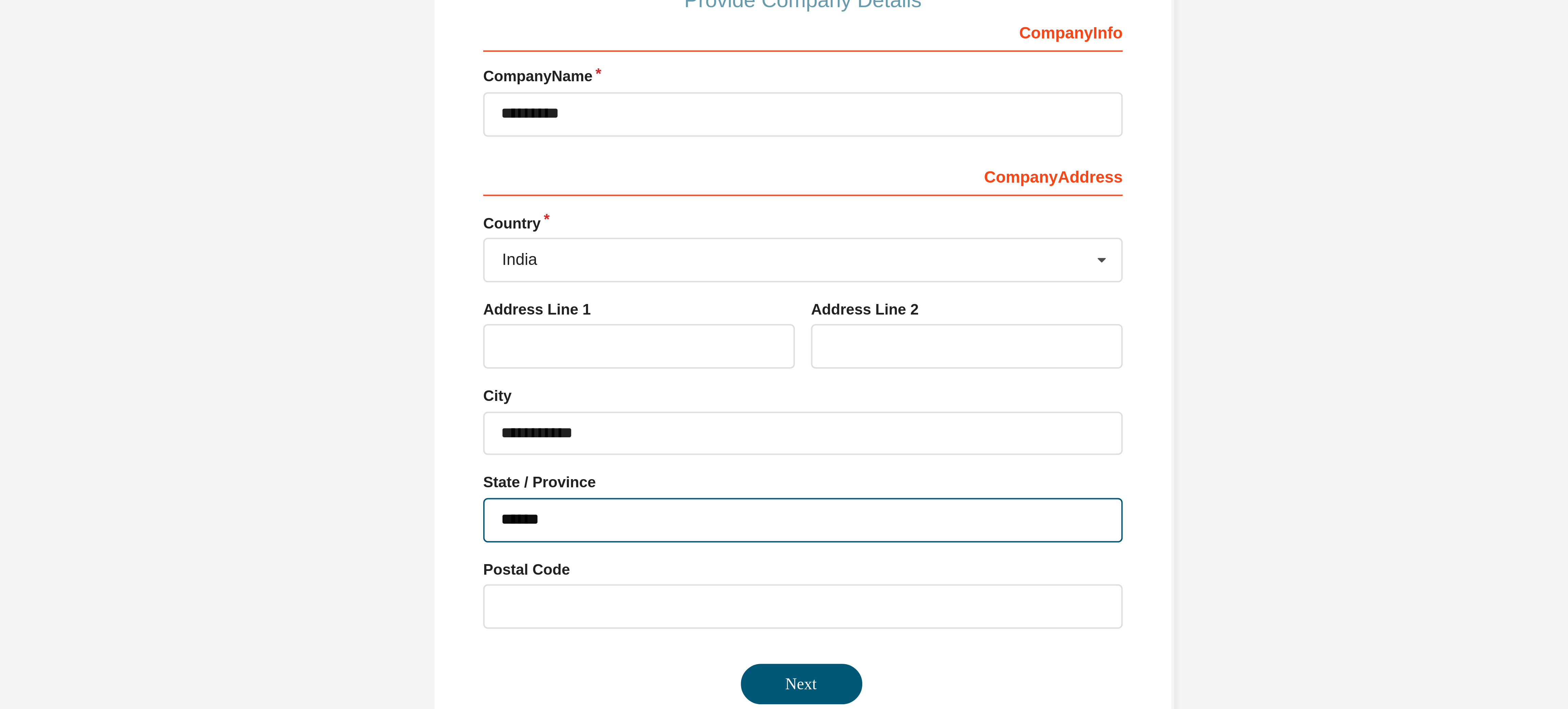 type on "******" 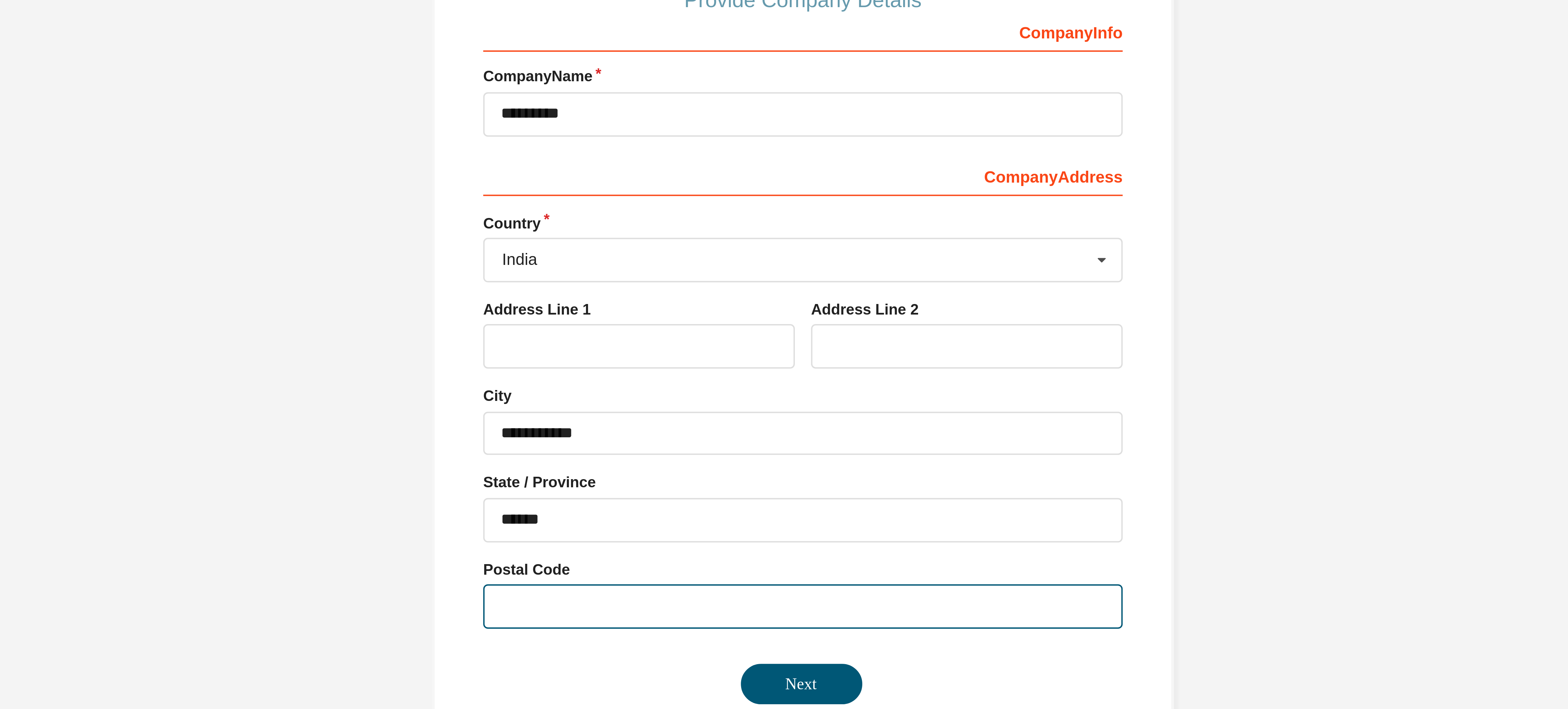 click at bounding box center [784, 250] 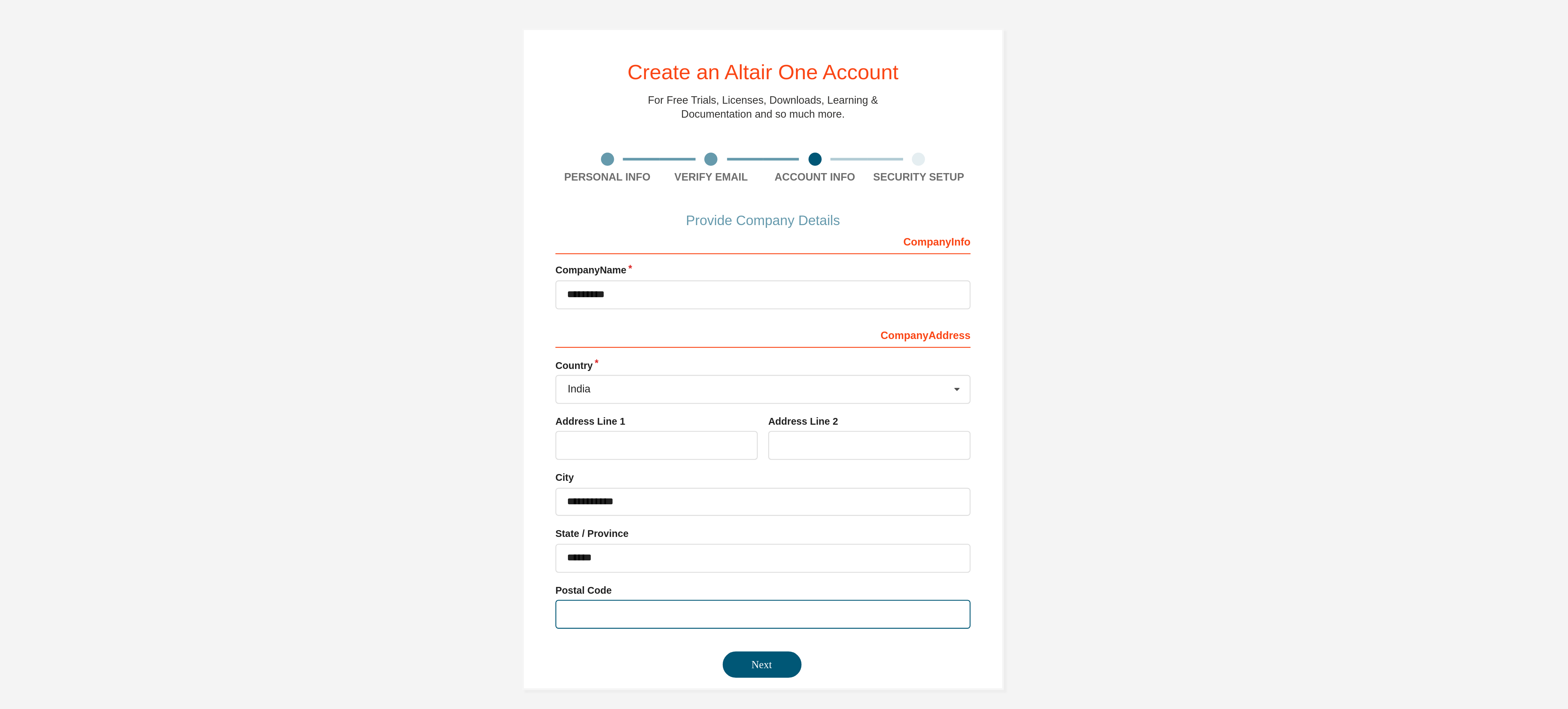 paste on "*******" 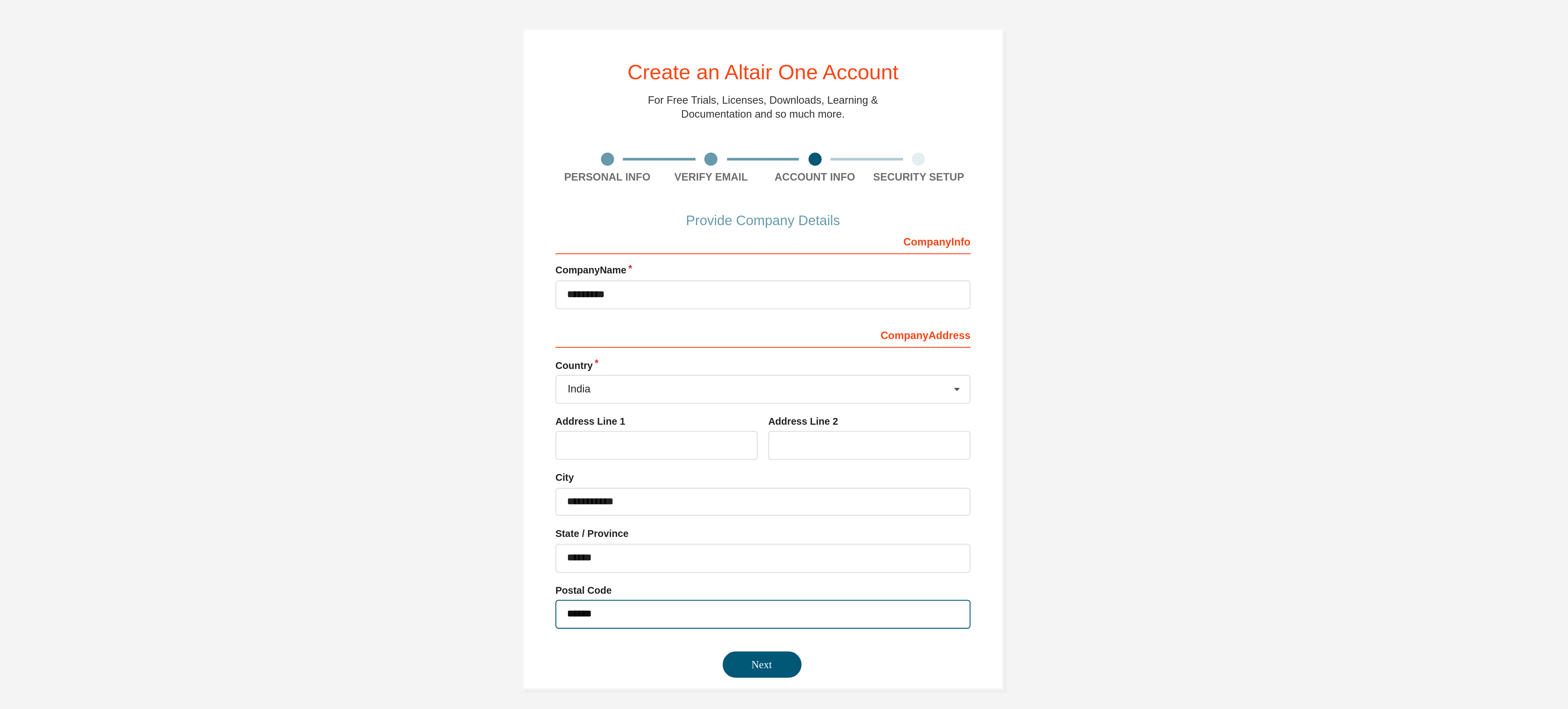click on "******" at bounding box center (784, 250) 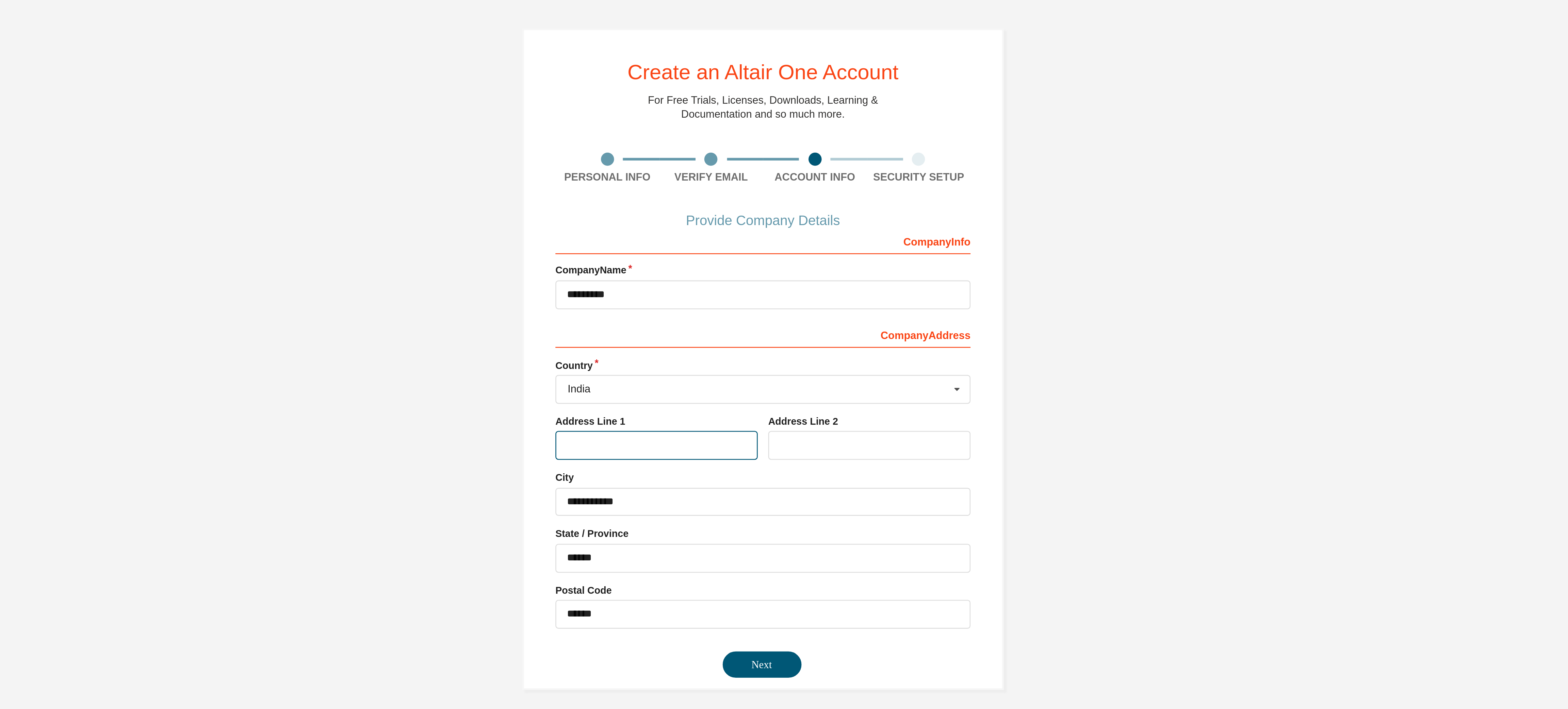 click at bounding box center (742, 184) 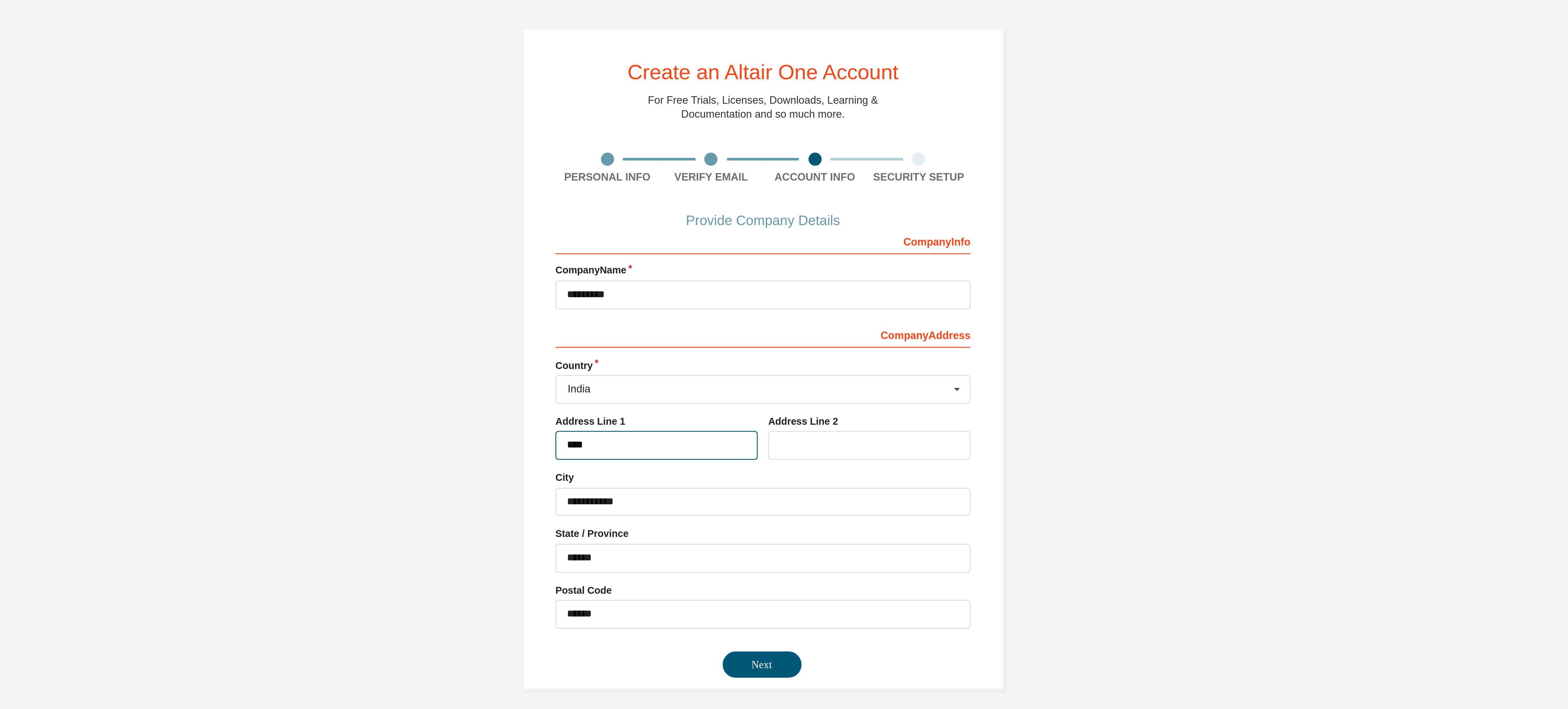 type on "****" 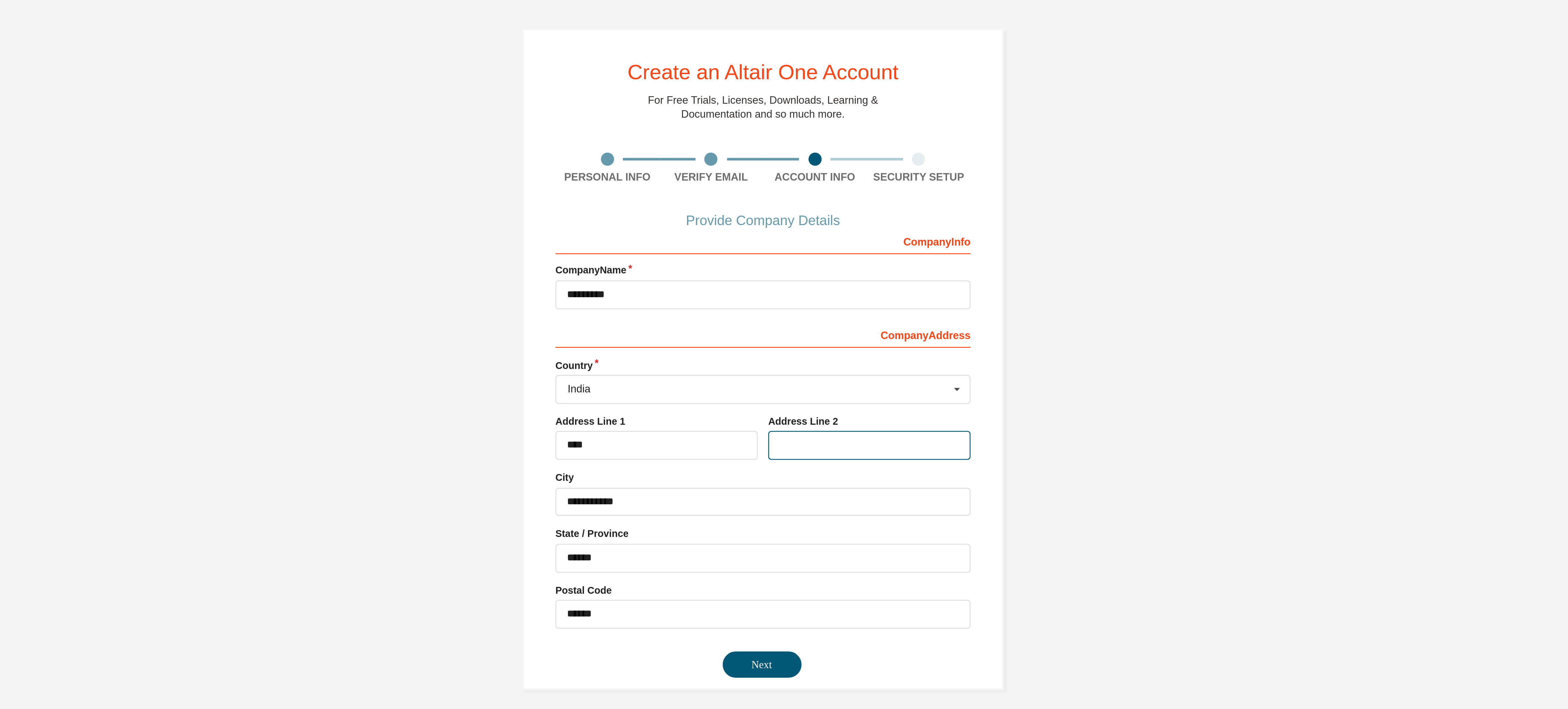 click at bounding box center [825, 184] 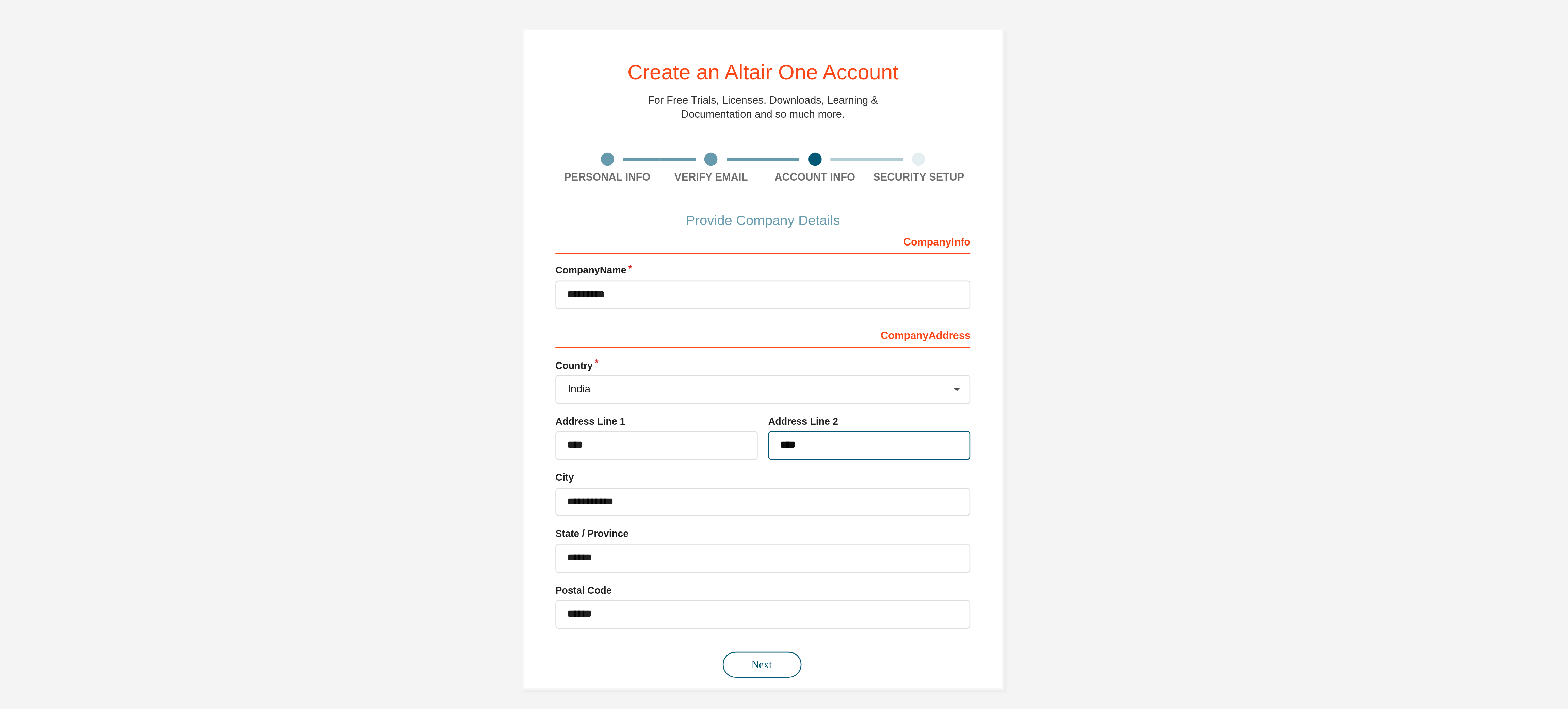 type on "****" 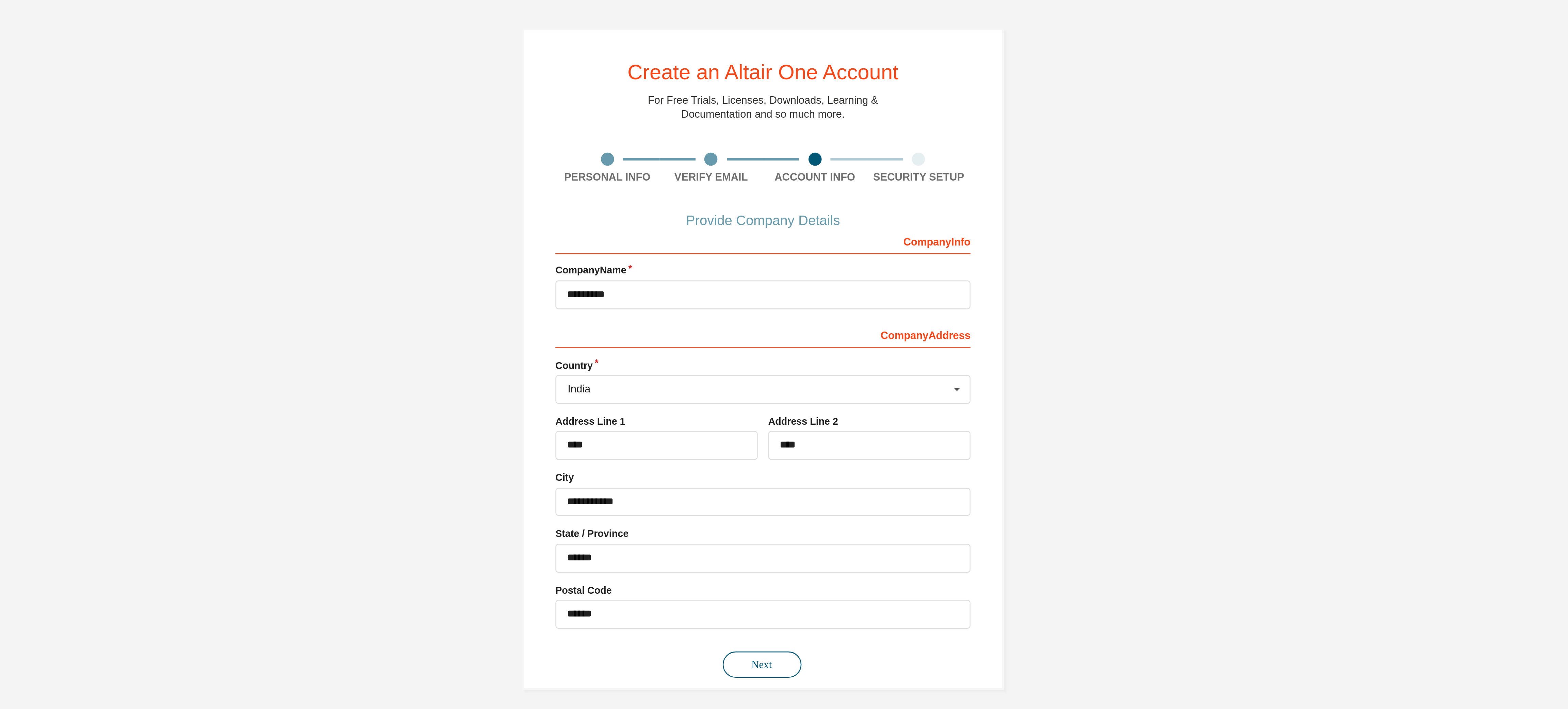 click on "Next" at bounding box center (784, 270) 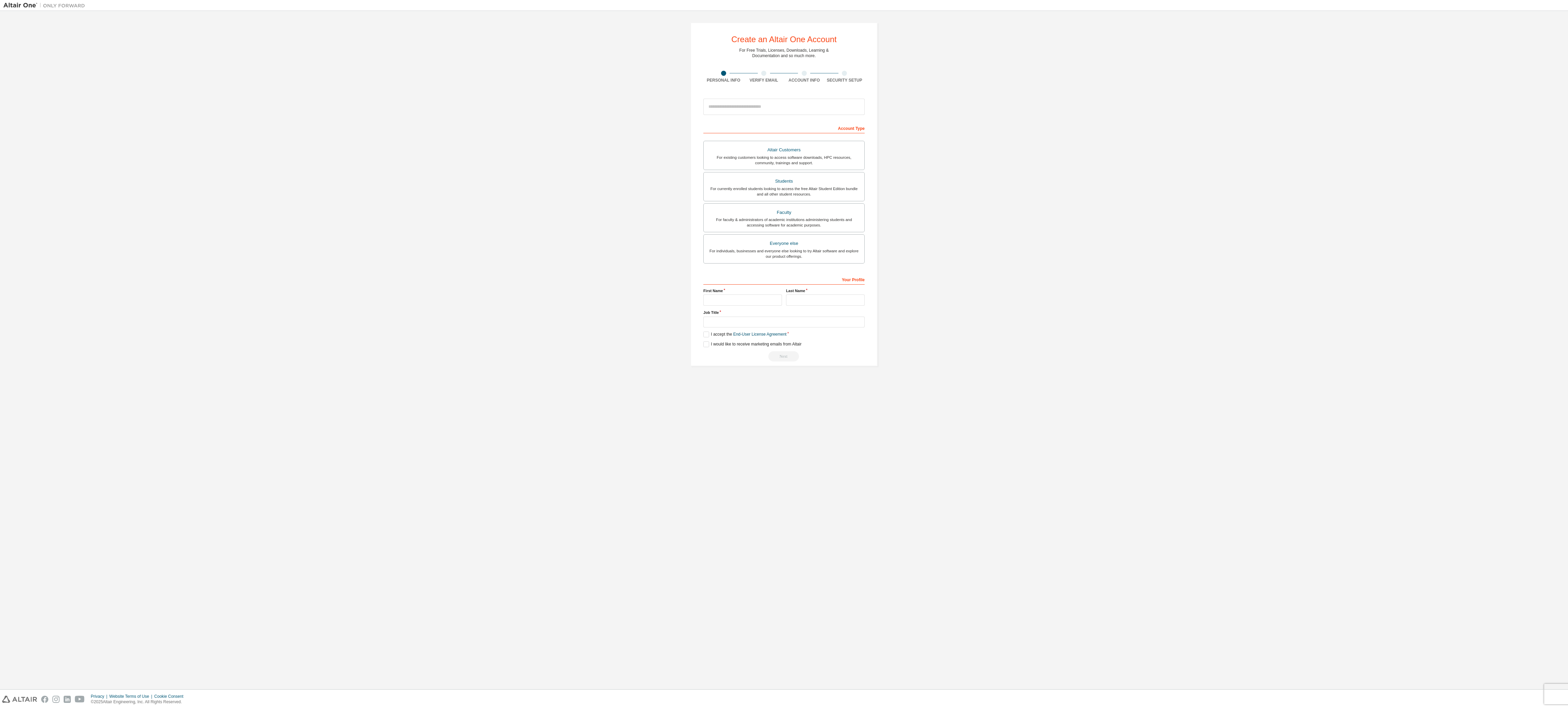 scroll, scrollTop: 0, scrollLeft: 0, axis: both 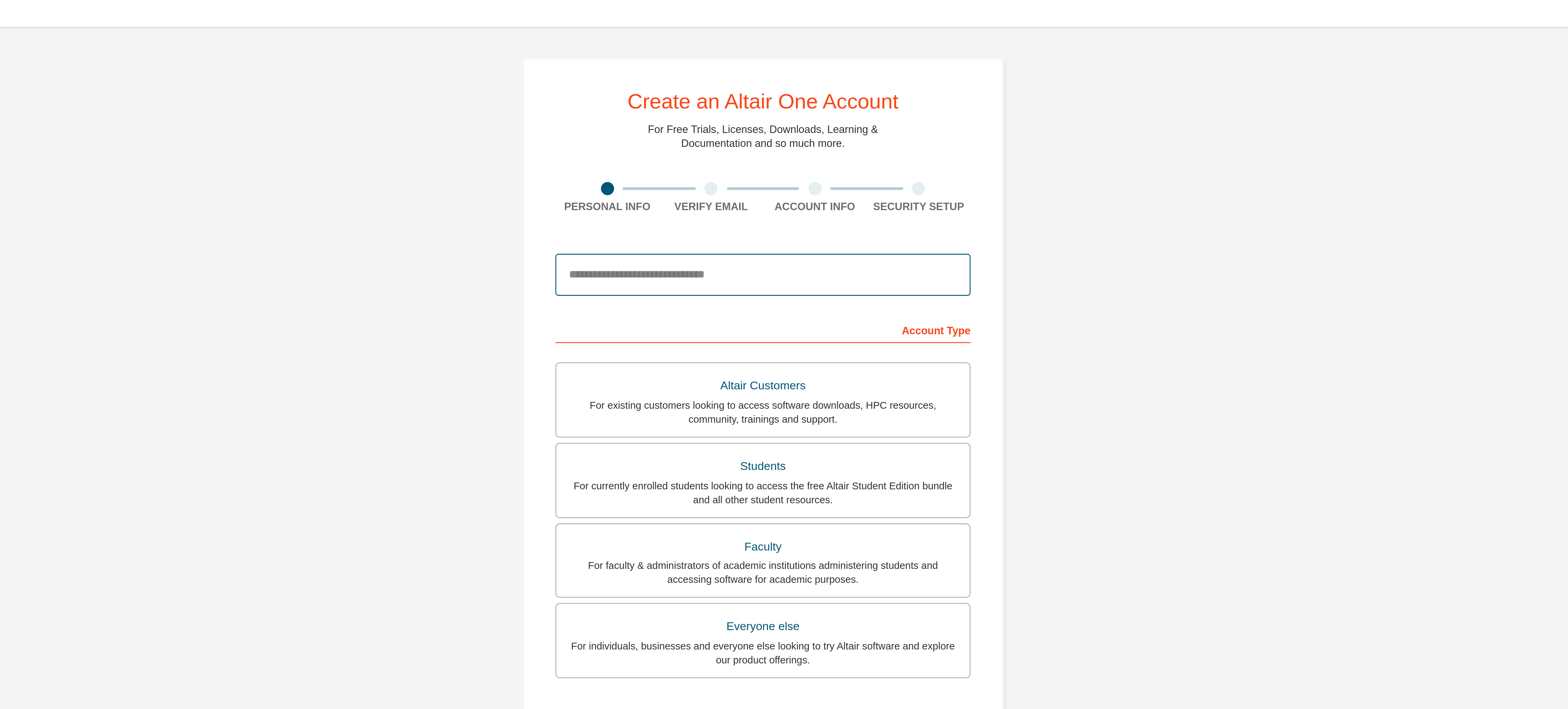 click at bounding box center (784, 107) 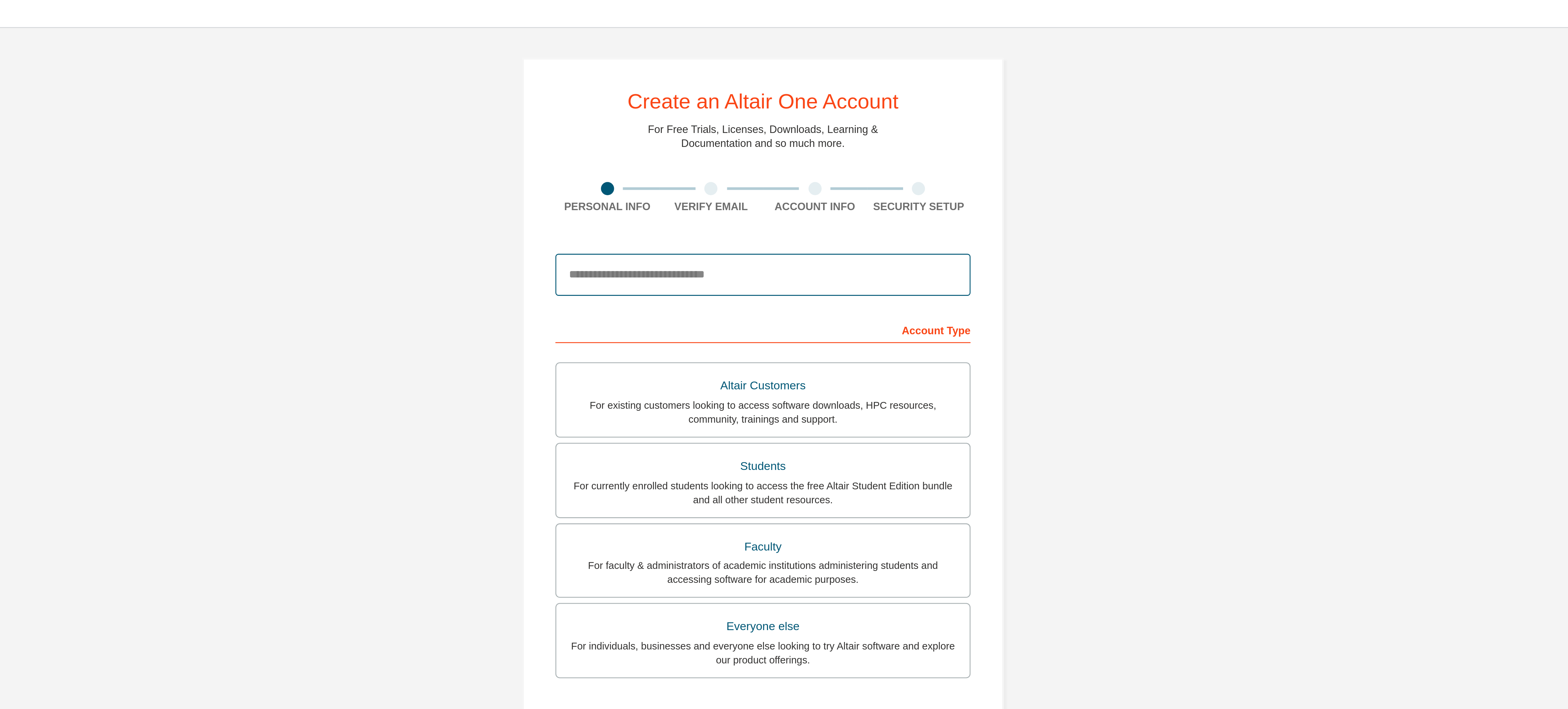 type on "**********" 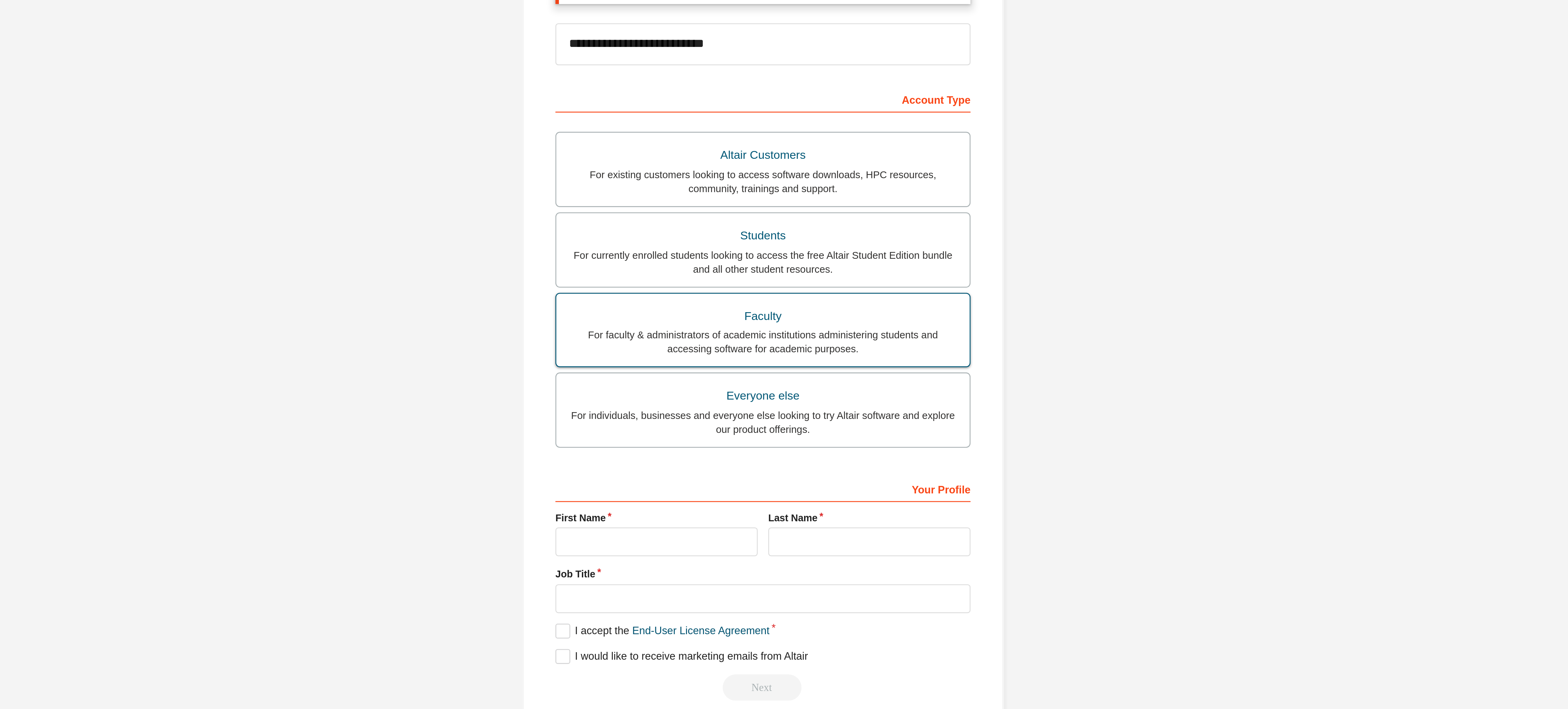 click on "Faculty For faculty & administrators of academic institutions administering students and accessing software for academic purposes." at bounding box center [784, 239] 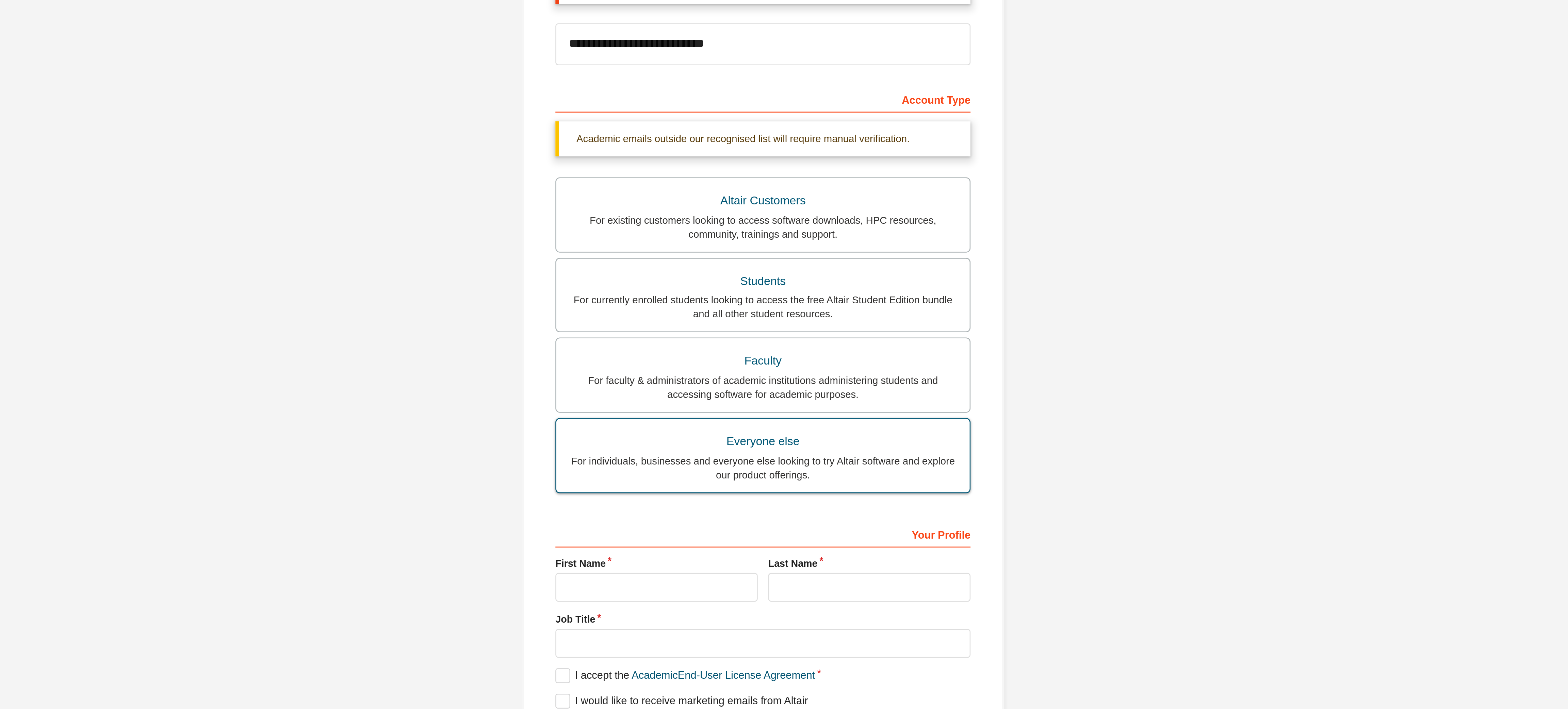 click on "For individuals, businesses and everyone else looking to try Altair software and explore our product offerings." at bounding box center (784, 293) 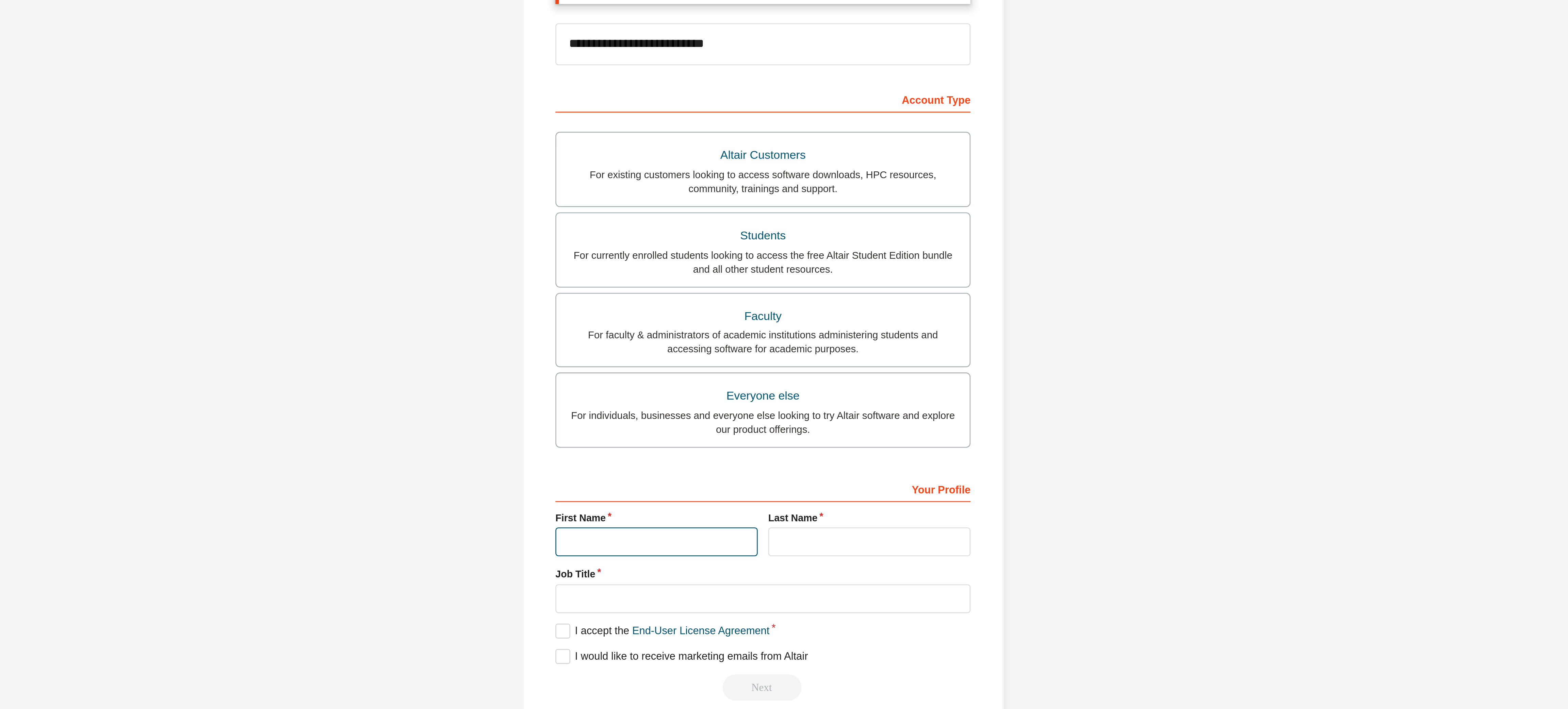 click at bounding box center [742, 321] 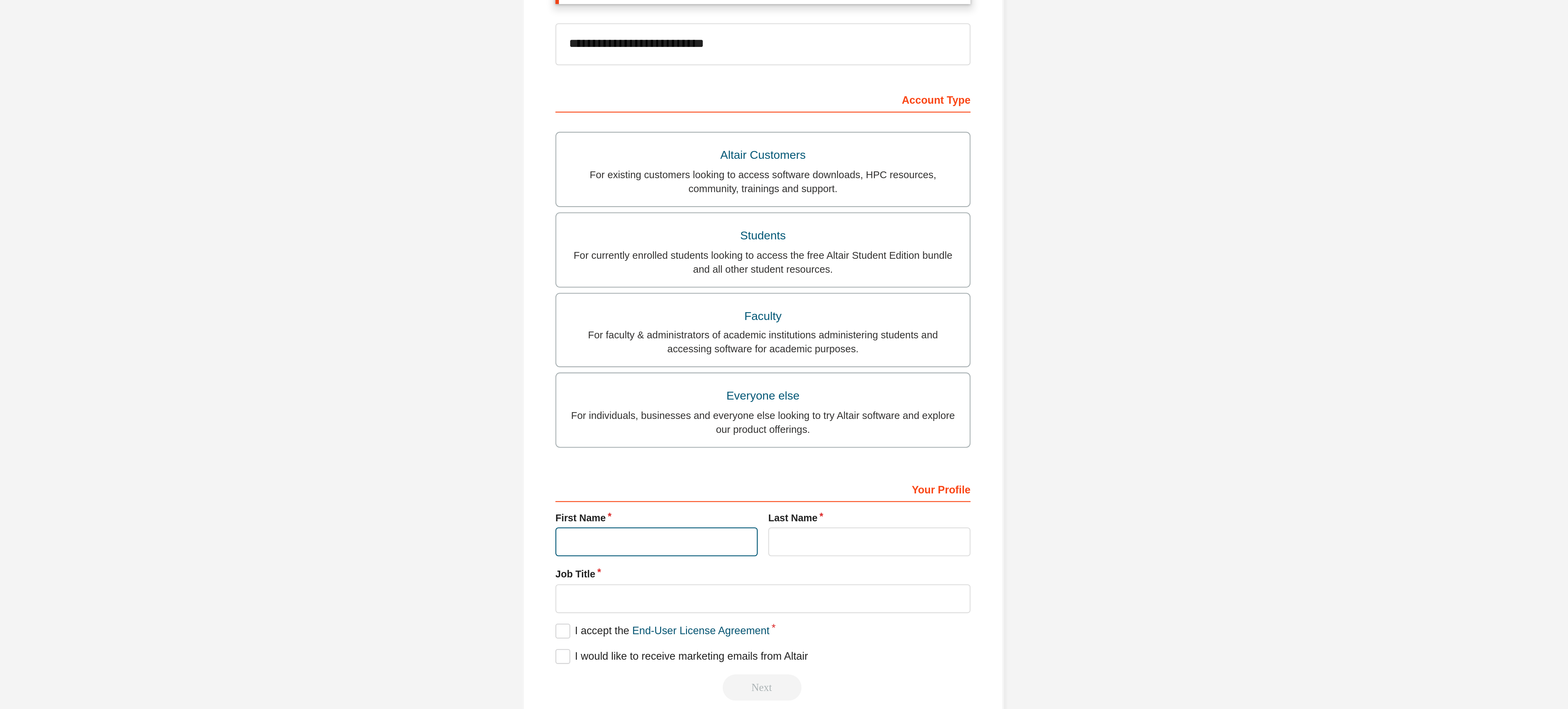 type on "********" 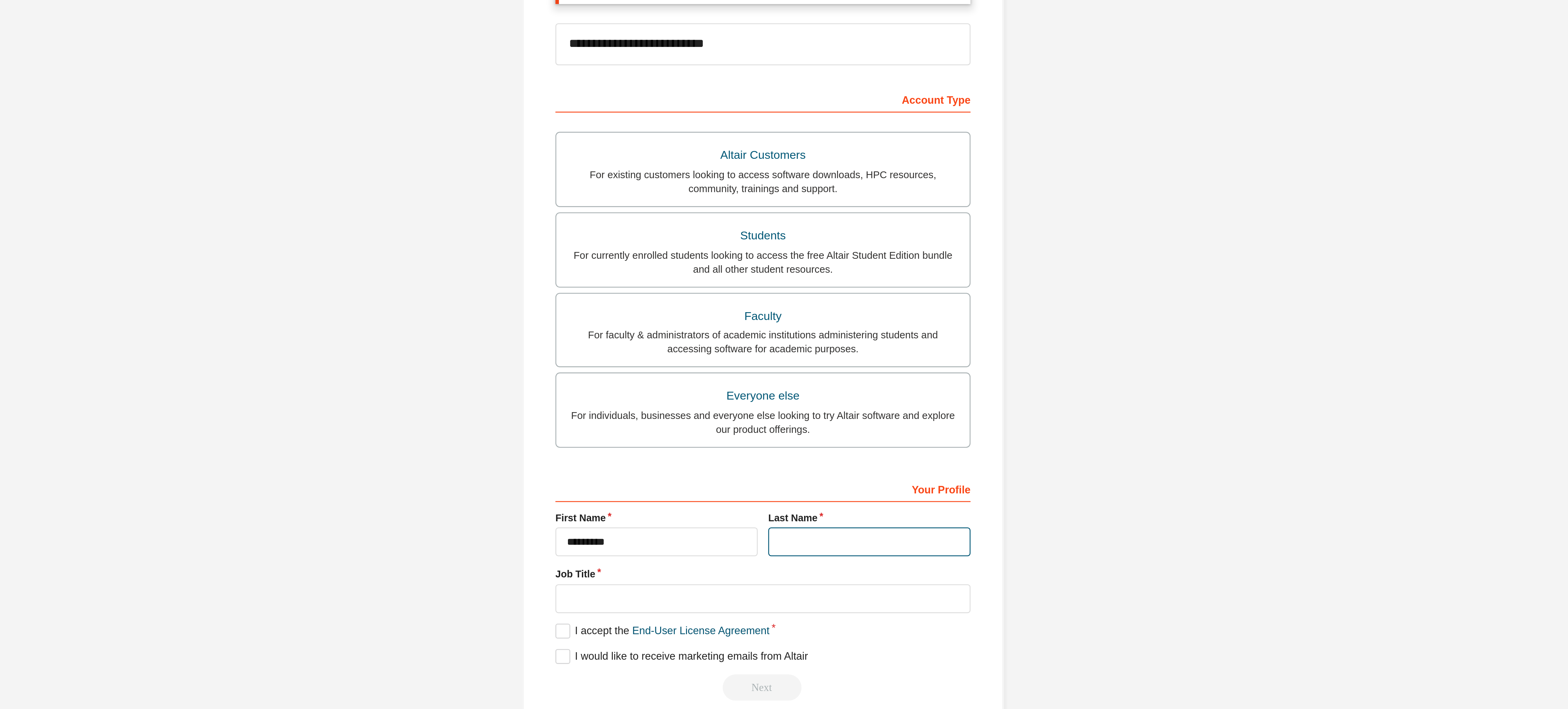 click at bounding box center (825, 321) 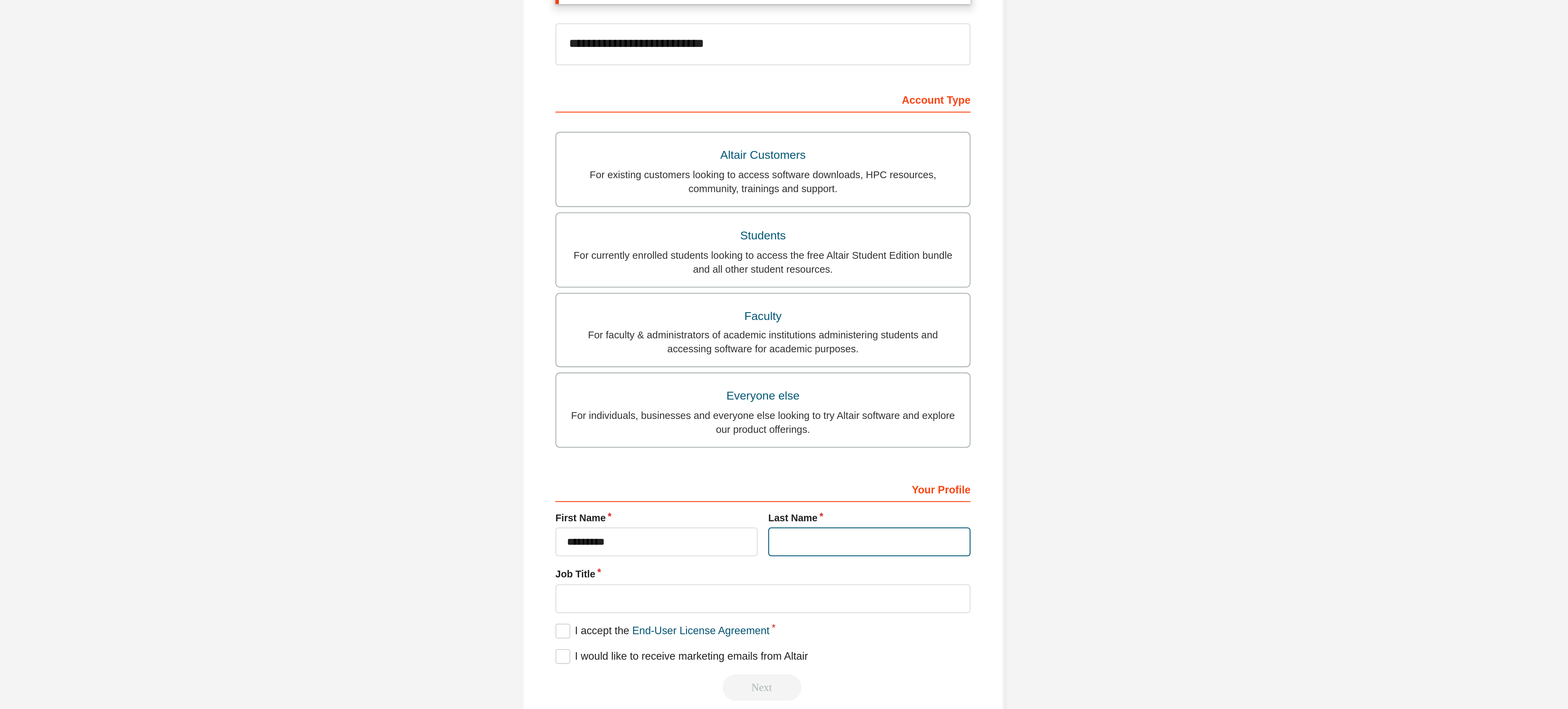type on "****" 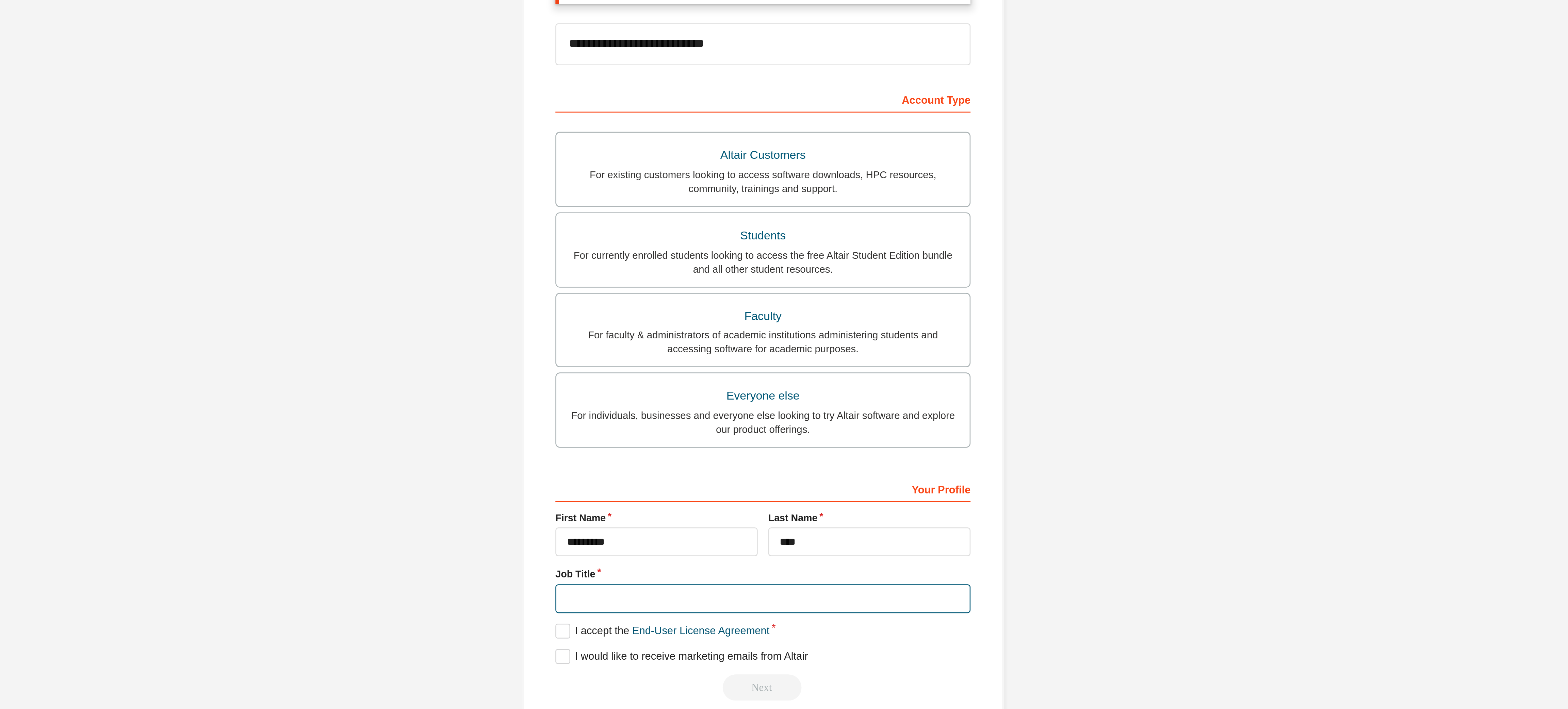 click at bounding box center (784, 343) 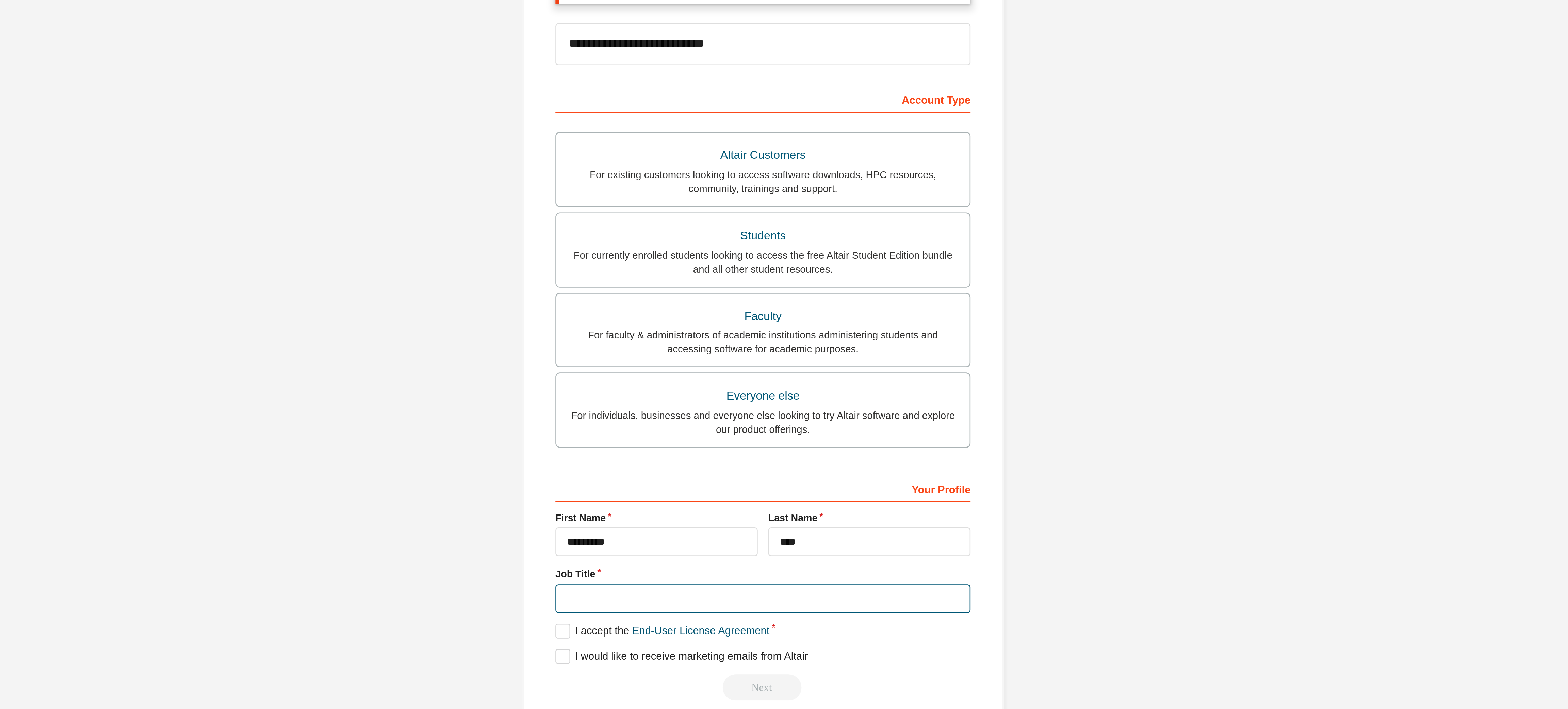 type on "**********" 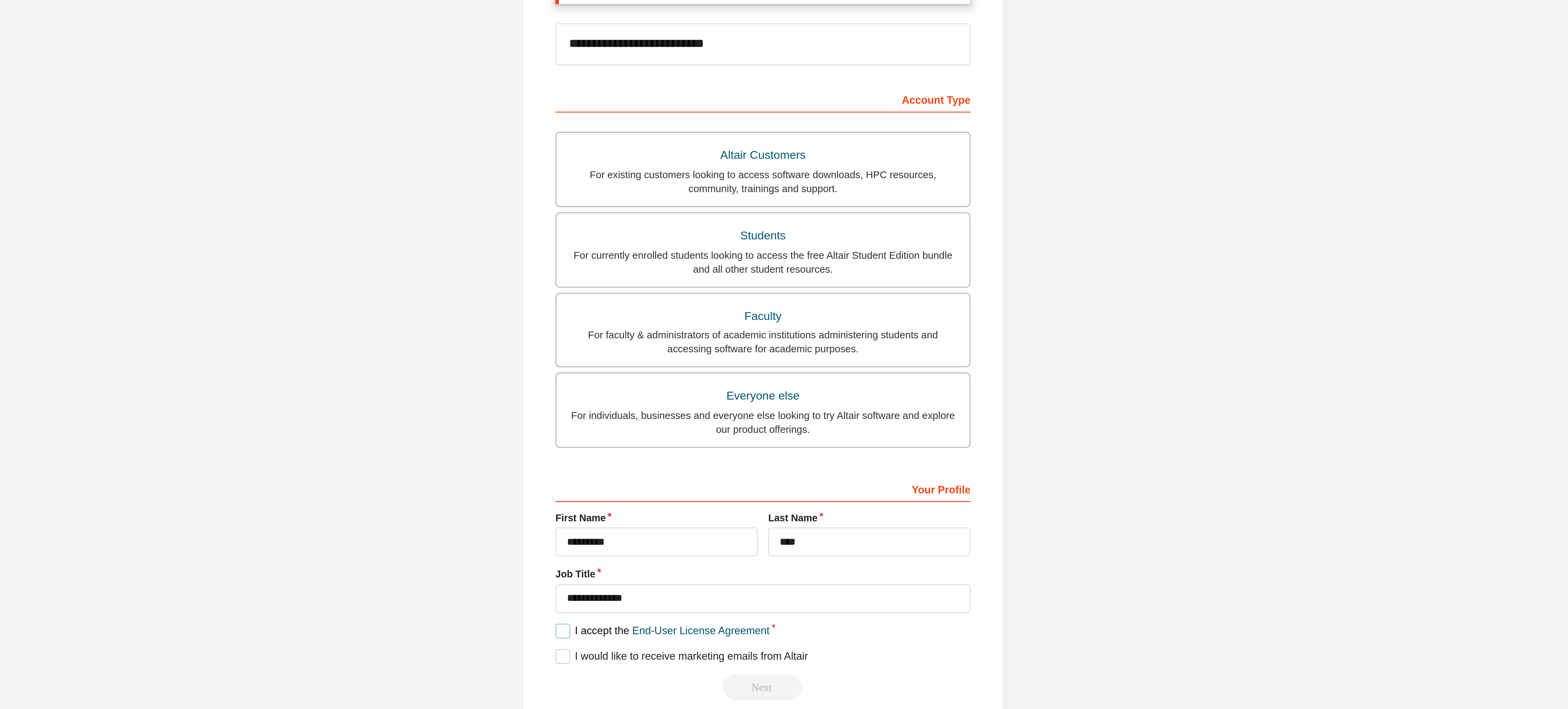 click on "I accept the    End-User License Agreement" at bounding box center [745, 356] 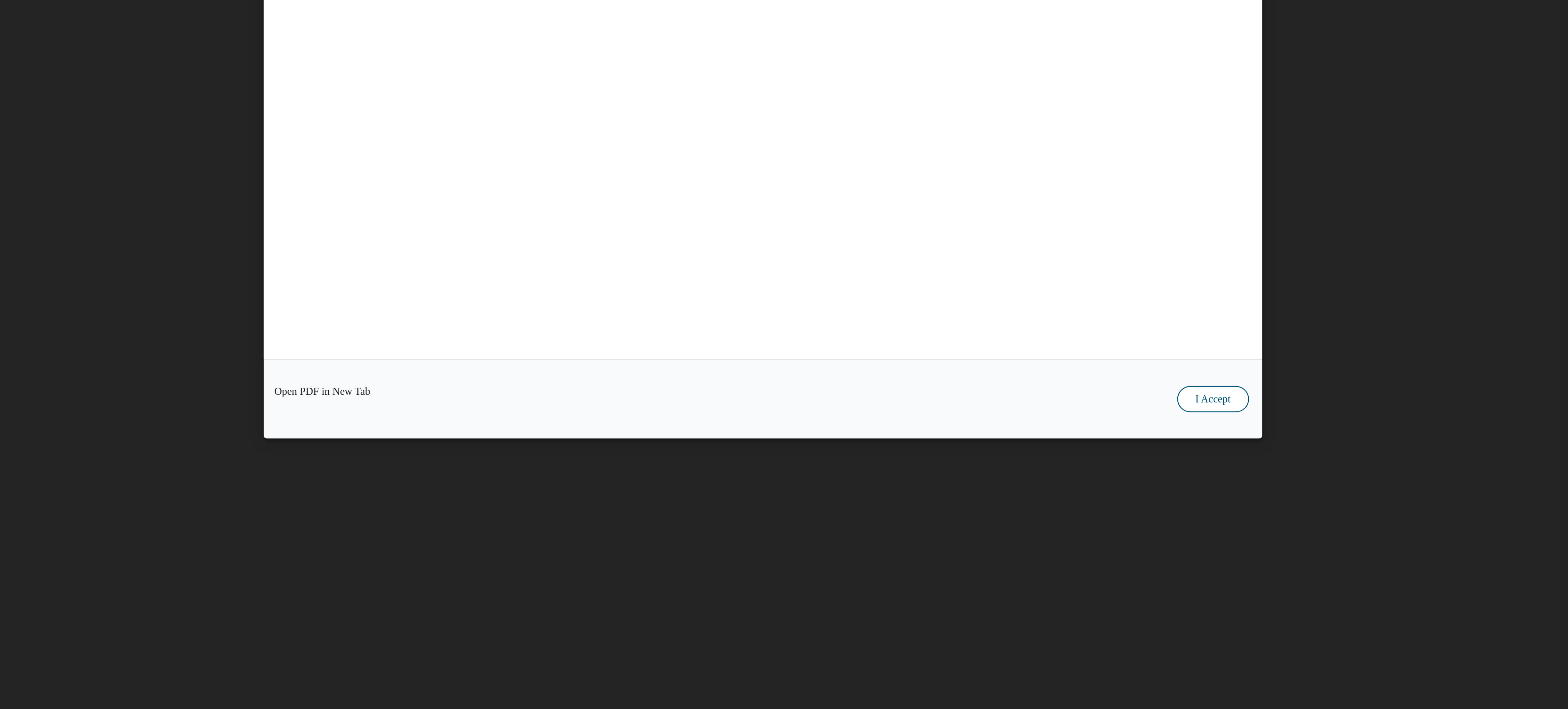 click on "I Accept" at bounding box center (959, 543) 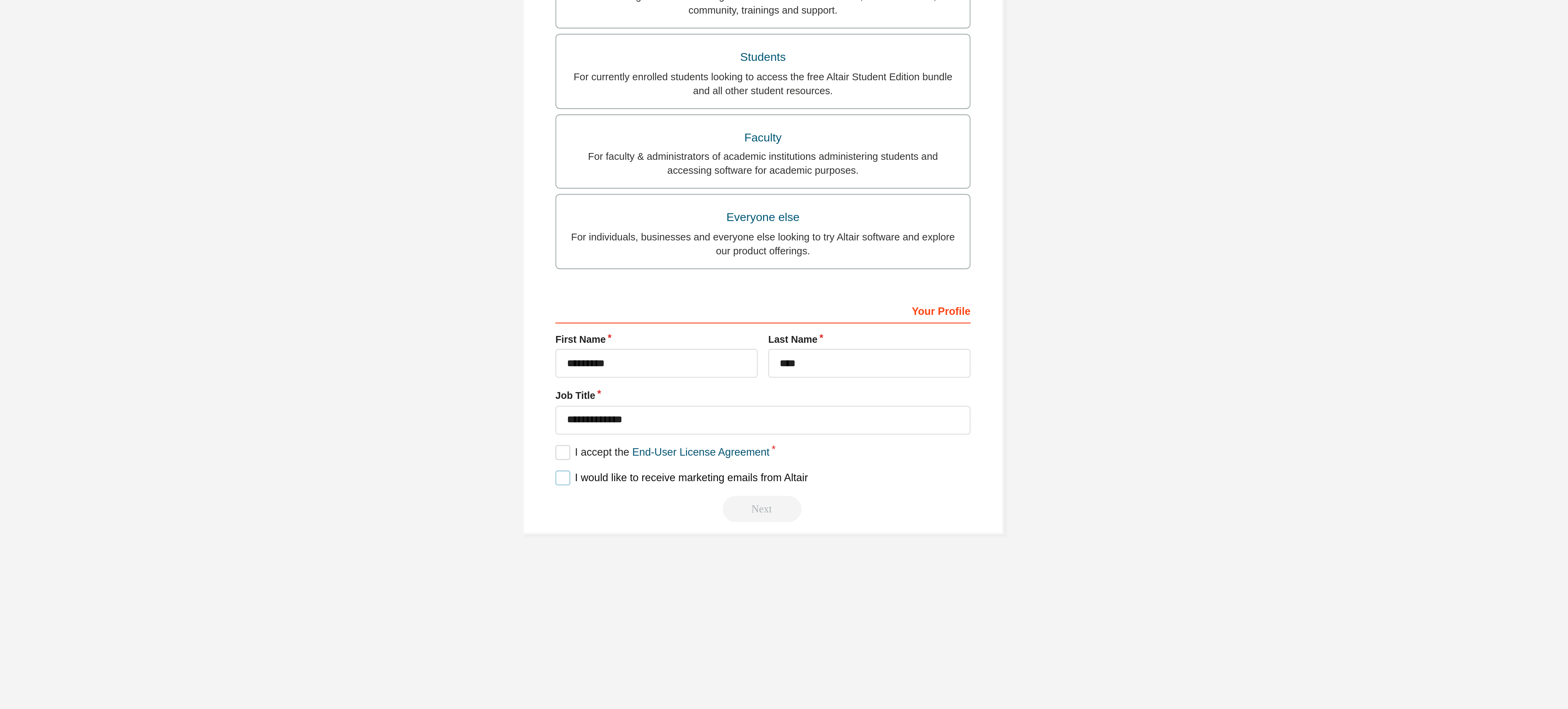 click on "I would like to receive marketing emails from Altair" at bounding box center (752, 366) 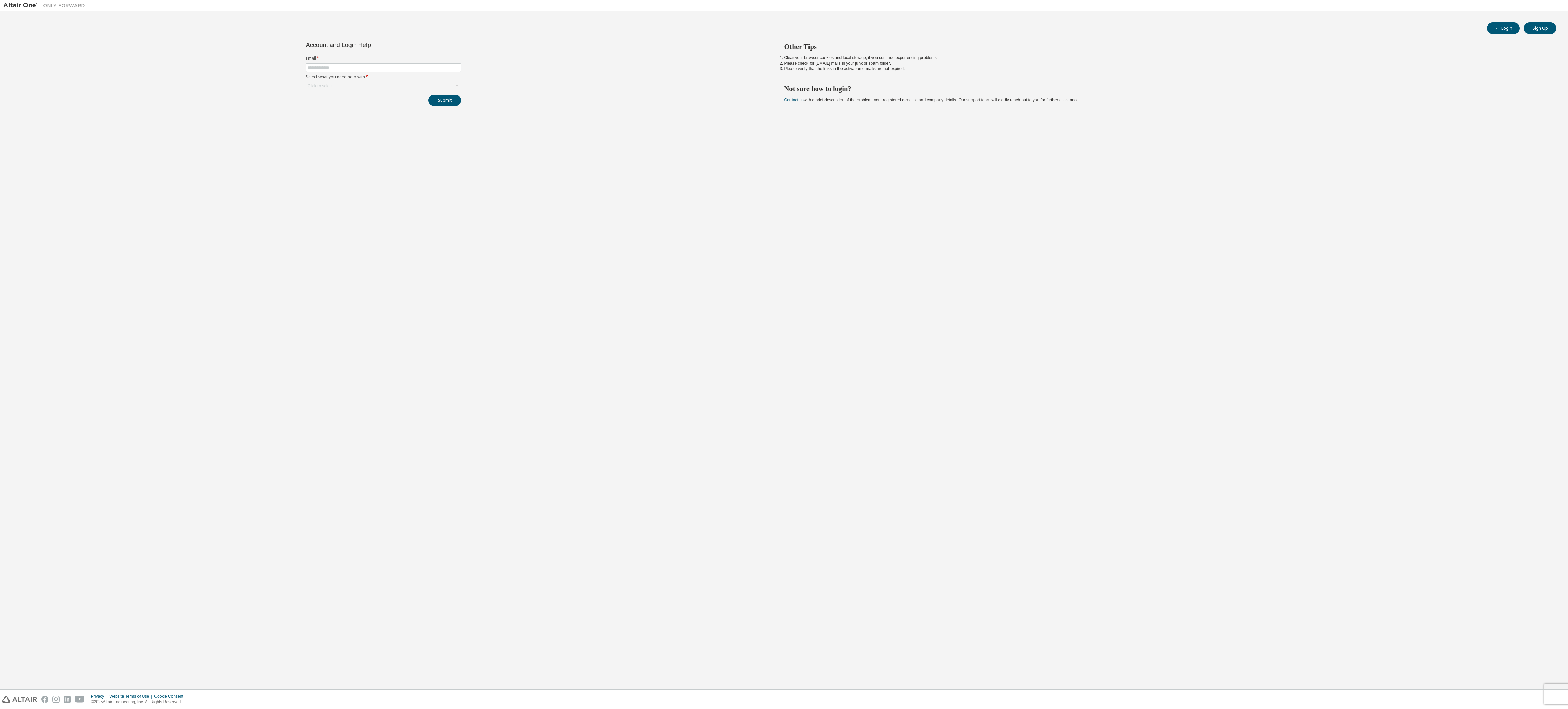 scroll, scrollTop: 0, scrollLeft: 0, axis: both 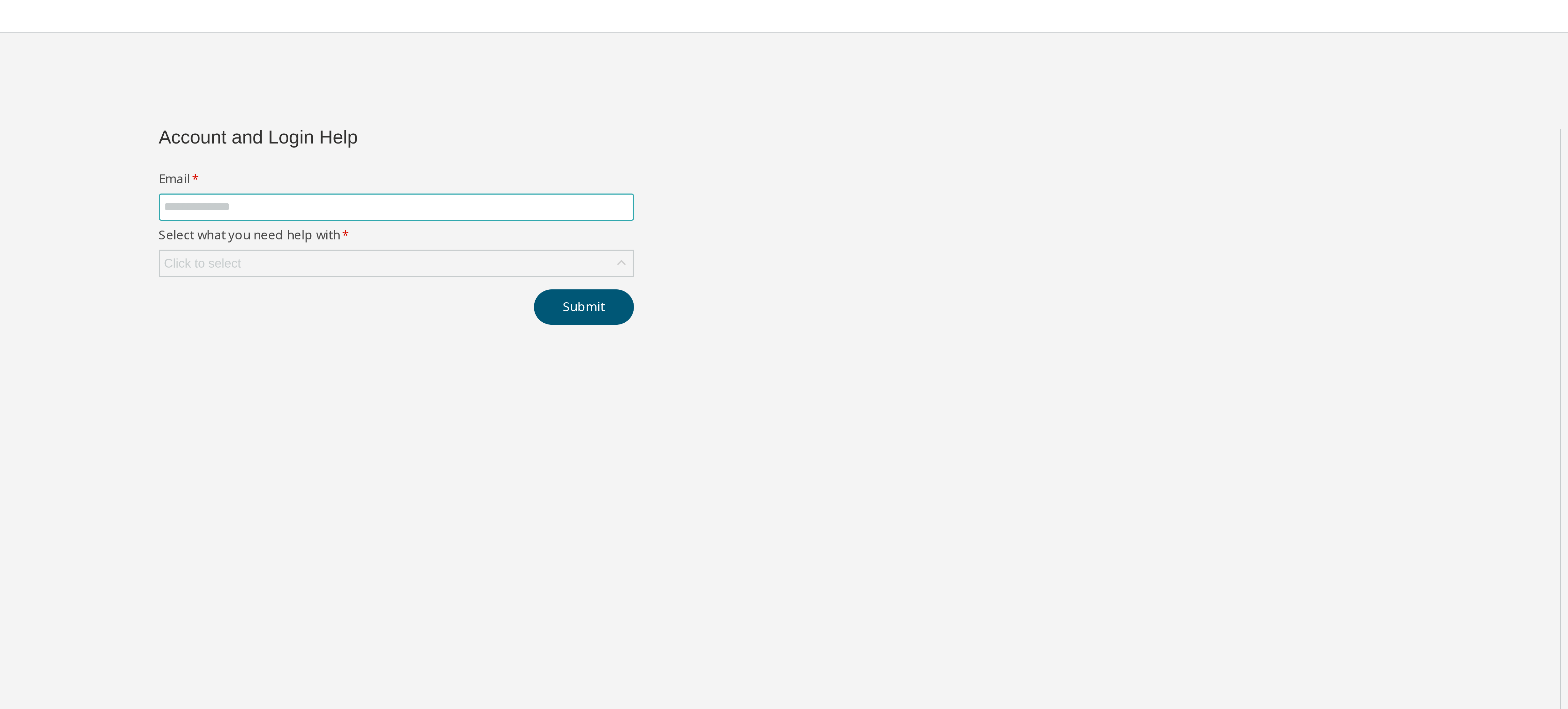 click at bounding box center (383, 68) 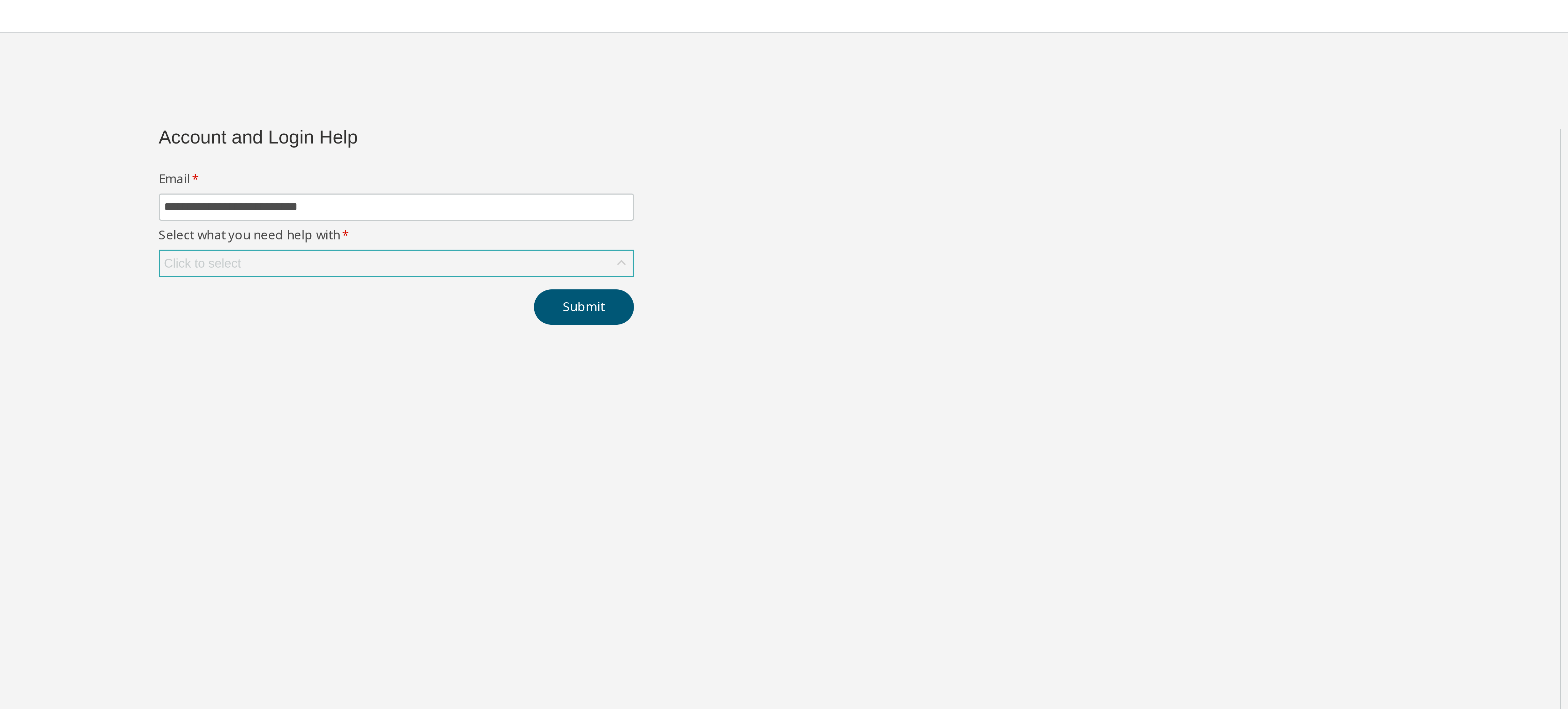 click on "Click to select" at bounding box center [383, 86] 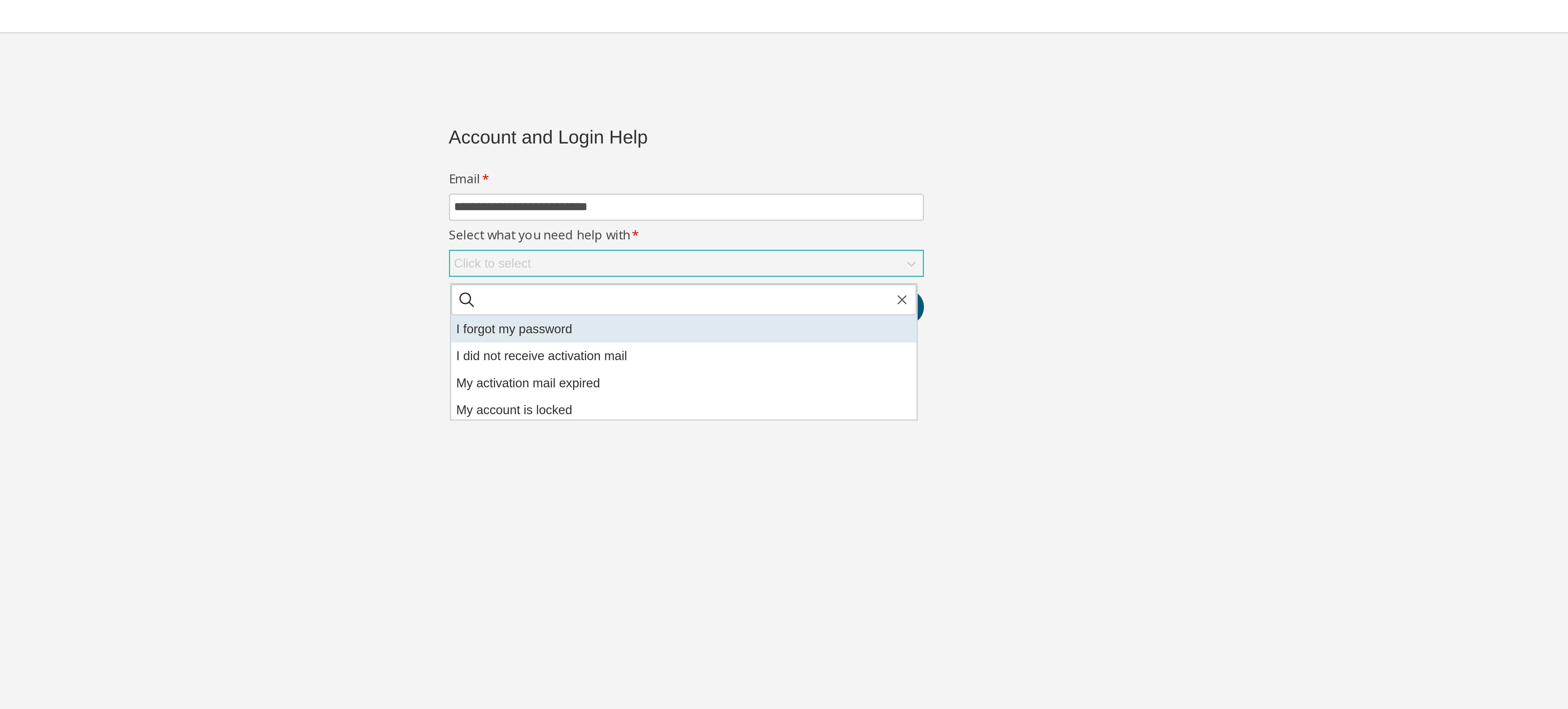 click on "I forgot my password" at bounding box center [382, 107] 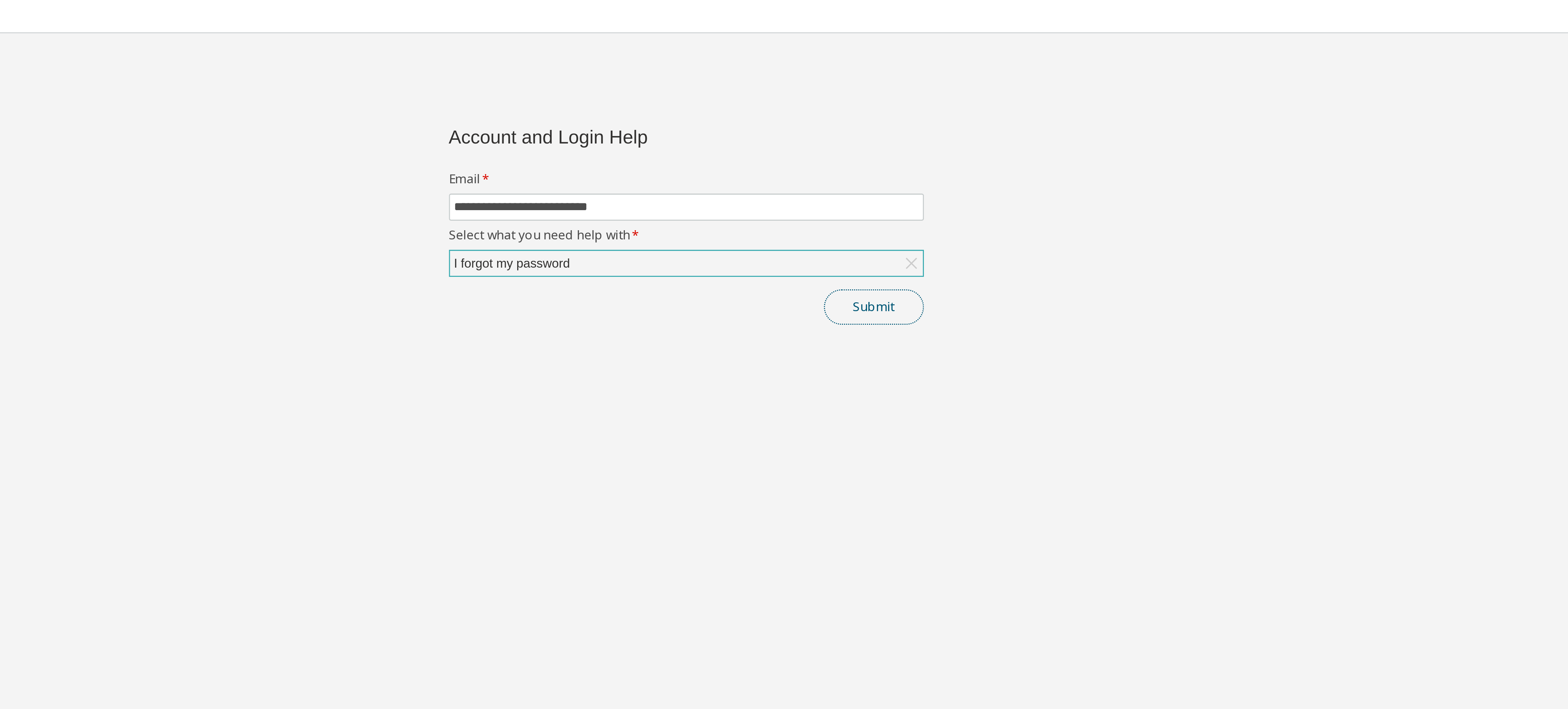 click on "Submit" at bounding box center (445, 100) 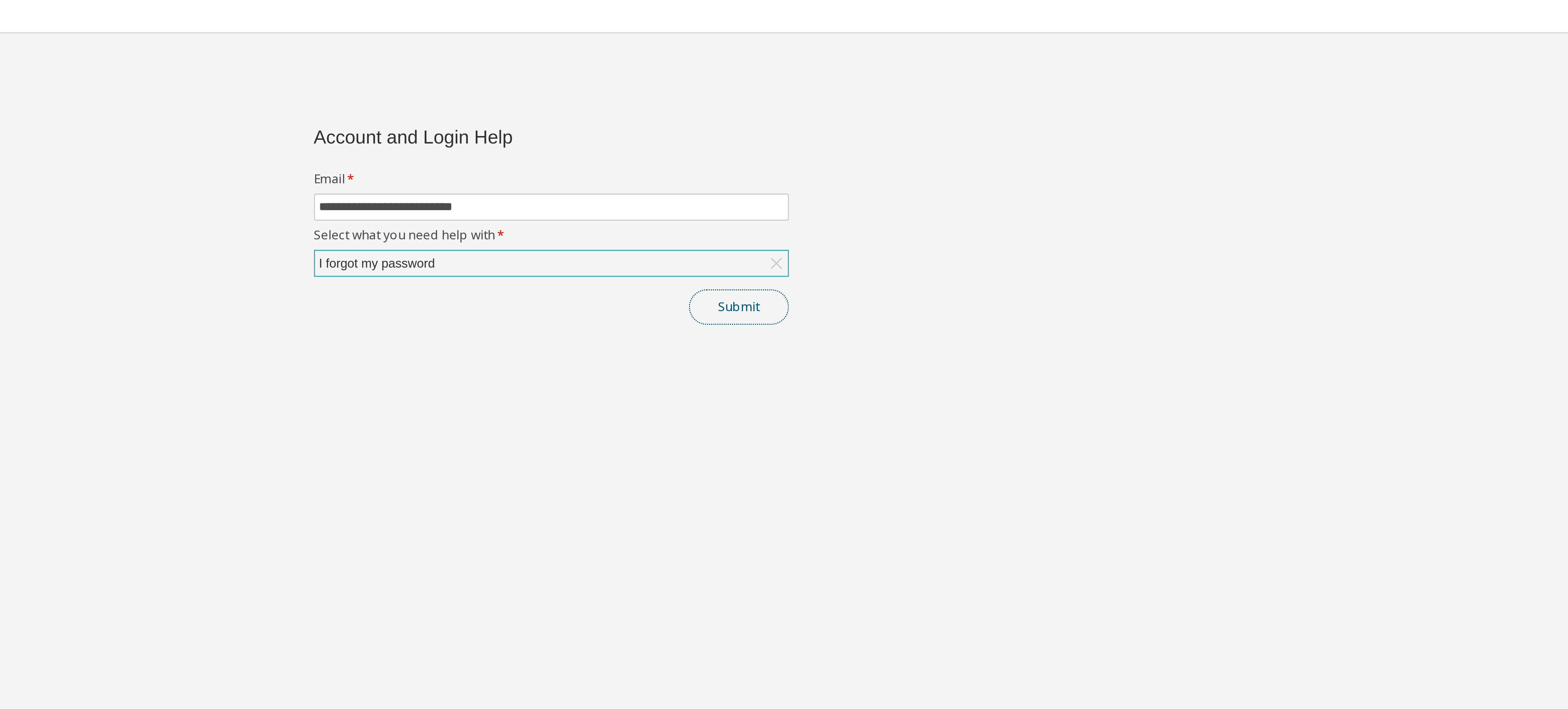 click on "Submit" at bounding box center [445, 100] 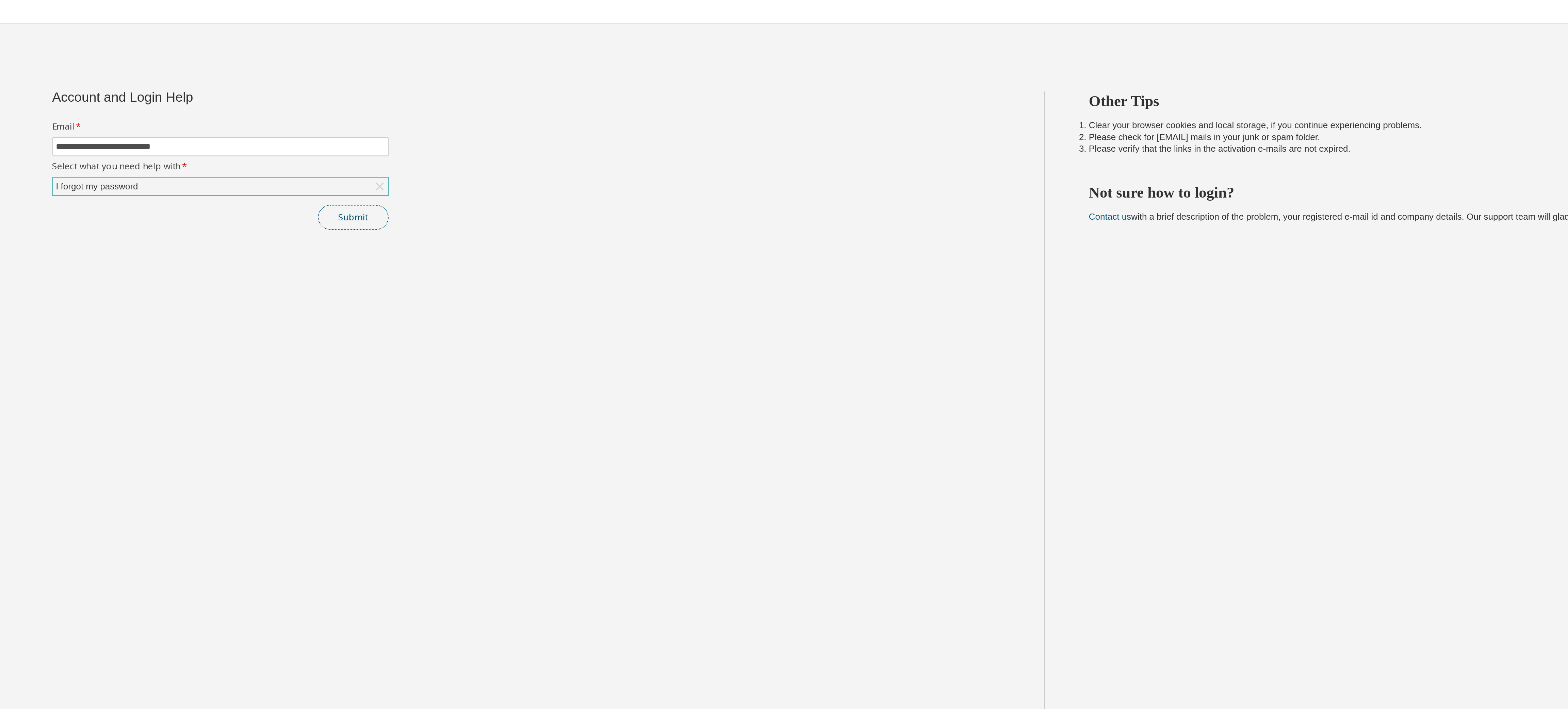 click on "Submit" at bounding box center (445, 100) 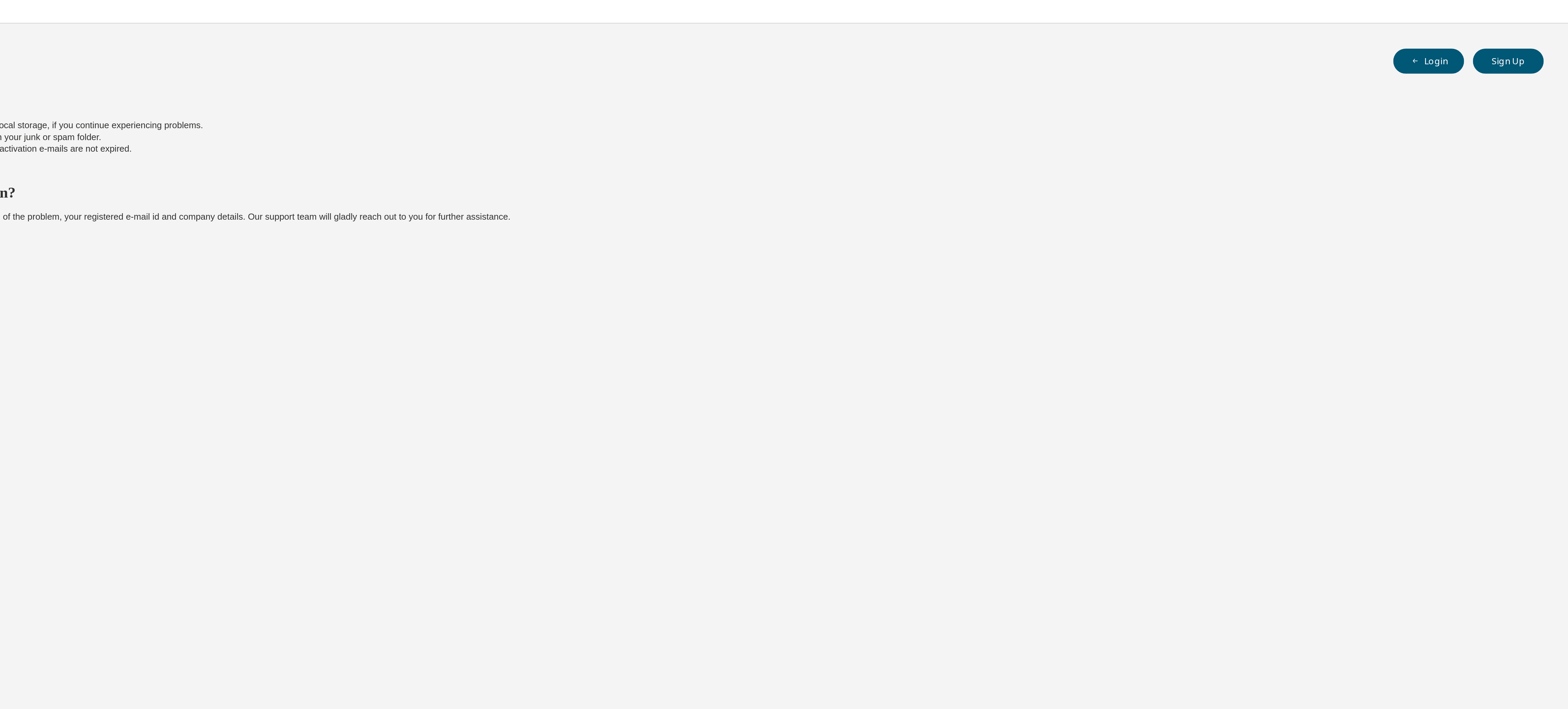 scroll, scrollTop: 0, scrollLeft: 0, axis: both 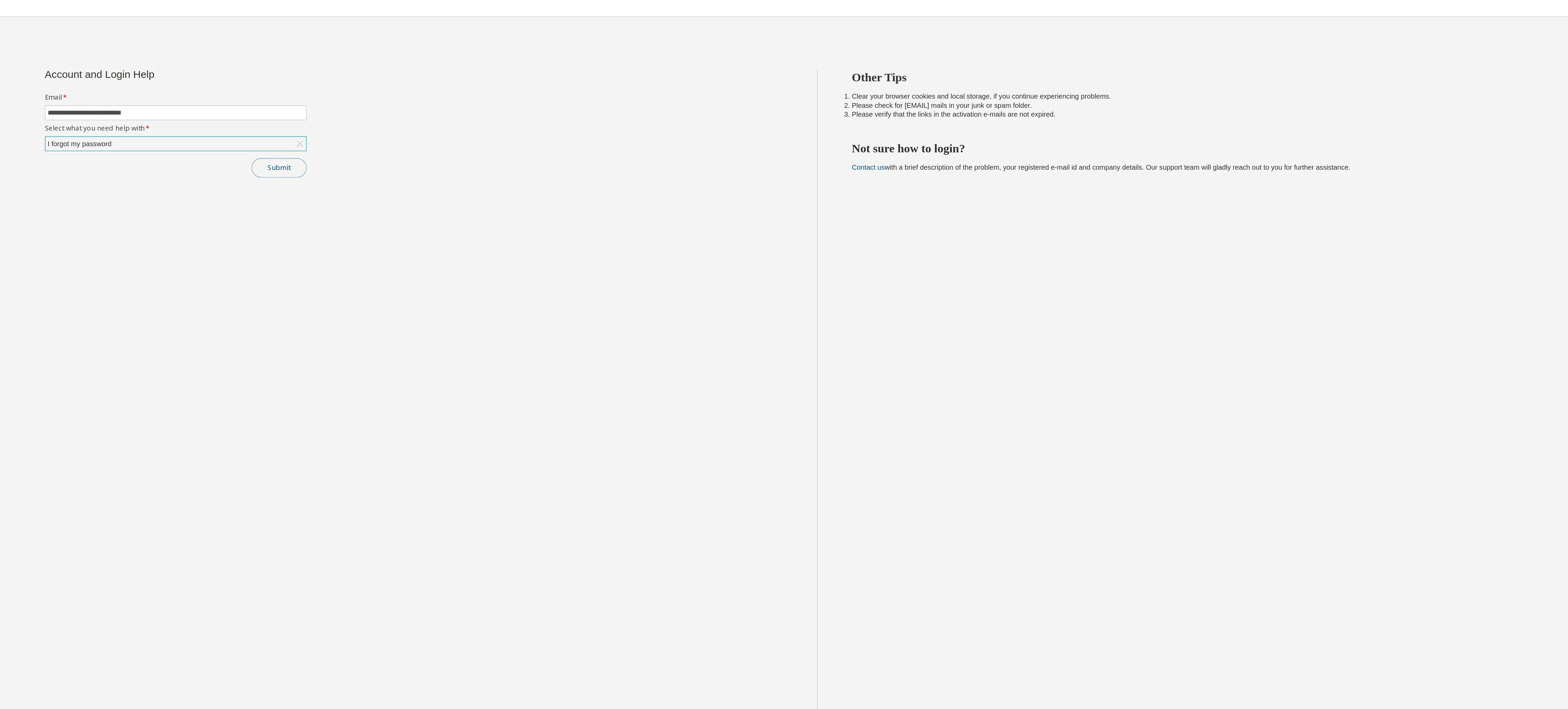 click on "Submit" at bounding box center (445, 100) 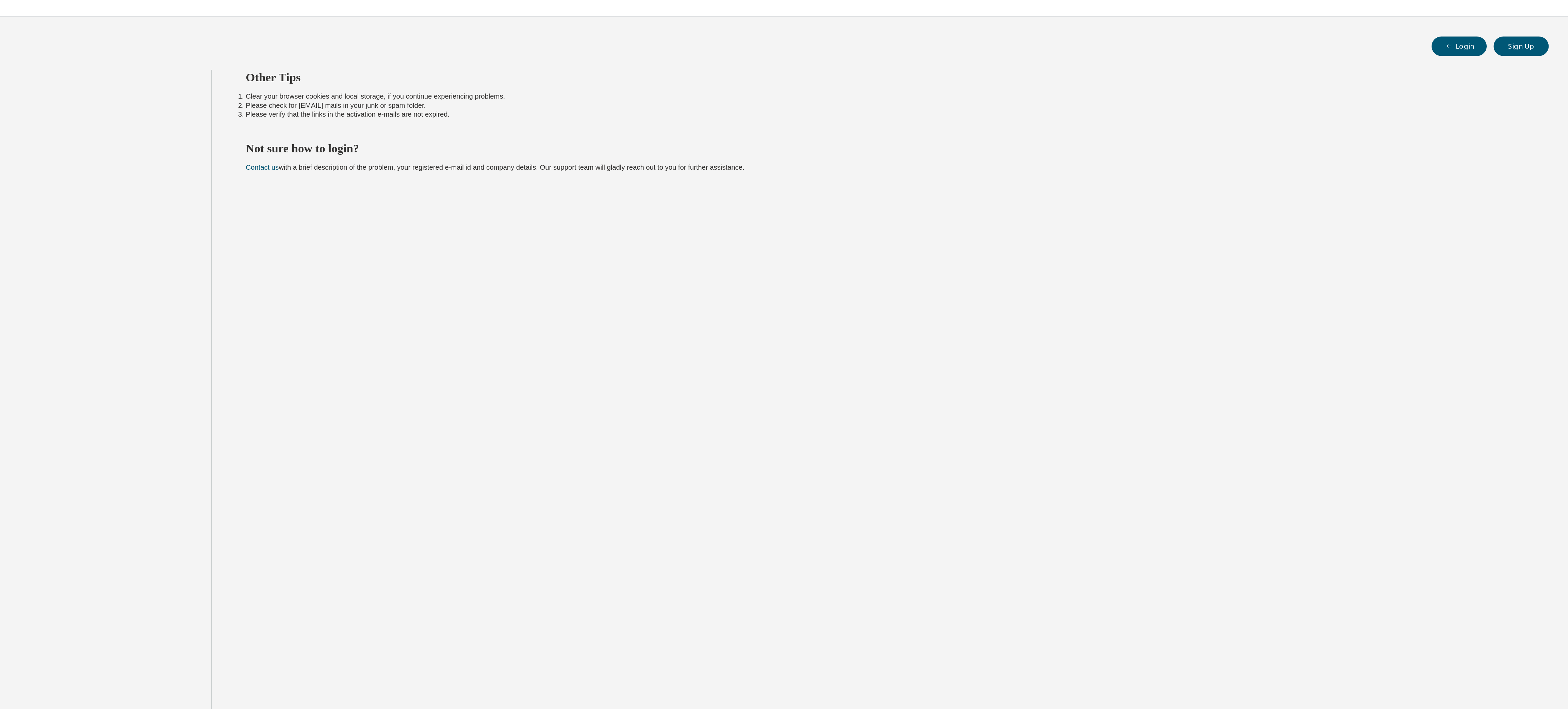 scroll, scrollTop: 0, scrollLeft: 0, axis: both 